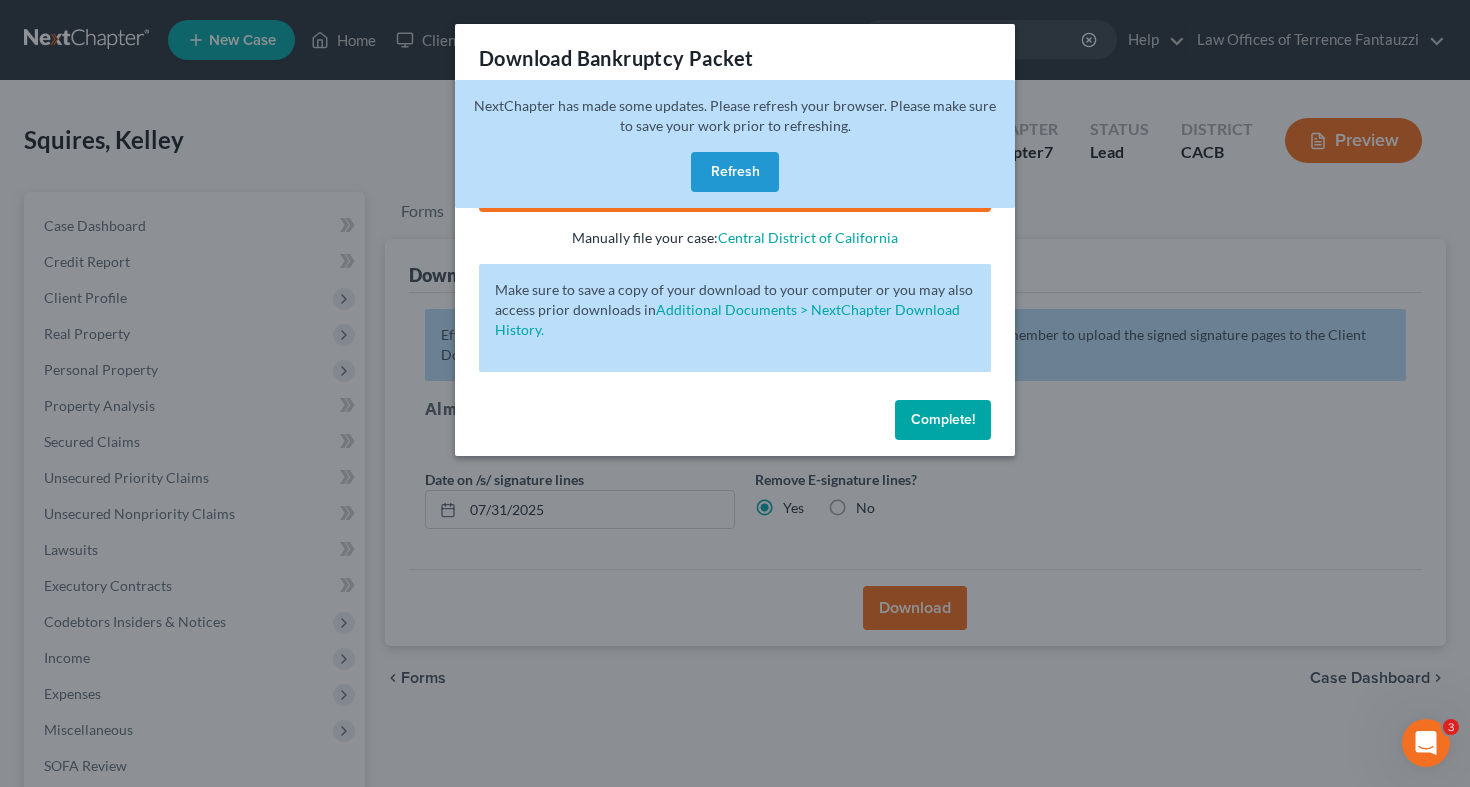 scroll, scrollTop: 276, scrollLeft: 0, axis: vertical 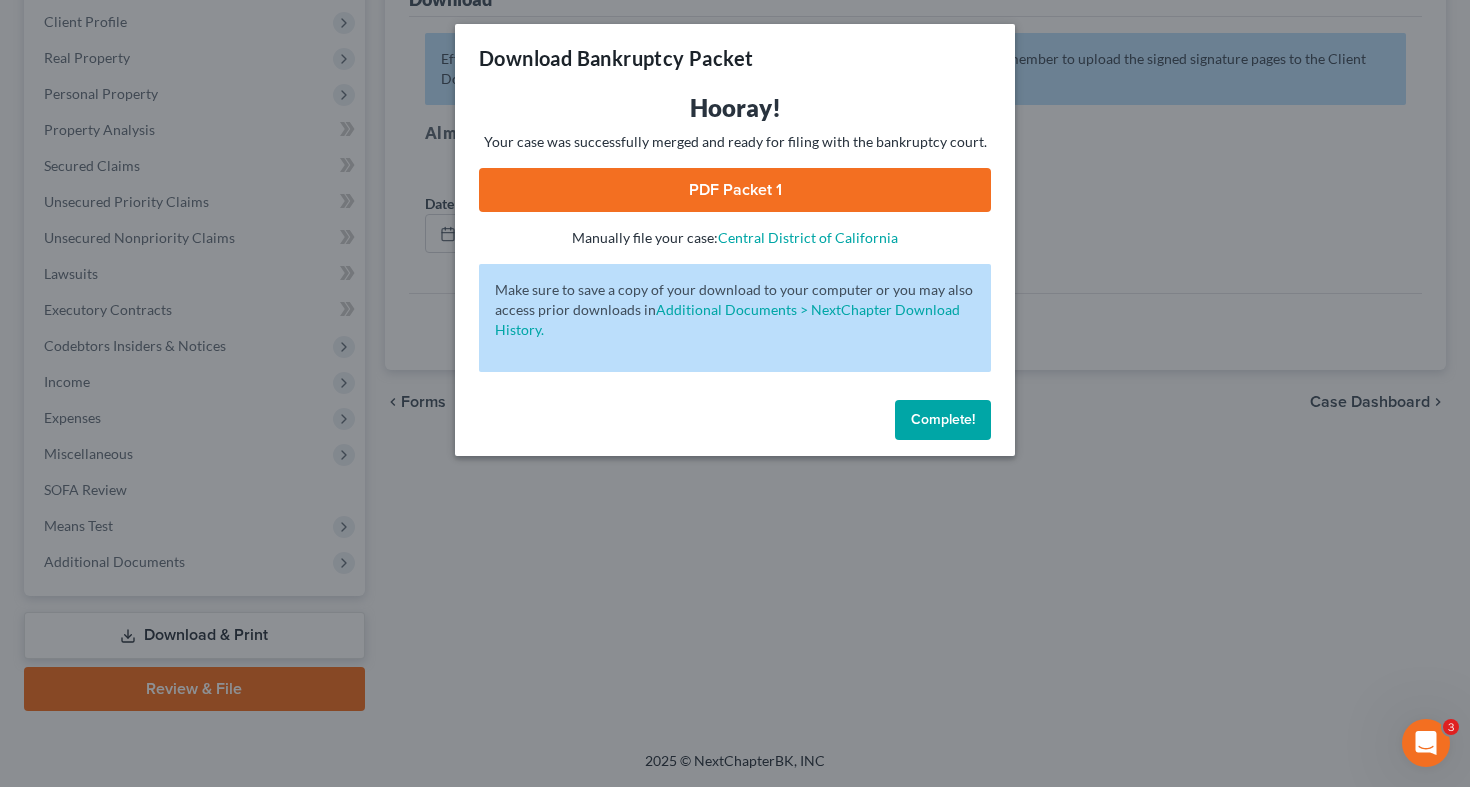 click on "Complete!" at bounding box center (943, 419) 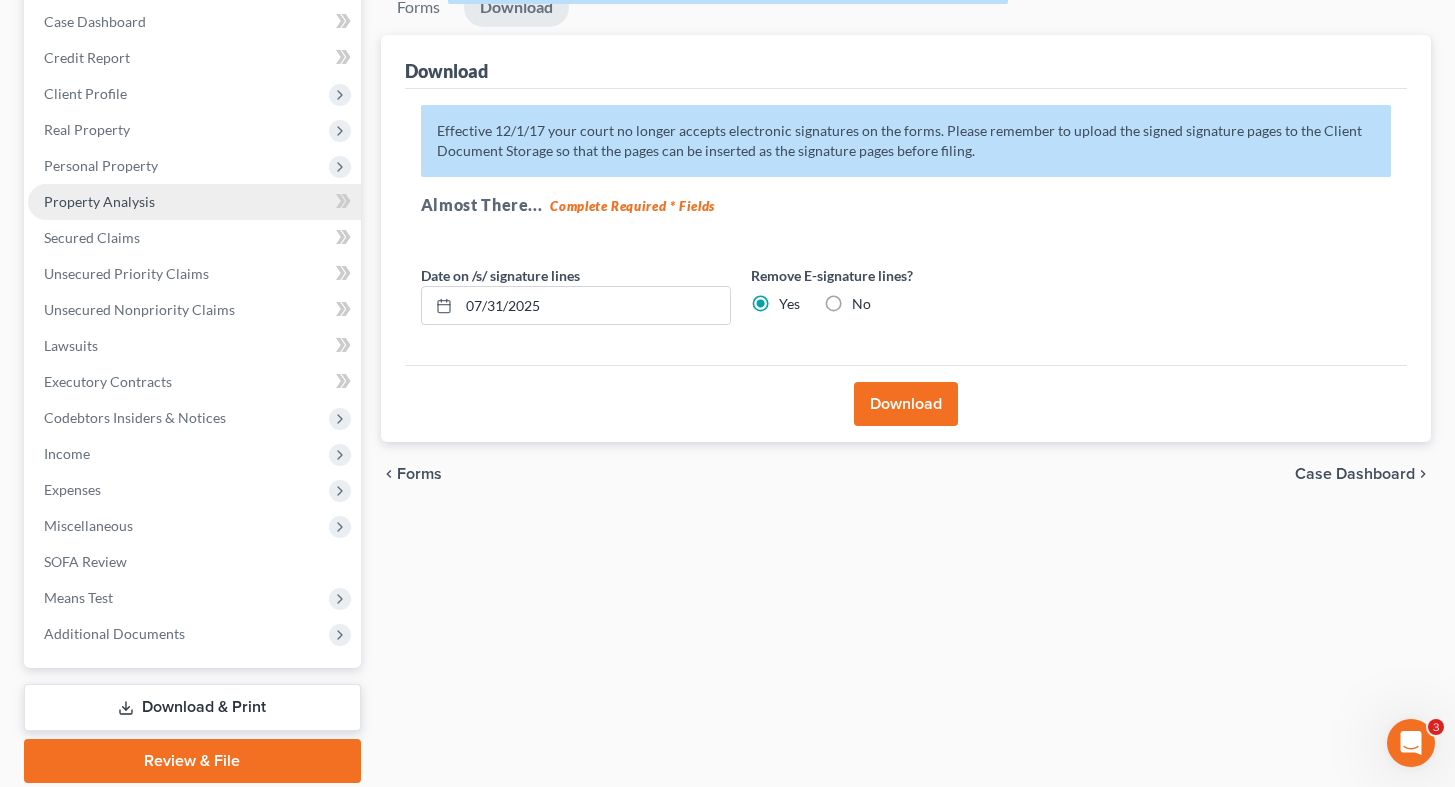 scroll, scrollTop: 27, scrollLeft: 0, axis: vertical 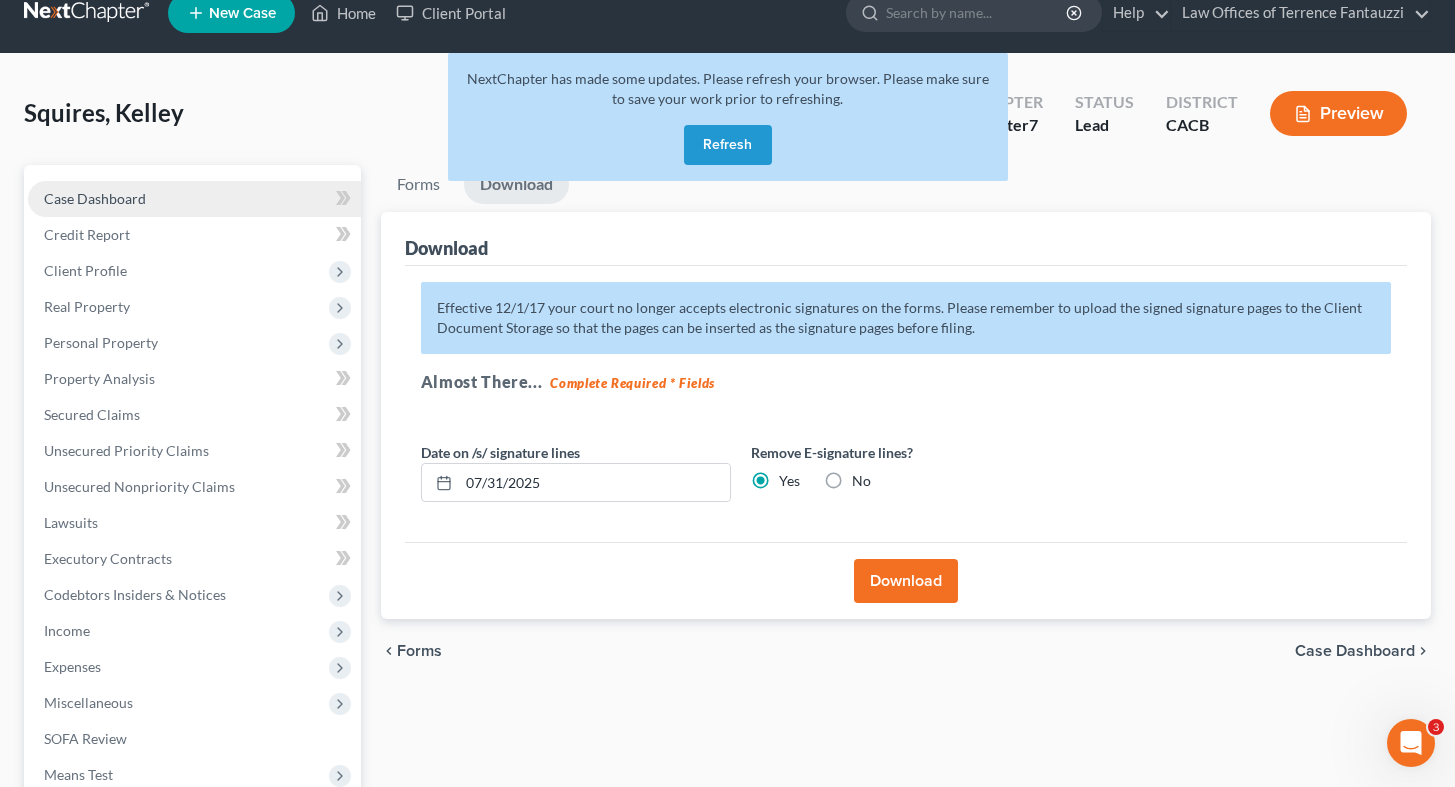 click on "Case Dashboard" at bounding box center (194, 199) 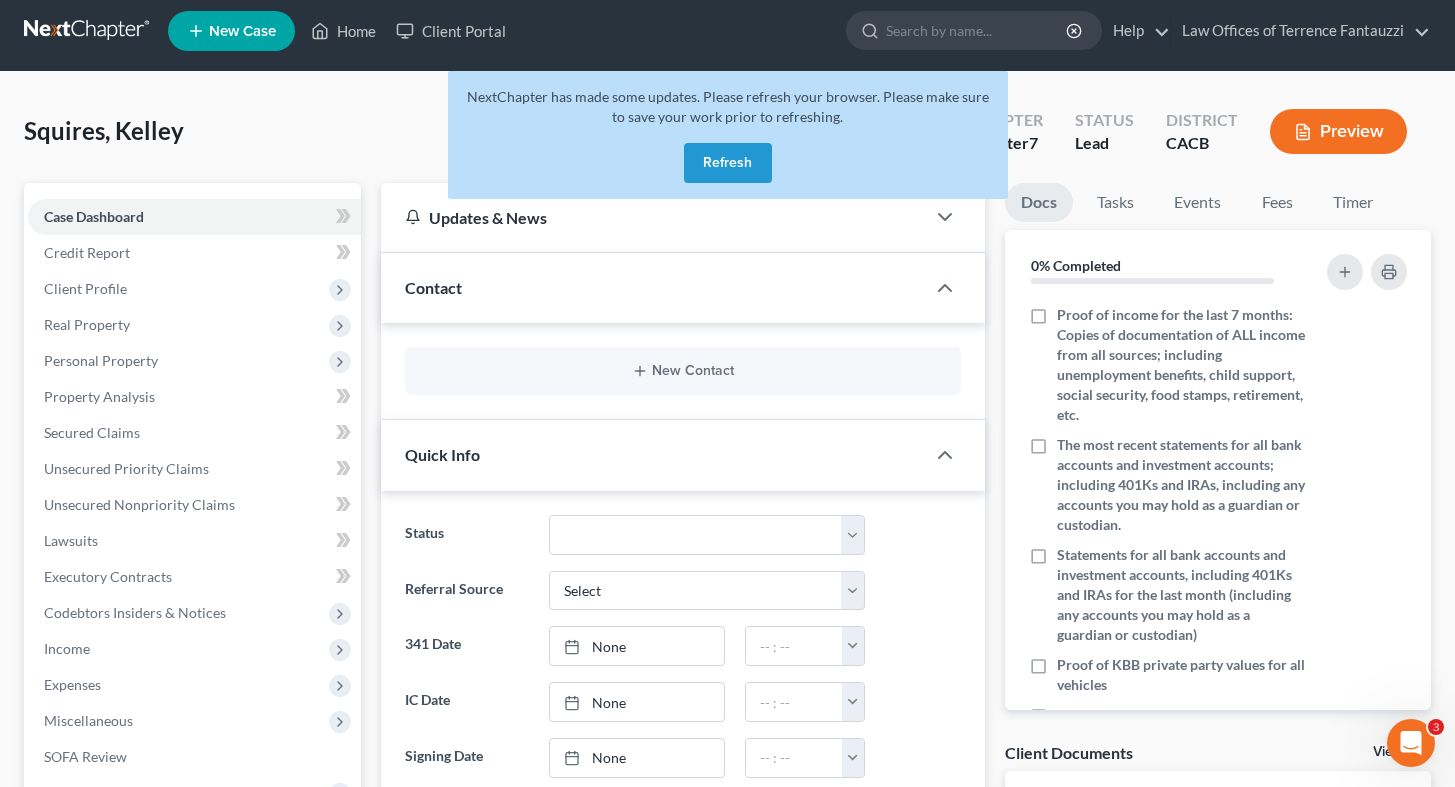 scroll, scrollTop: 0, scrollLeft: 0, axis: both 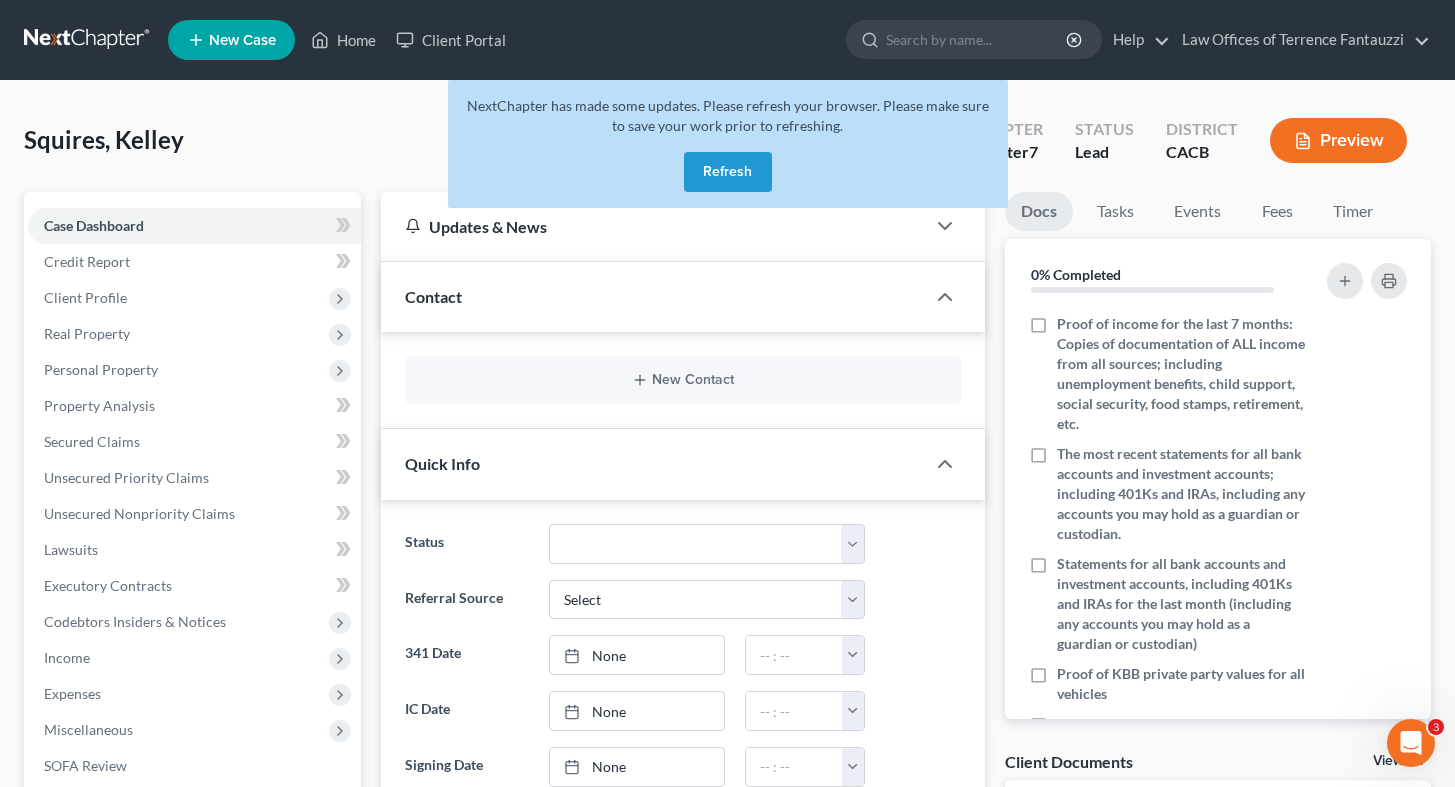 click on "Refresh" at bounding box center (728, 172) 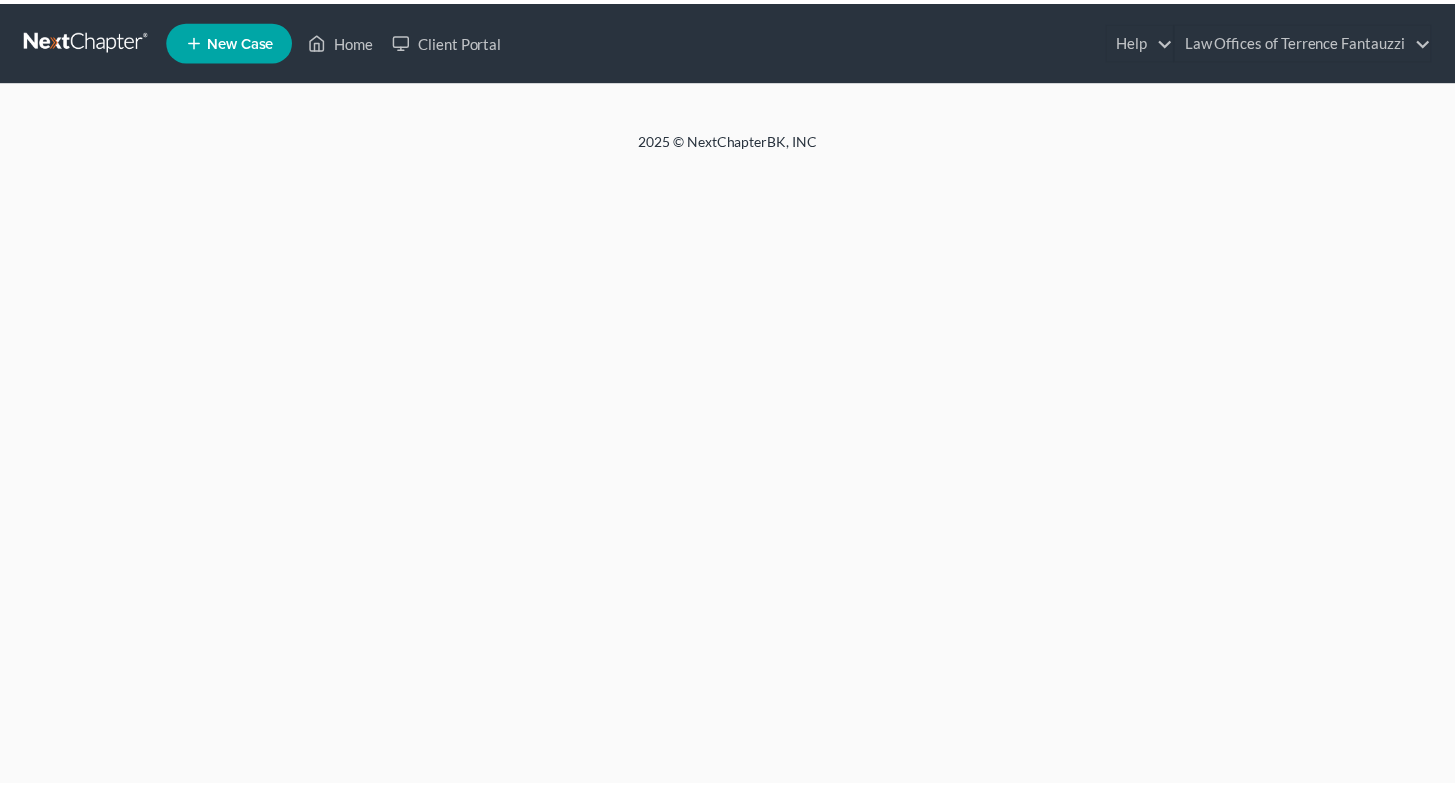 scroll, scrollTop: 0, scrollLeft: 0, axis: both 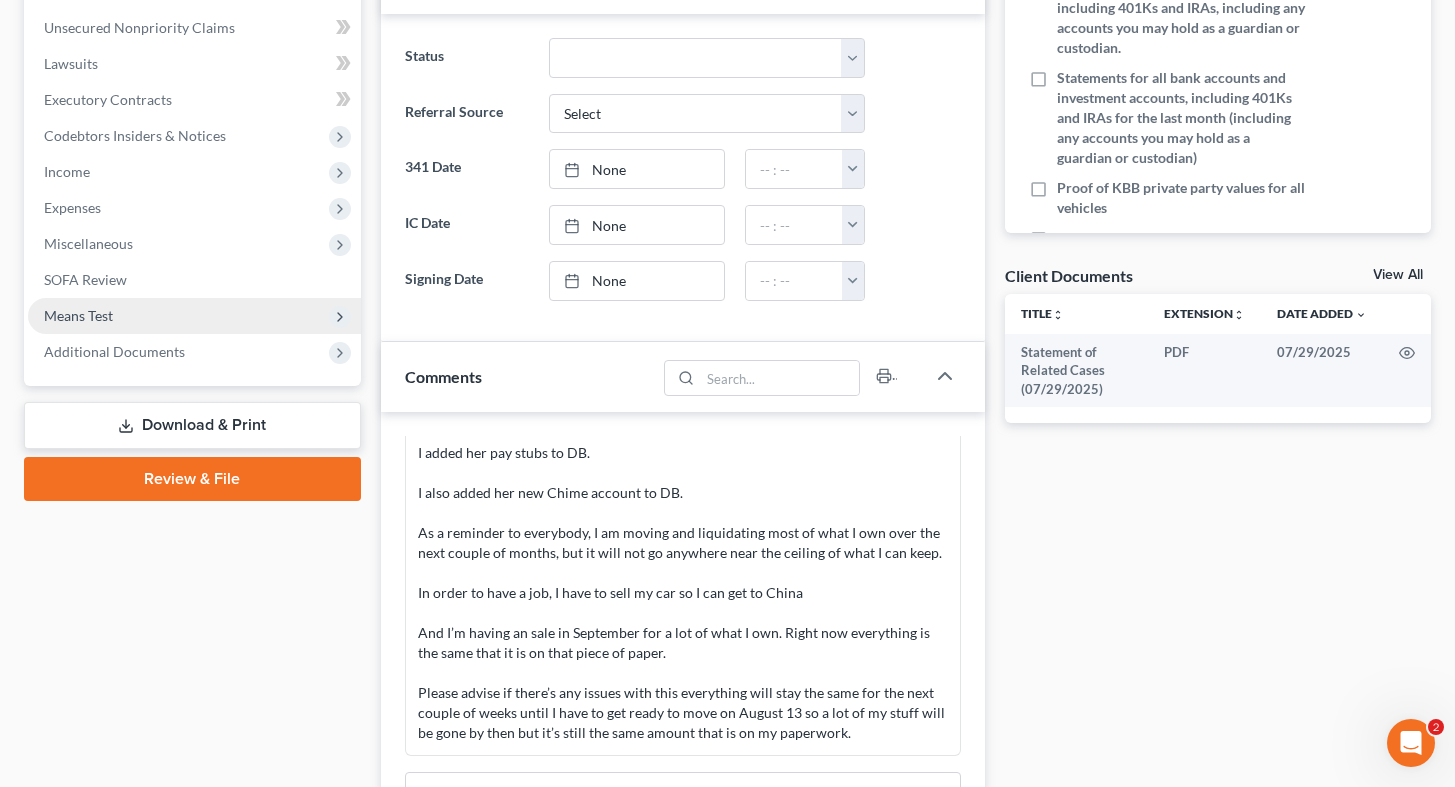 click on "Means Test" at bounding box center [194, 316] 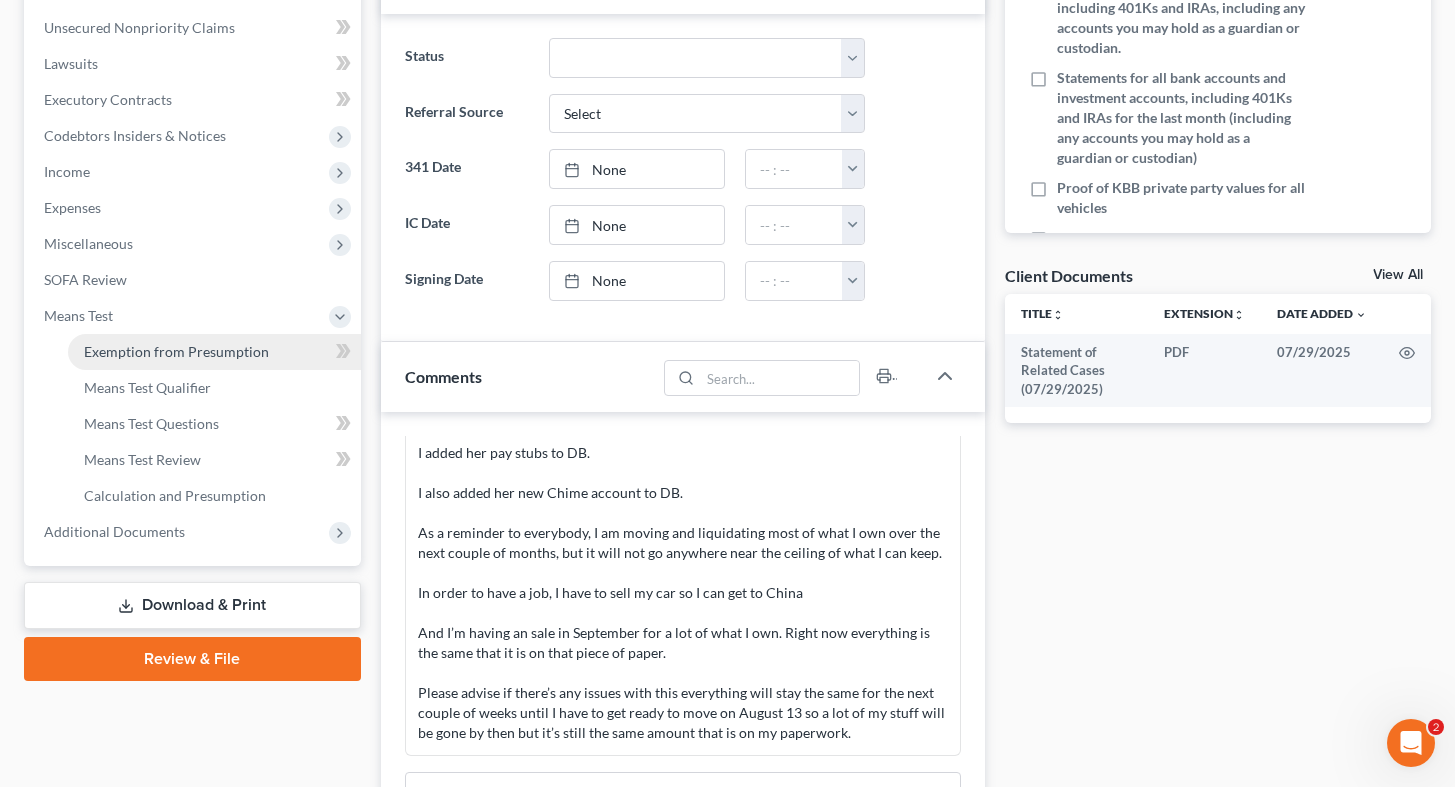 click on "Exemption from Presumption" at bounding box center (176, 351) 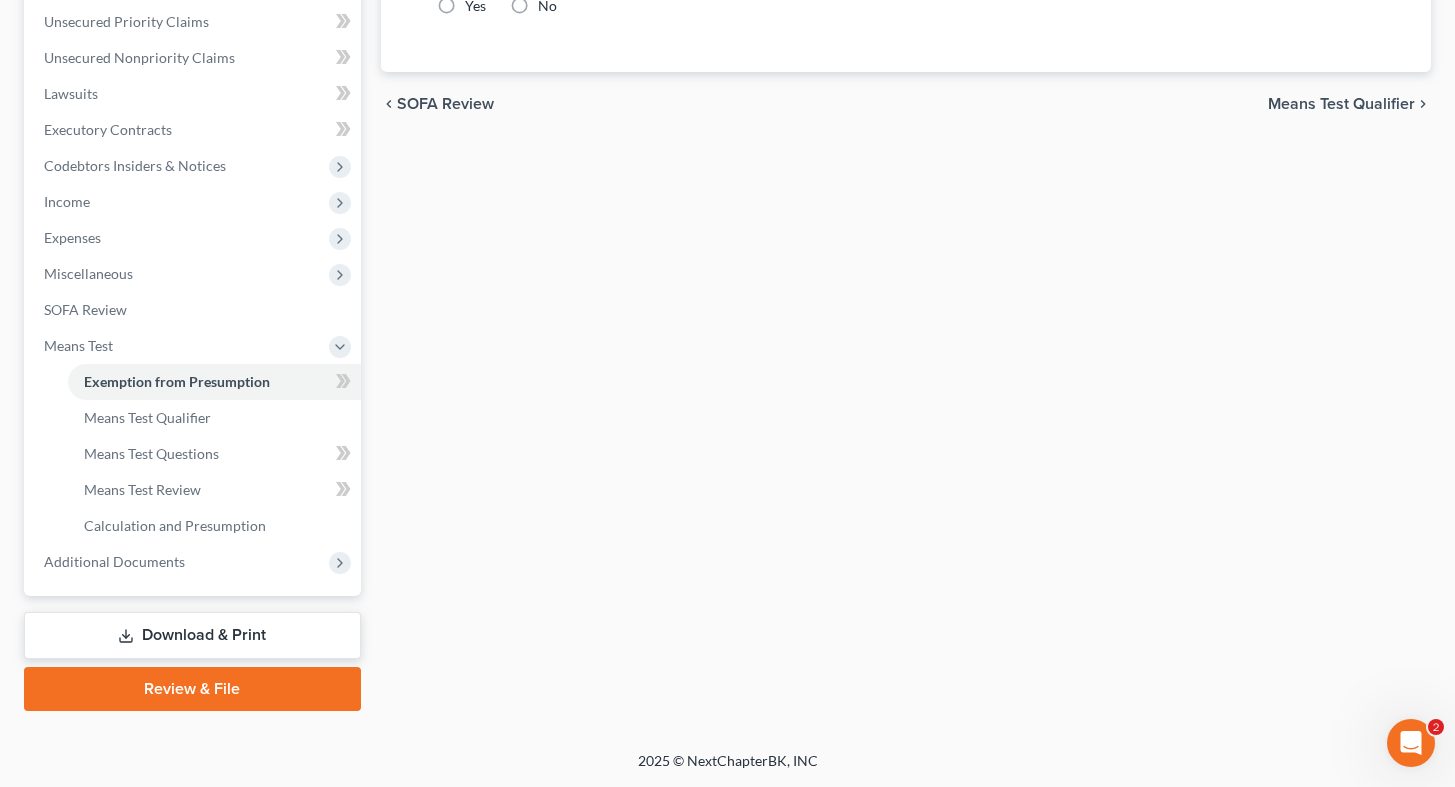 radio on "true" 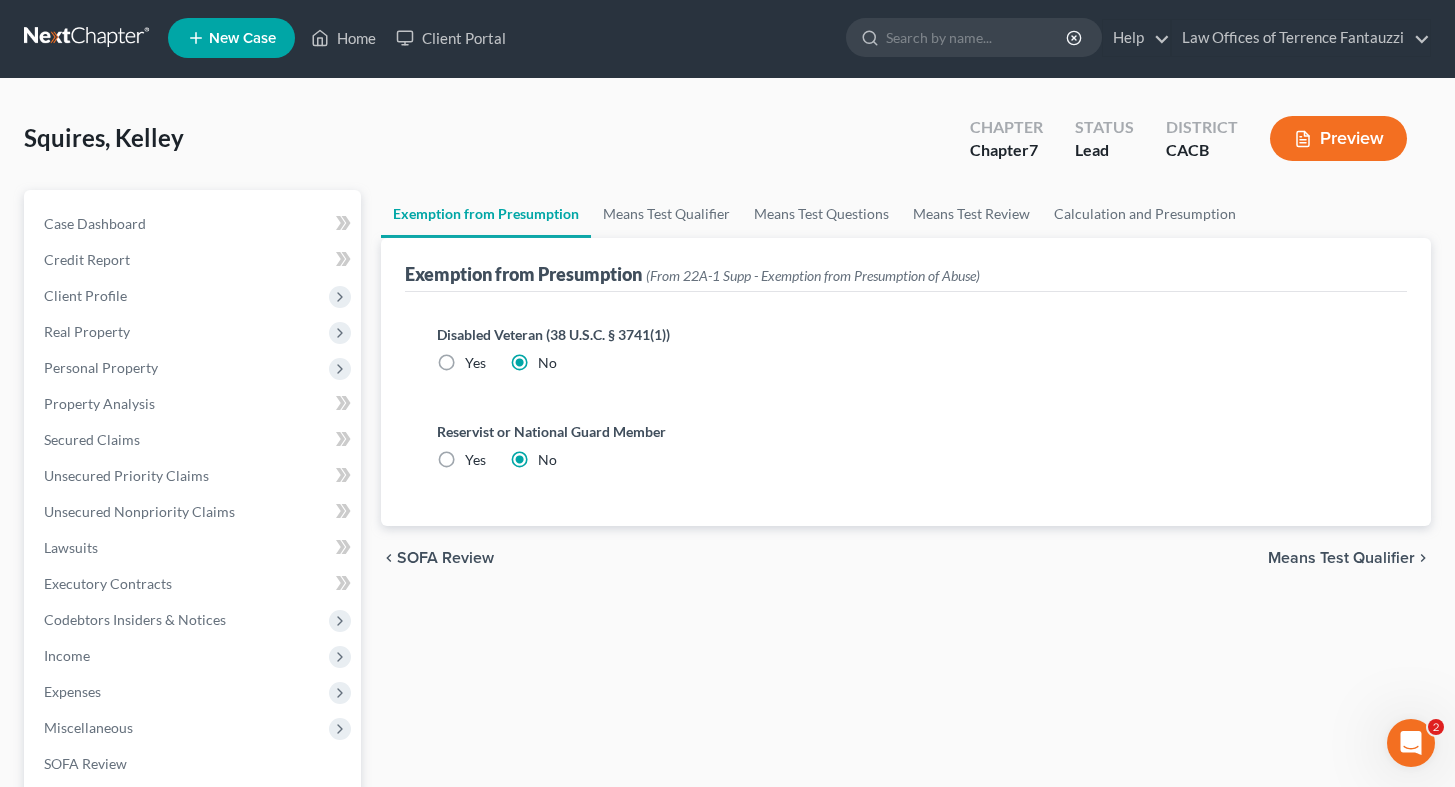 scroll, scrollTop: 0, scrollLeft: 0, axis: both 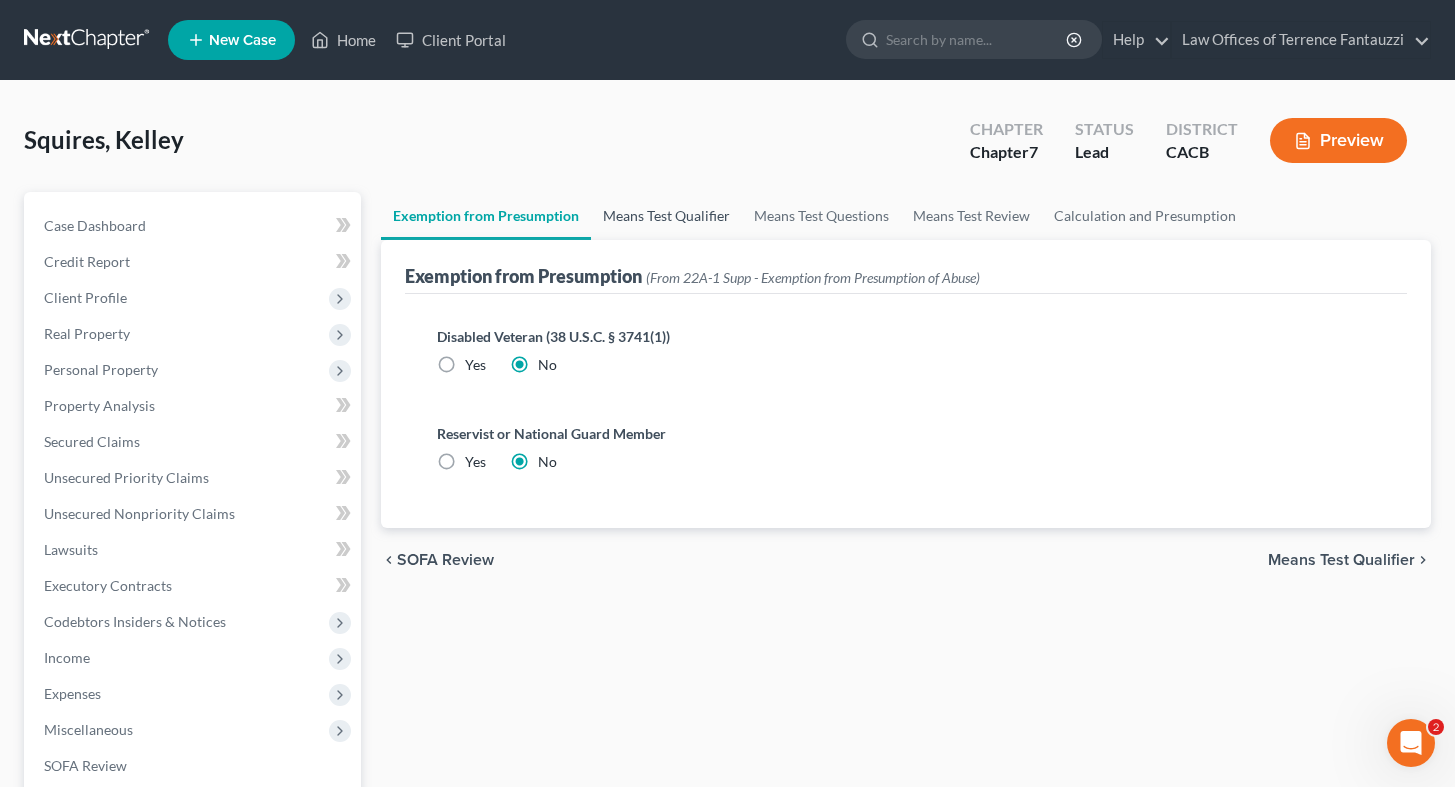 click on "Means Test Qualifier" at bounding box center (666, 216) 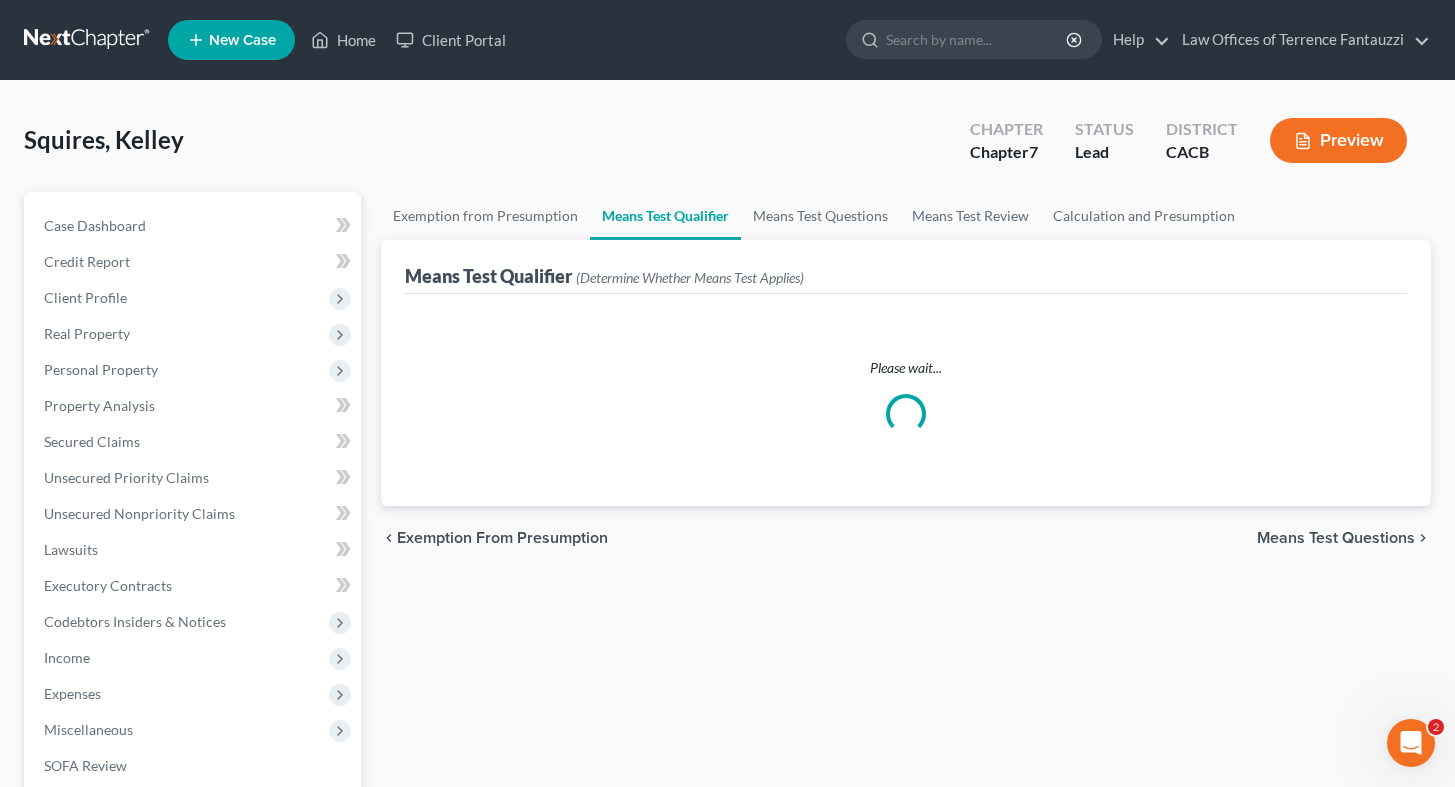 click on "Means Test Qualifier" at bounding box center [665, 216] 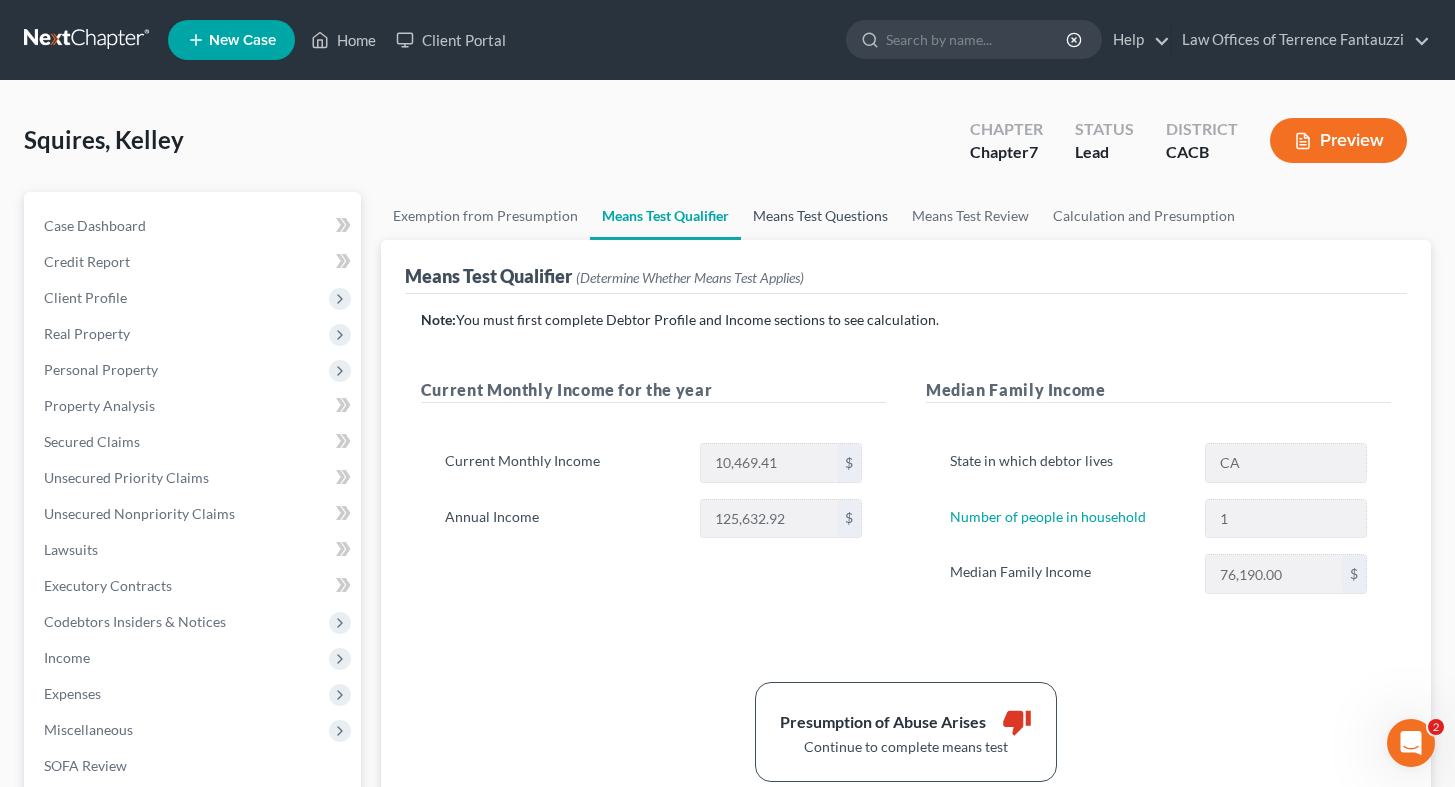 click on "Means Test Questions" at bounding box center [820, 216] 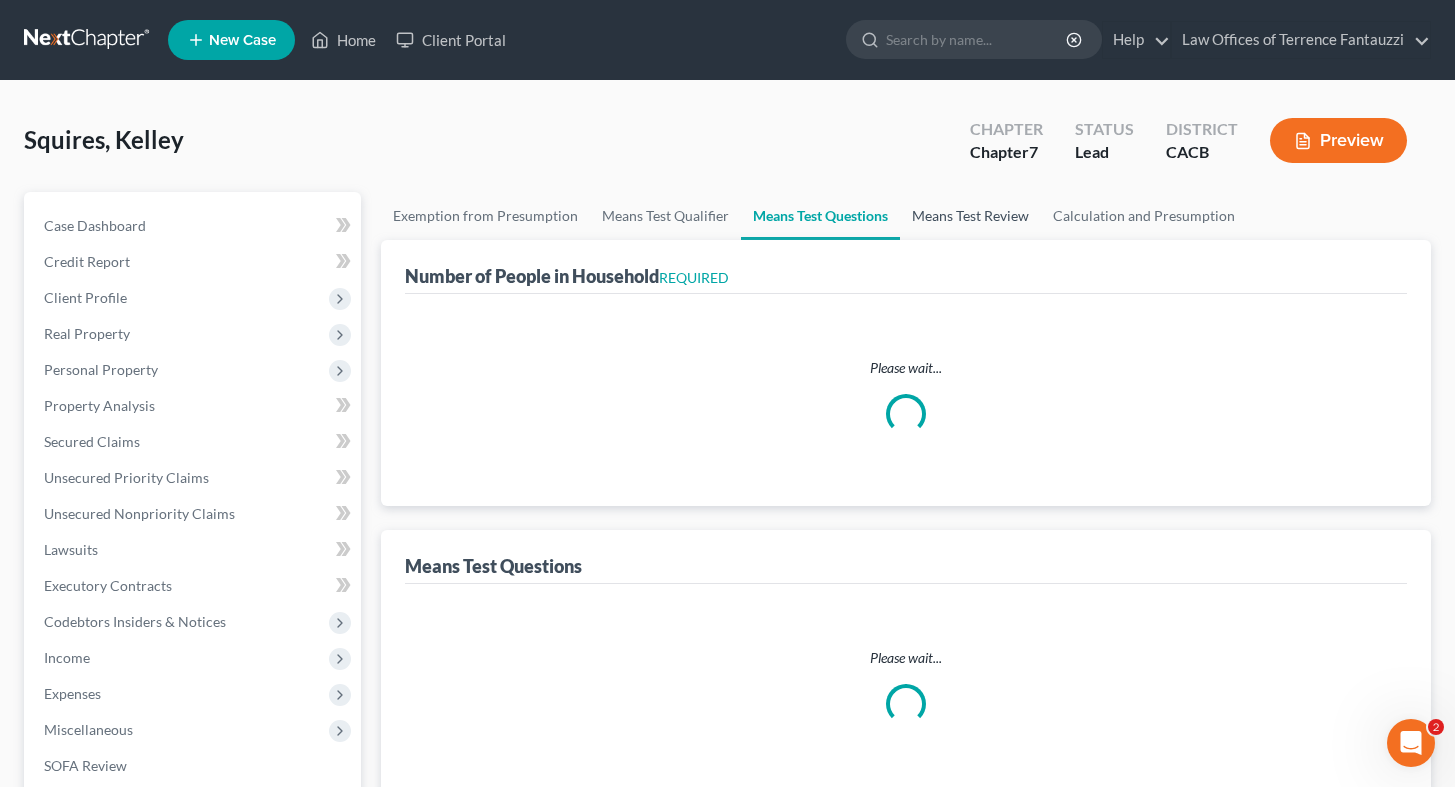 select on "1" 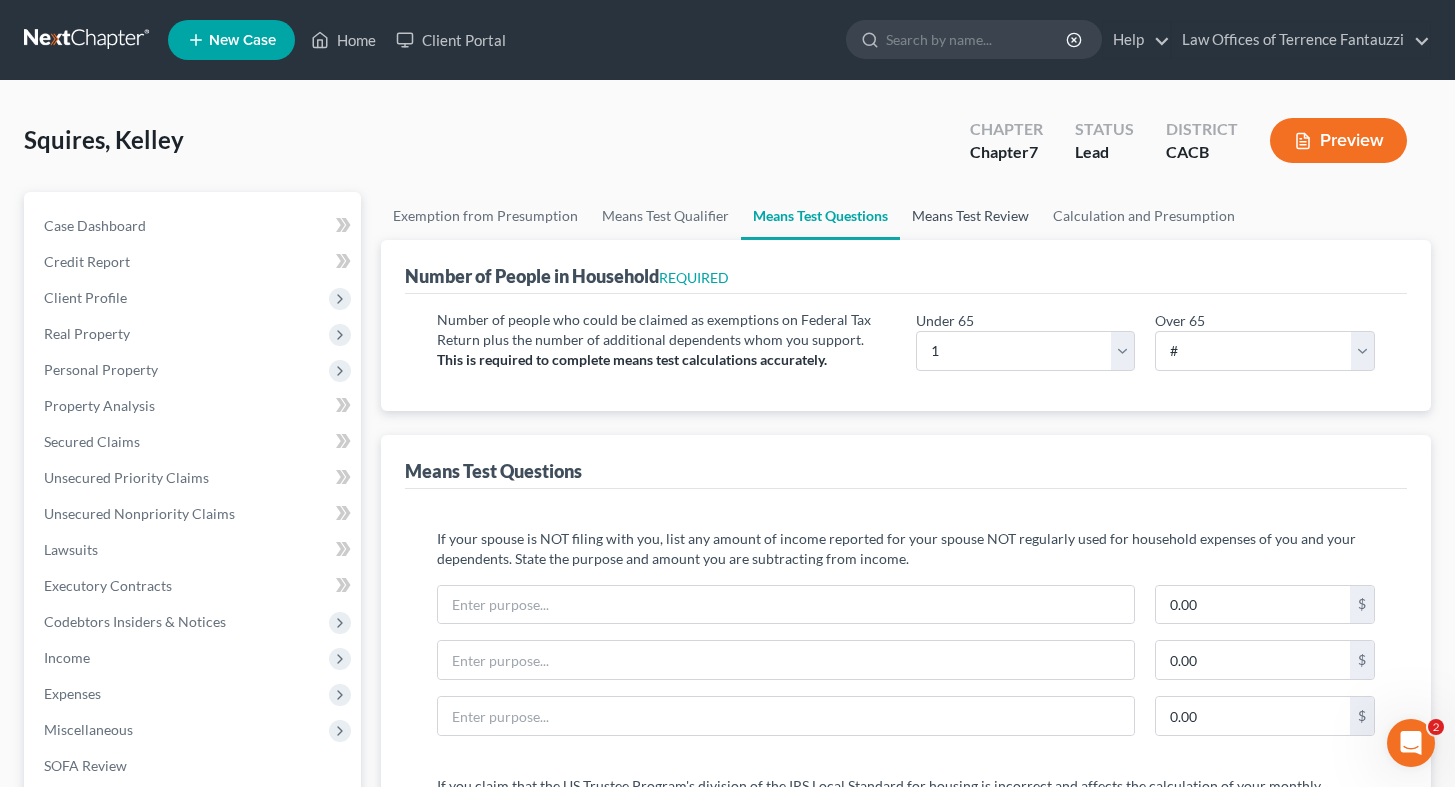 click on "Means Test Review" at bounding box center [970, 216] 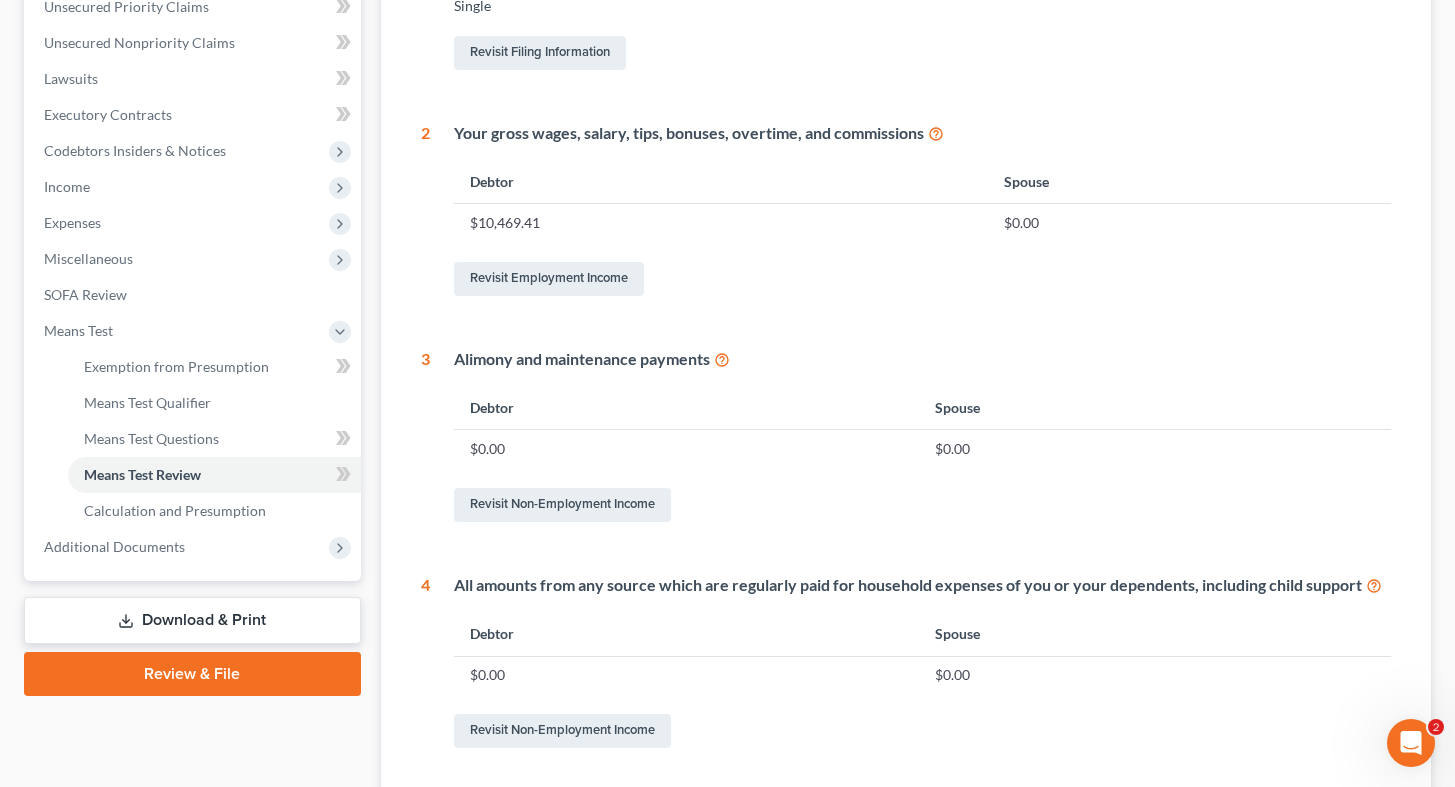 scroll, scrollTop: 65, scrollLeft: 0, axis: vertical 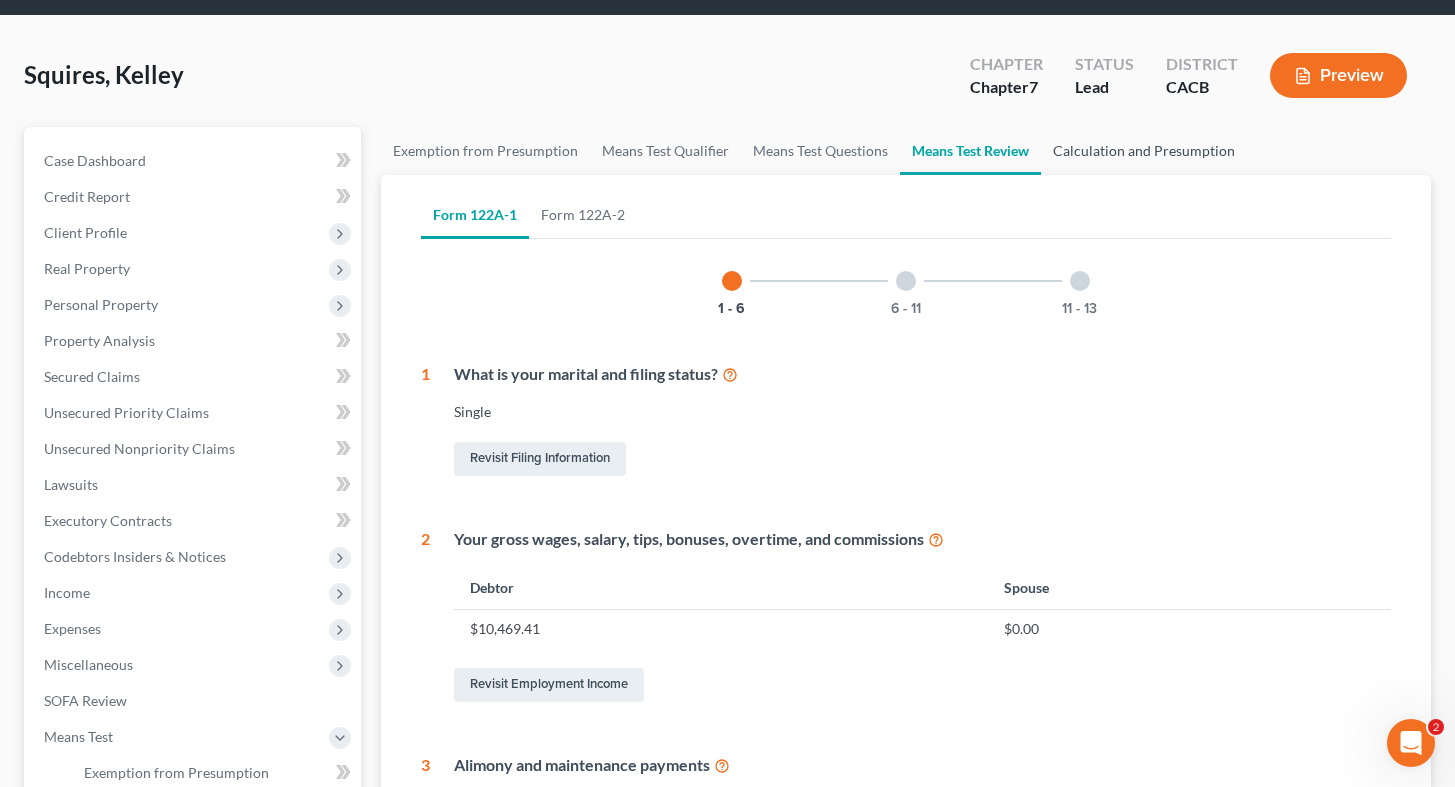 click on "Calculation and Presumption" at bounding box center [1144, 151] 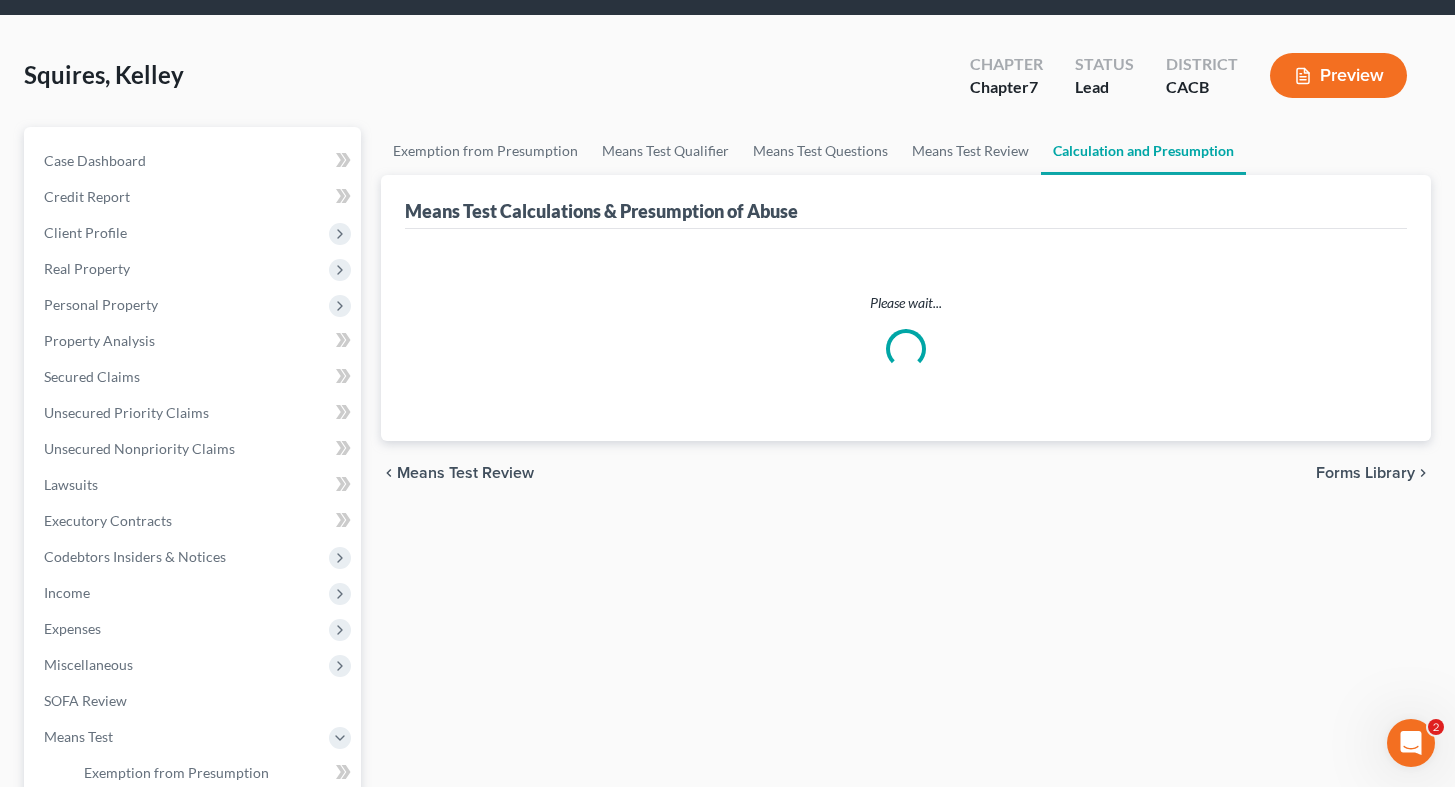 scroll, scrollTop: 0, scrollLeft: 0, axis: both 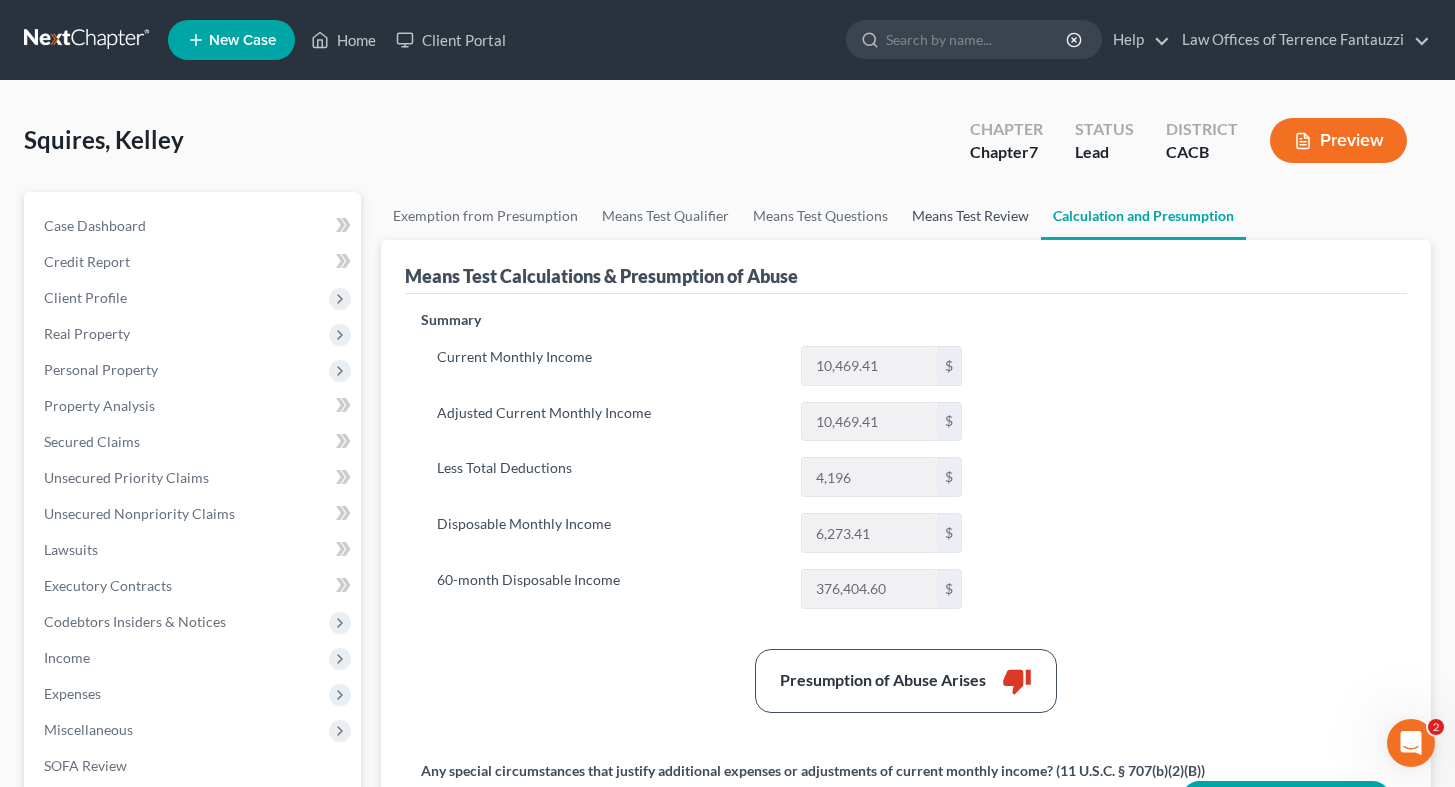 click on "Means Test Review" at bounding box center (970, 216) 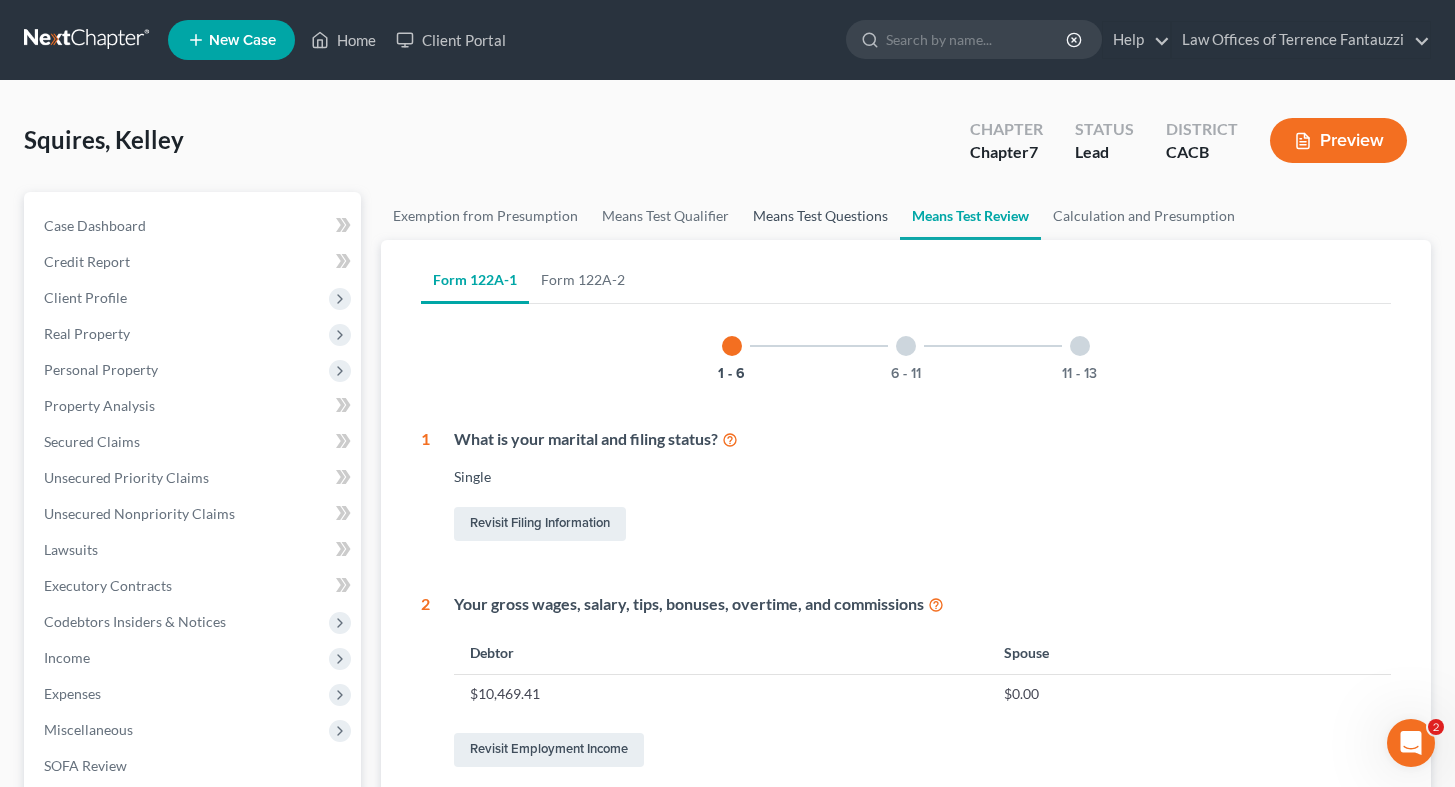 click on "Means Test Questions" at bounding box center (820, 216) 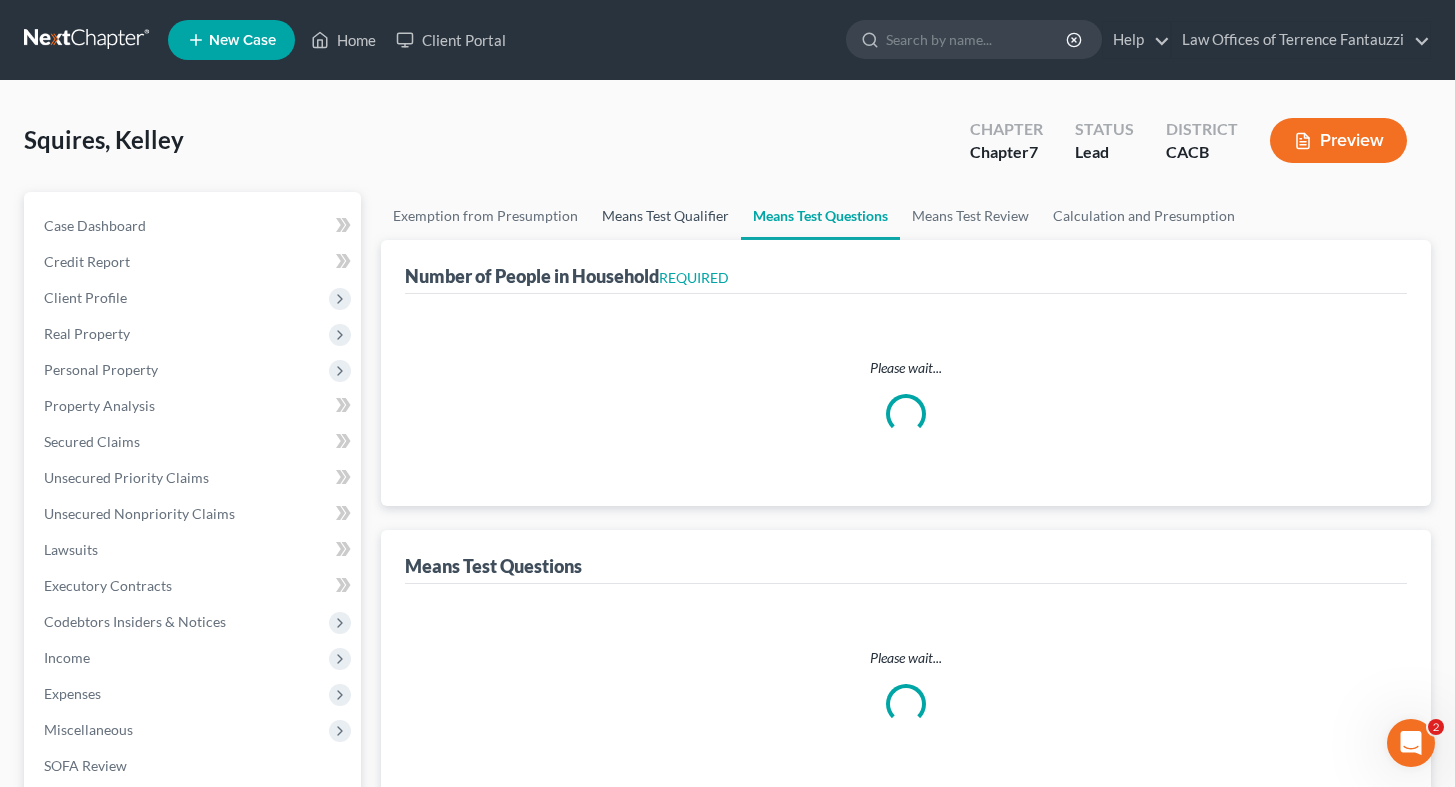 select on "1" 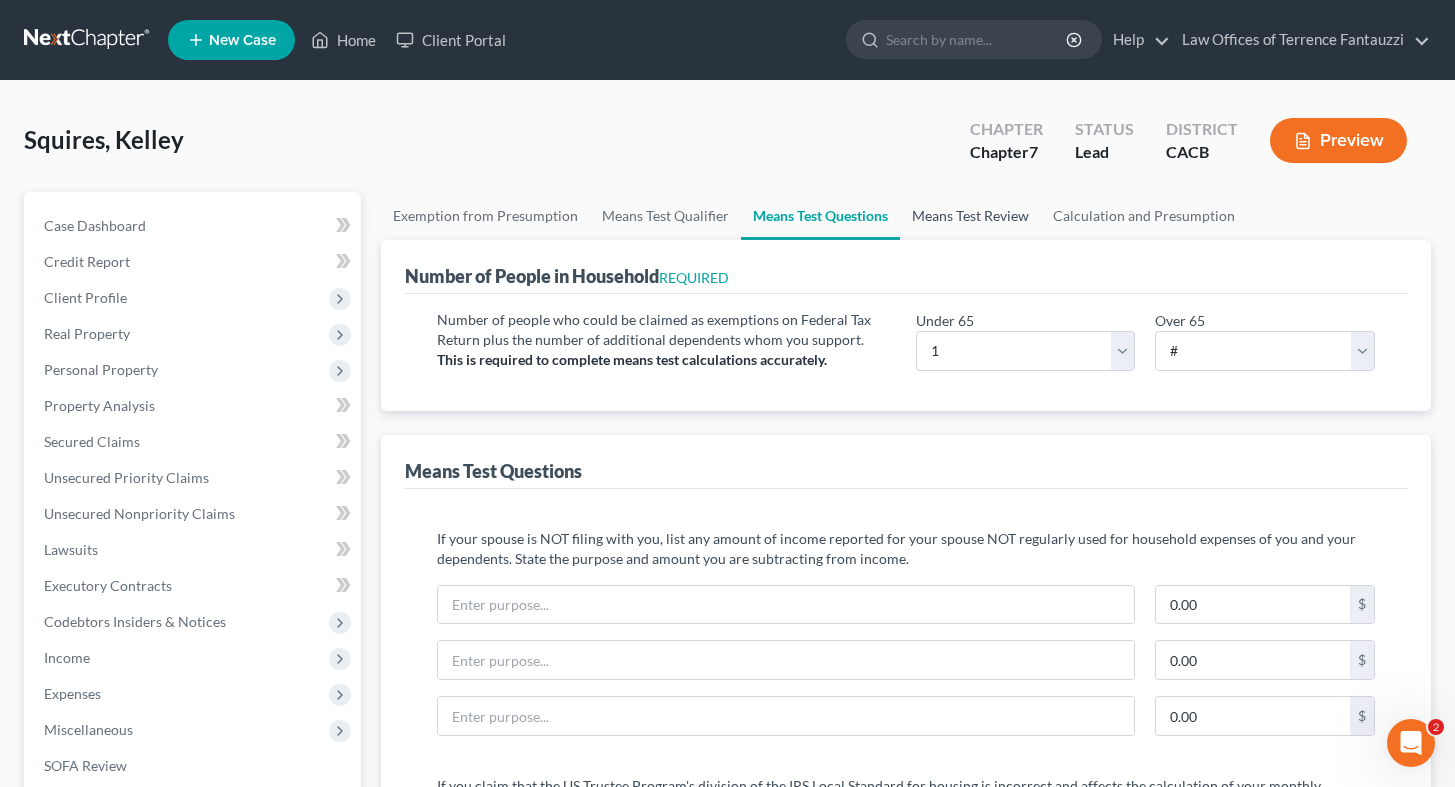 click on "Means Test Review" at bounding box center (970, 216) 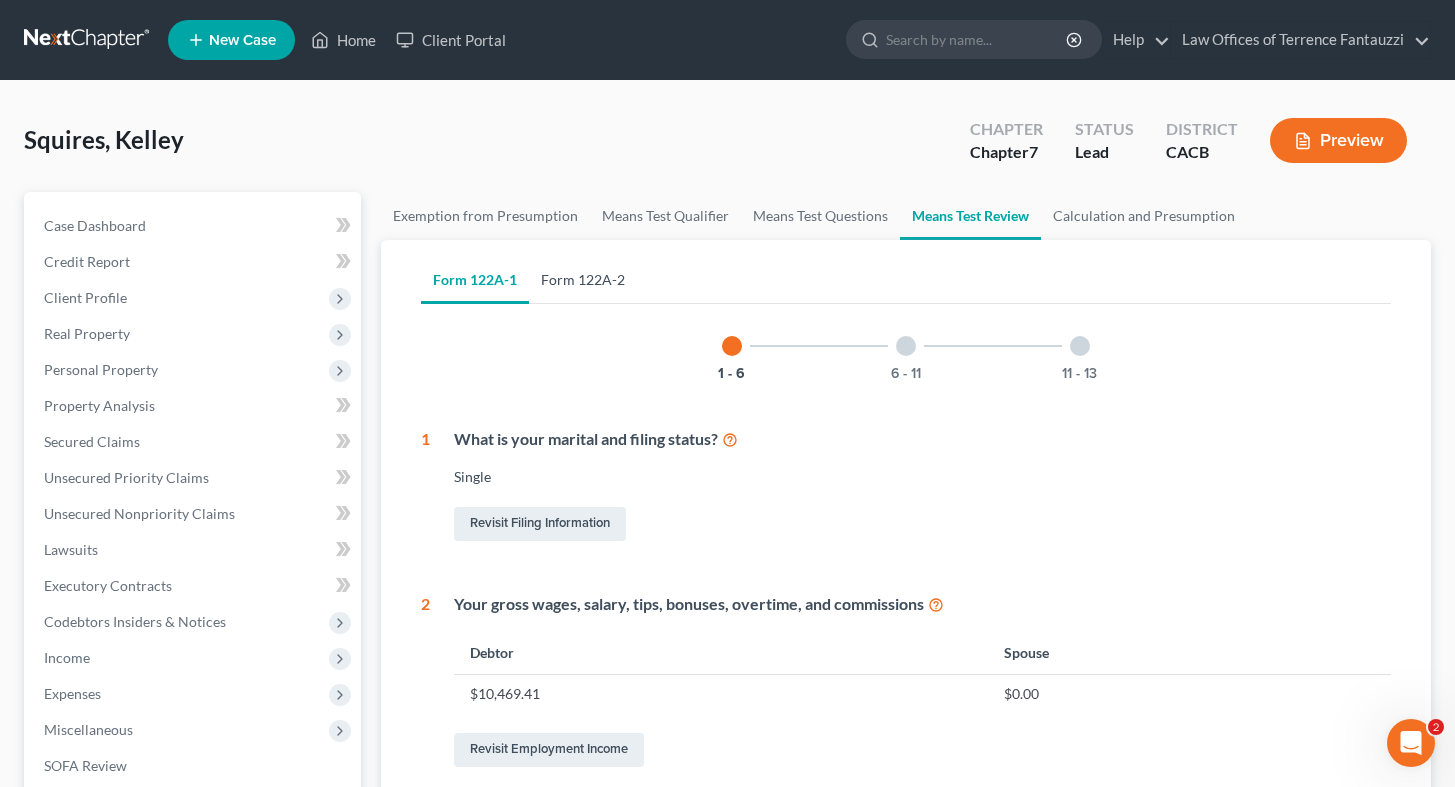 click on "Form 122A-2" at bounding box center [583, 280] 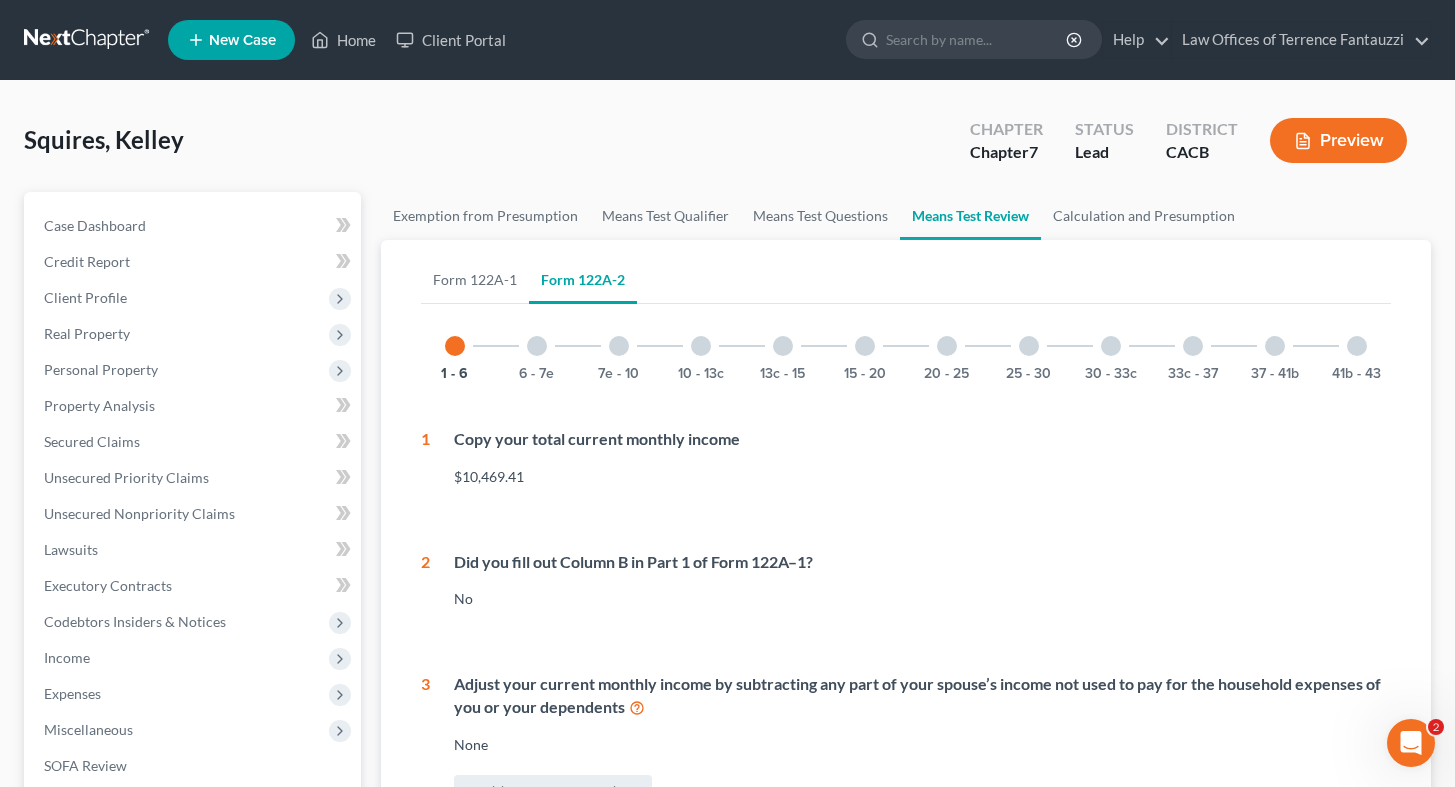 click at bounding box center (1357, 346) 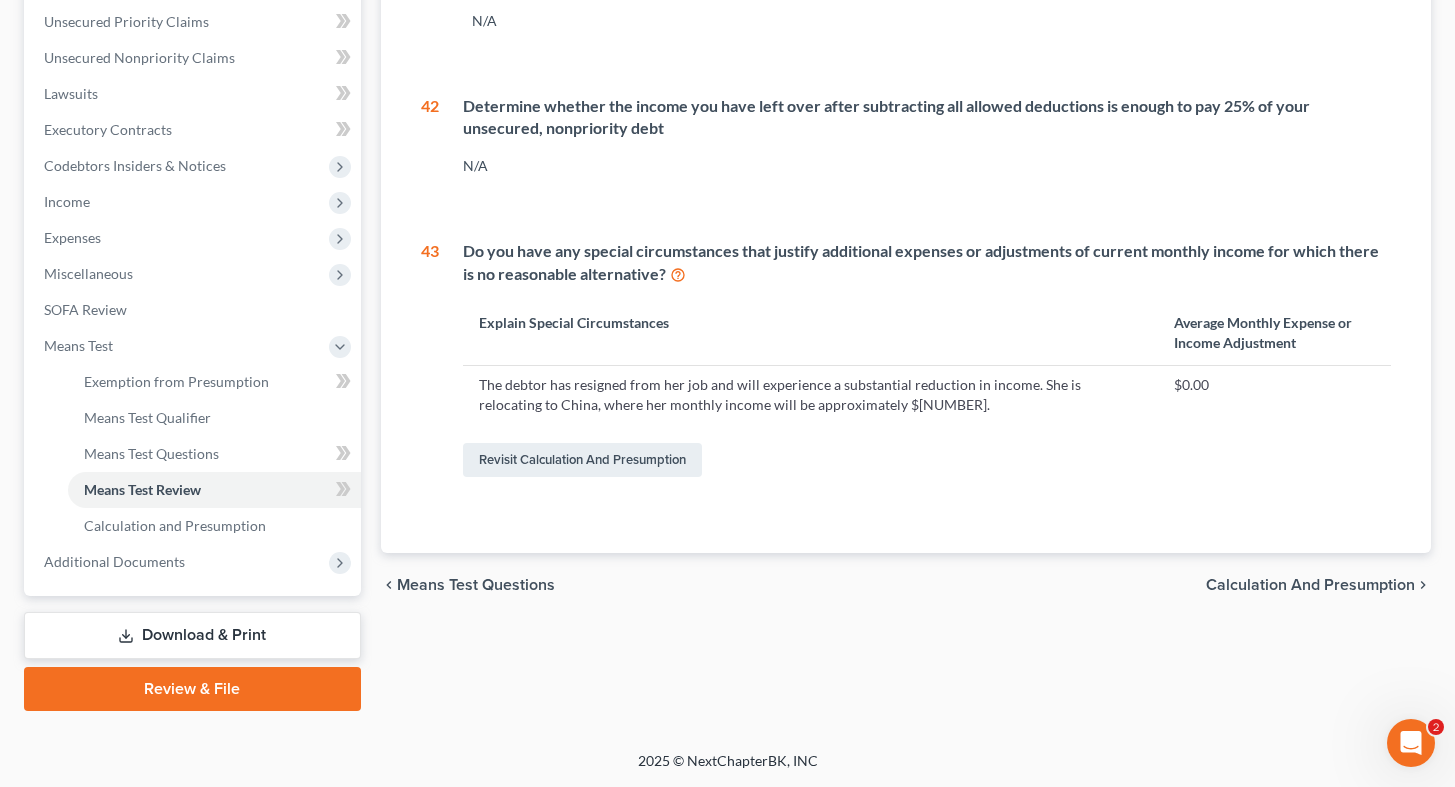 scroll, scrollTop: 0, scrollLeft: 0, axis: both 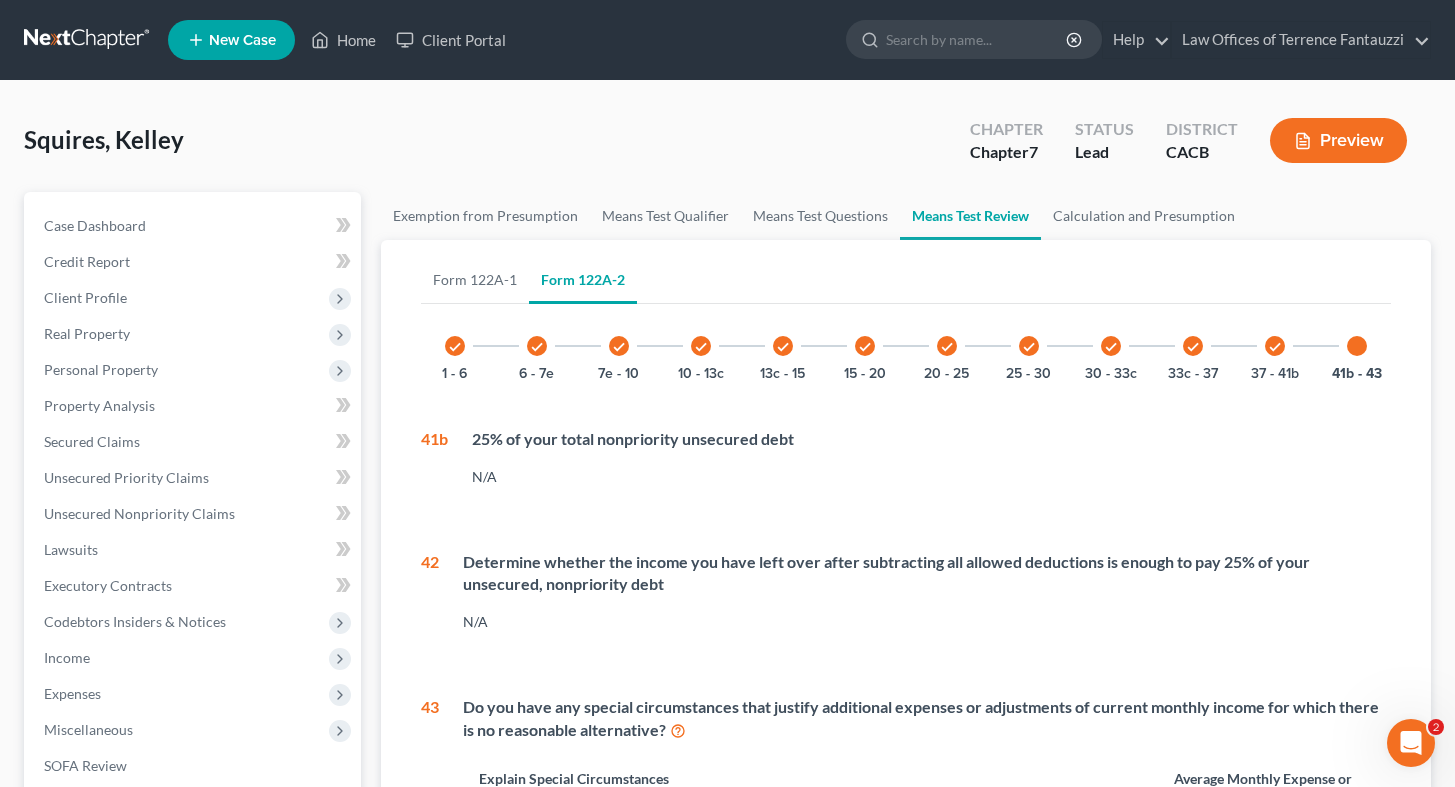 click on "41b - 43" at bounding box center [1357, 346] 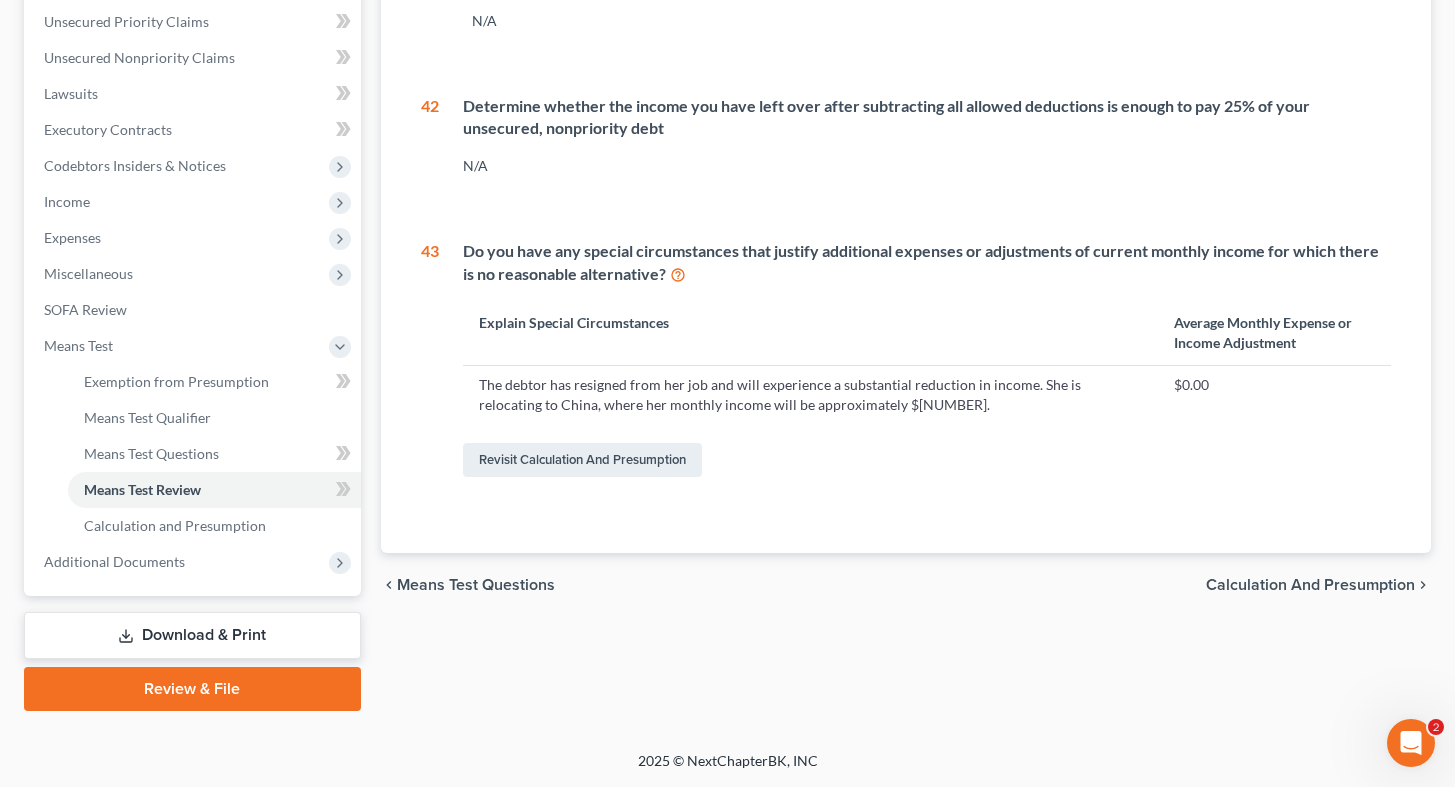 scroll, scrollTop: 452, scrollLeft: 0, axis: vertical 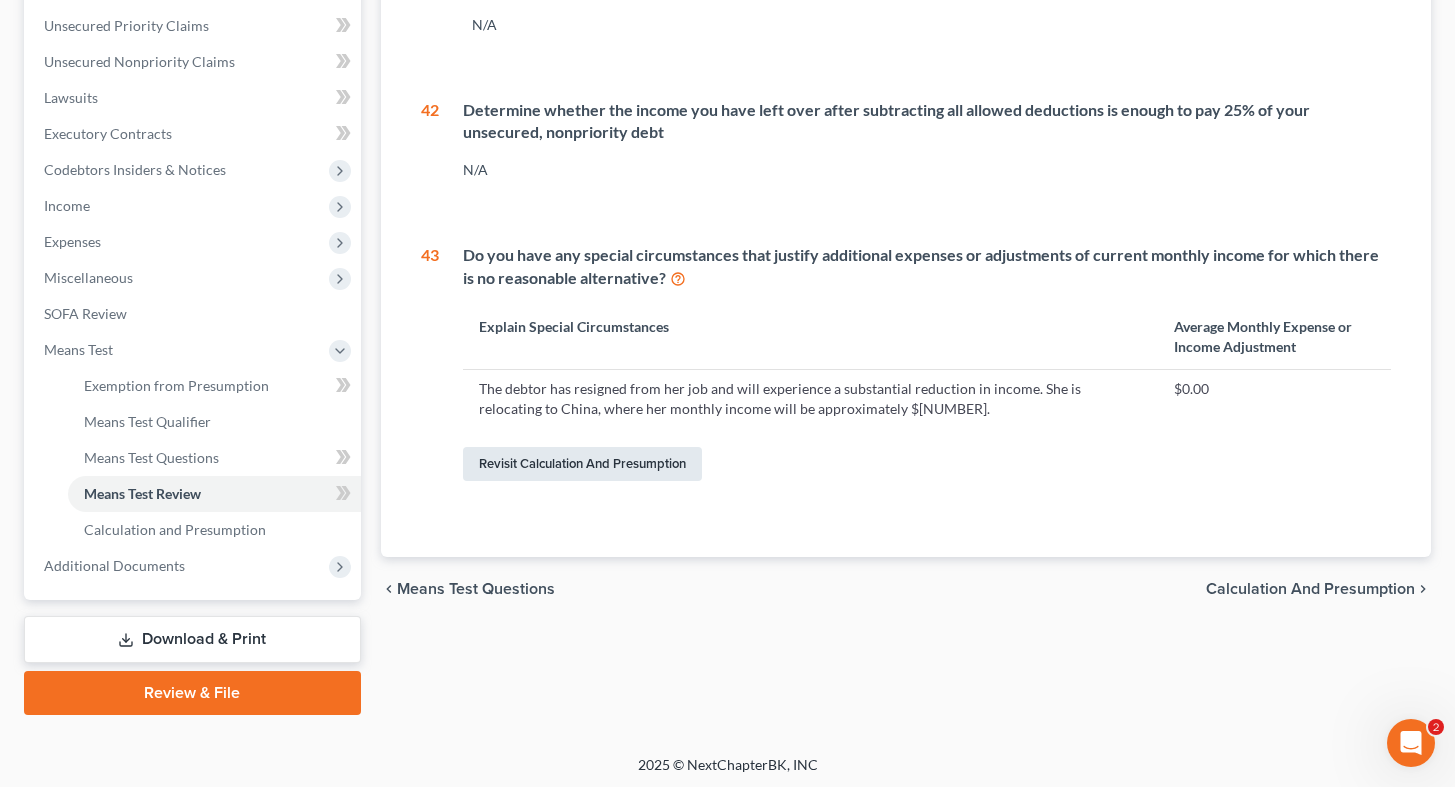 click on "Revisit Calculation and Presumption" at bounding box center [582, 464] 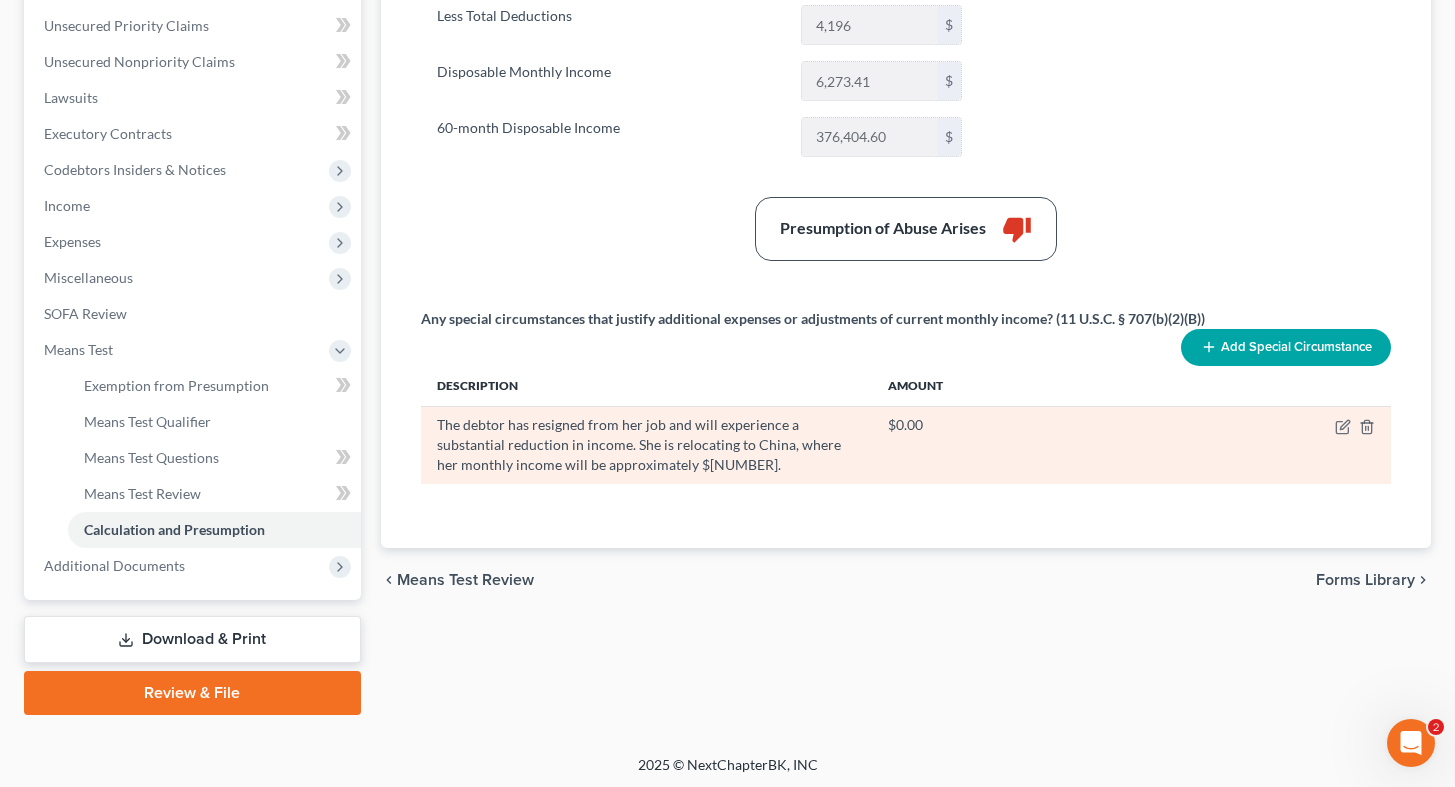 click on "Less Total Deductions" at bounding box center (609, 25) 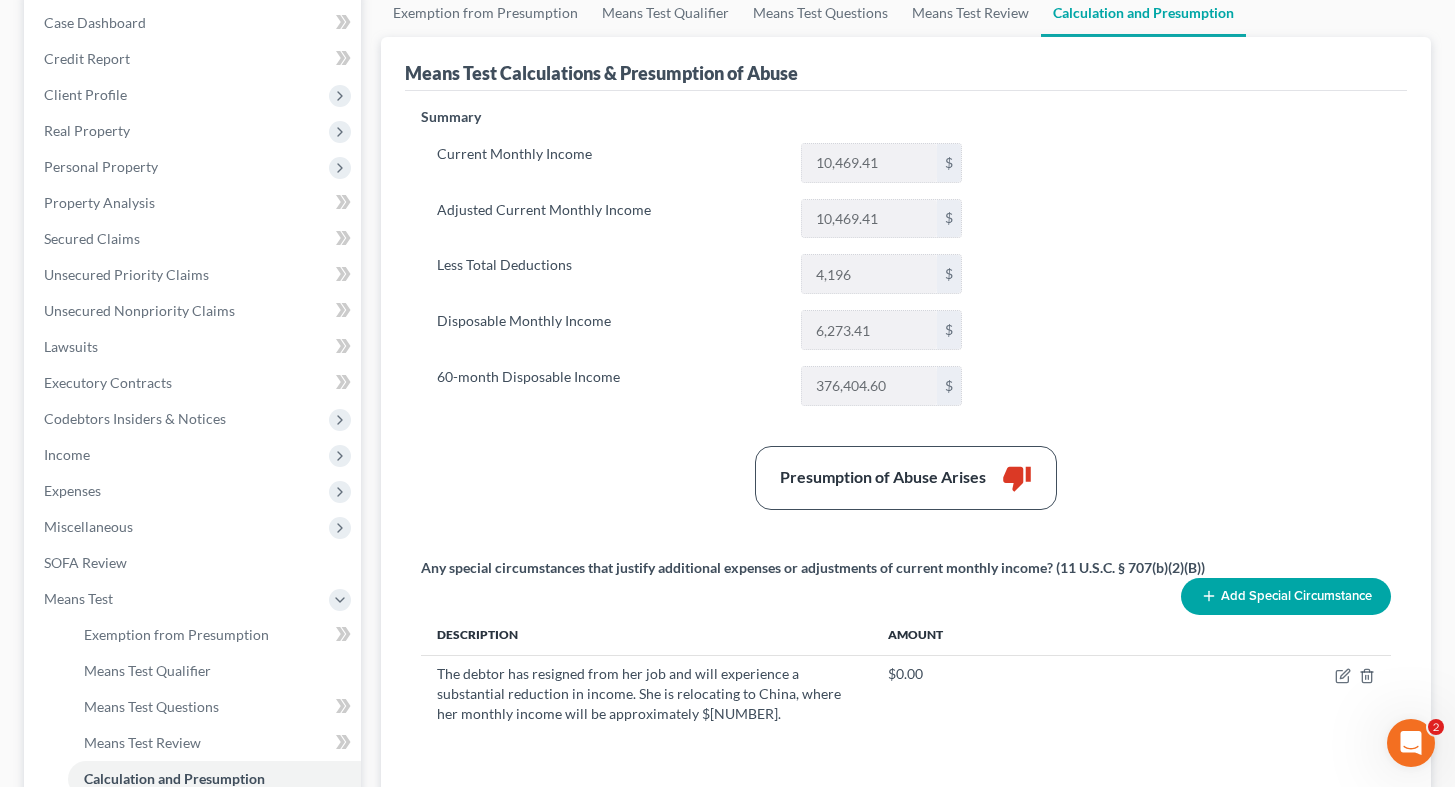scroll, scrollTop: 390, scrollLeft: 0, axis: vertical 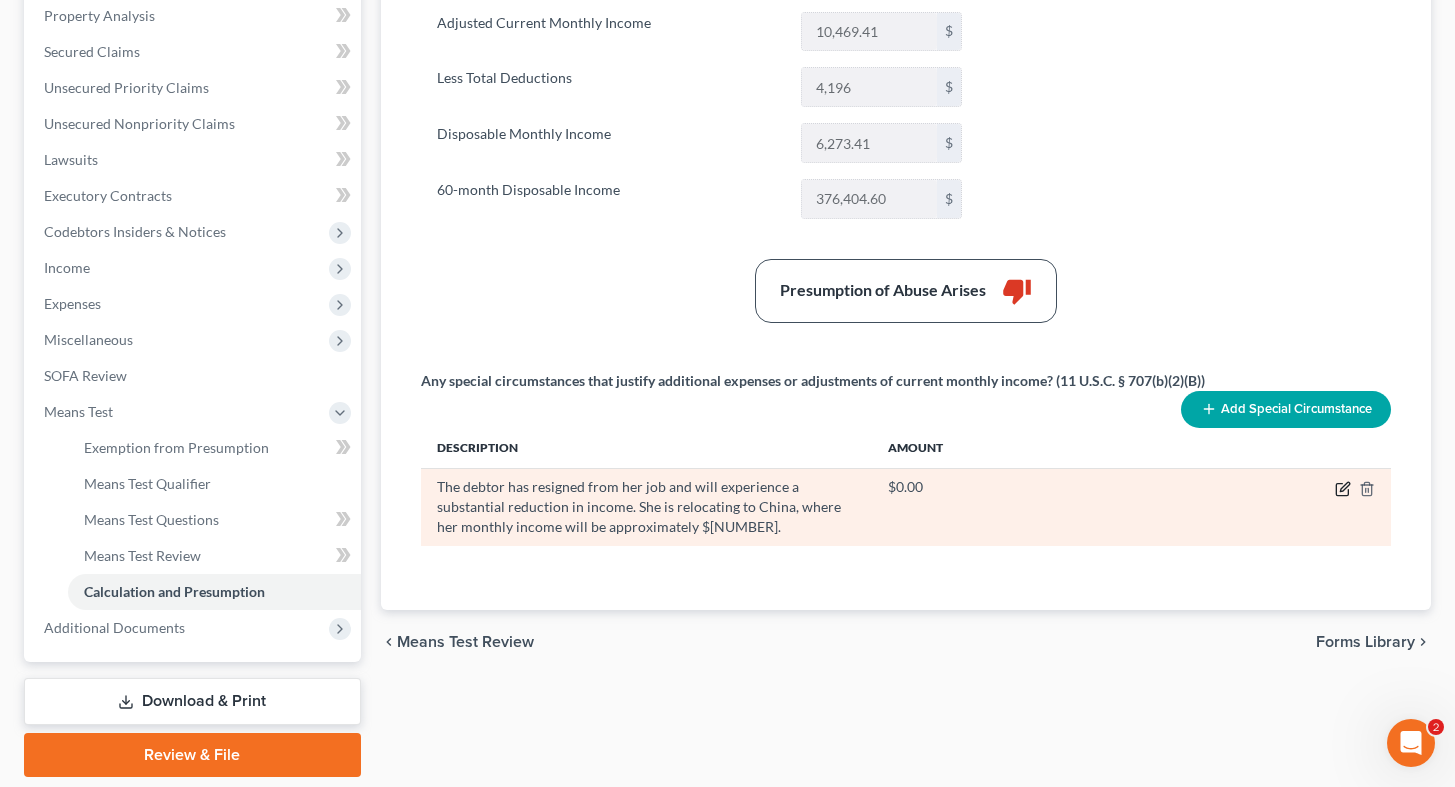 click 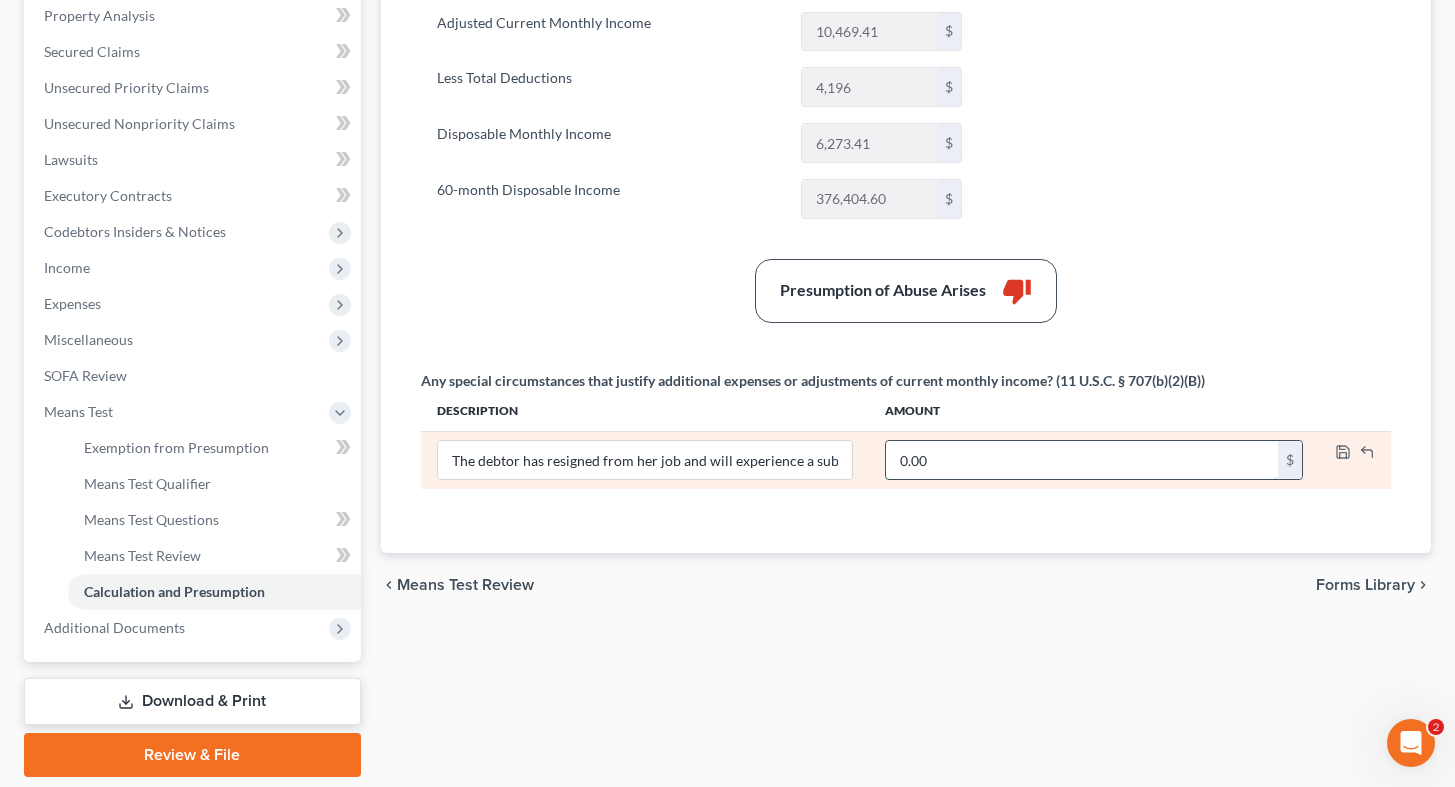 click on "0.00" at bounding box center [1082, 460] 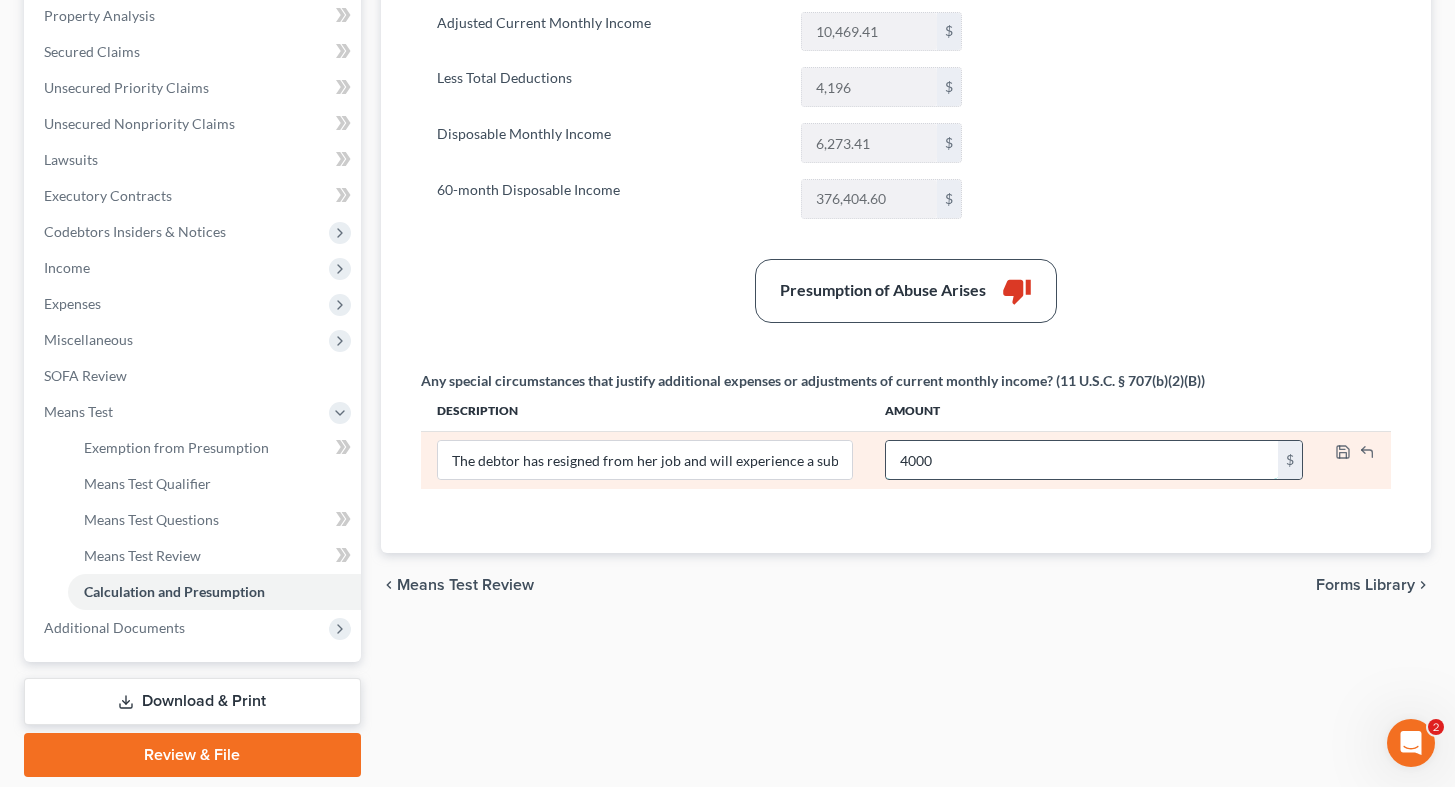 type on "4,000" 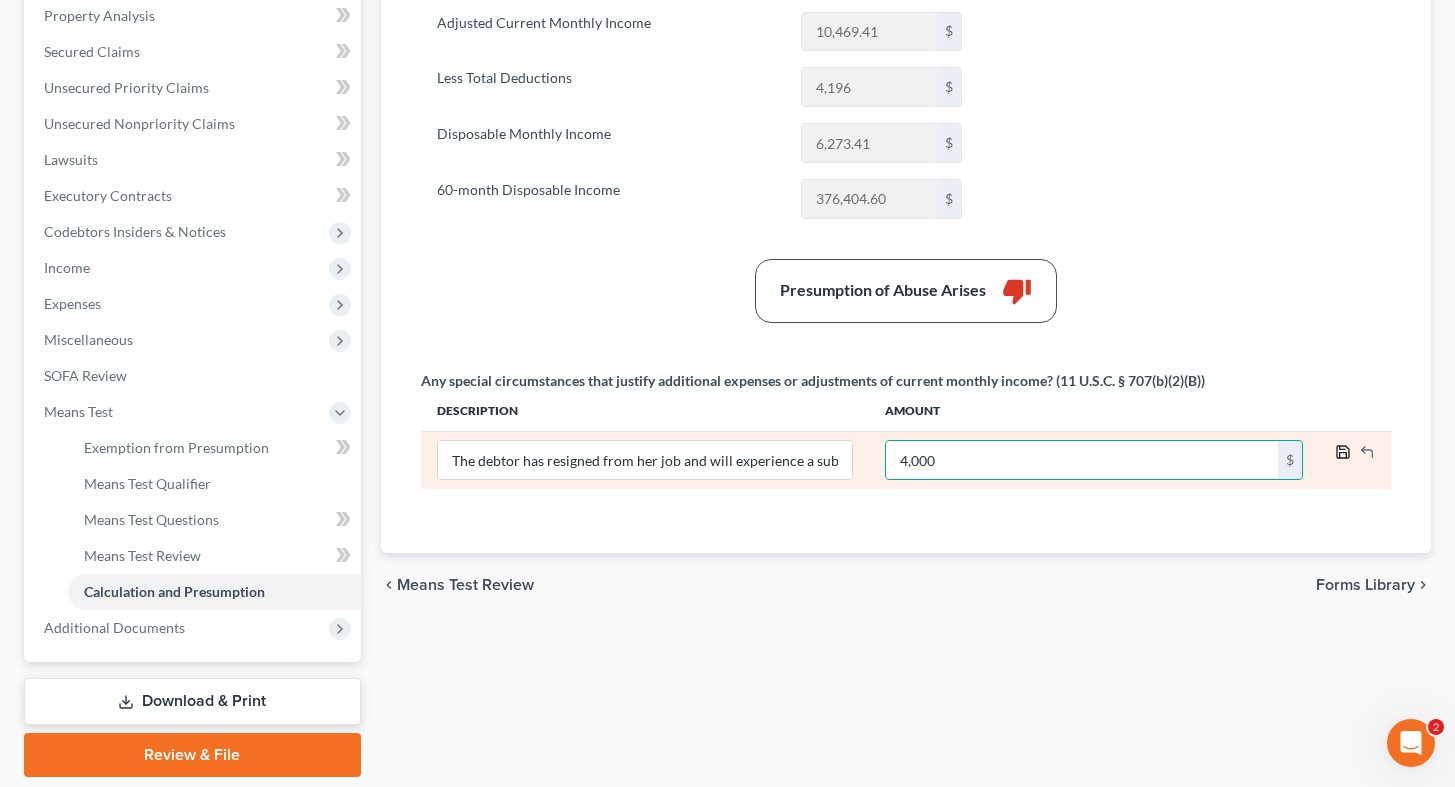 click 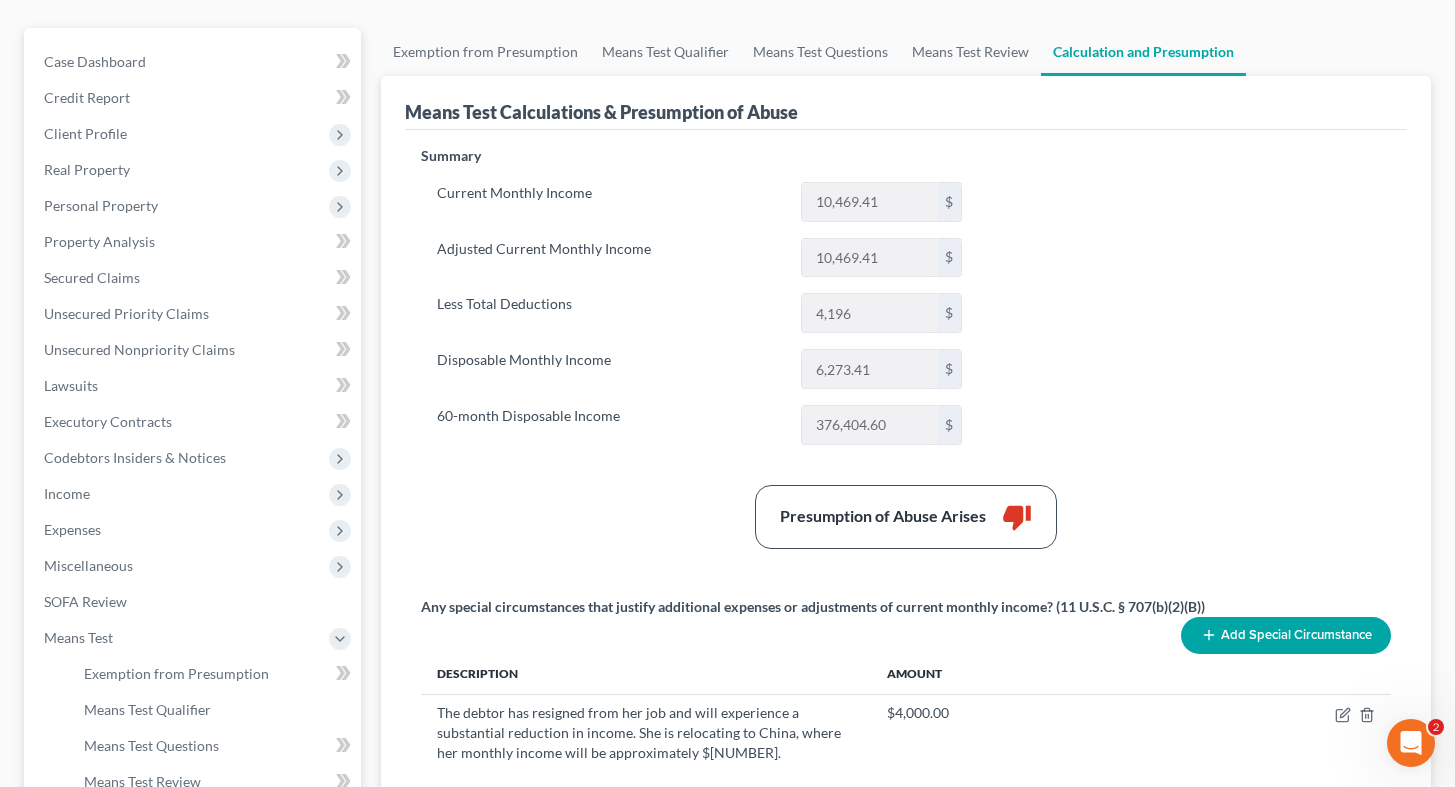 scroll, scrollTop: 0, scrollLeft: 0, axis: both 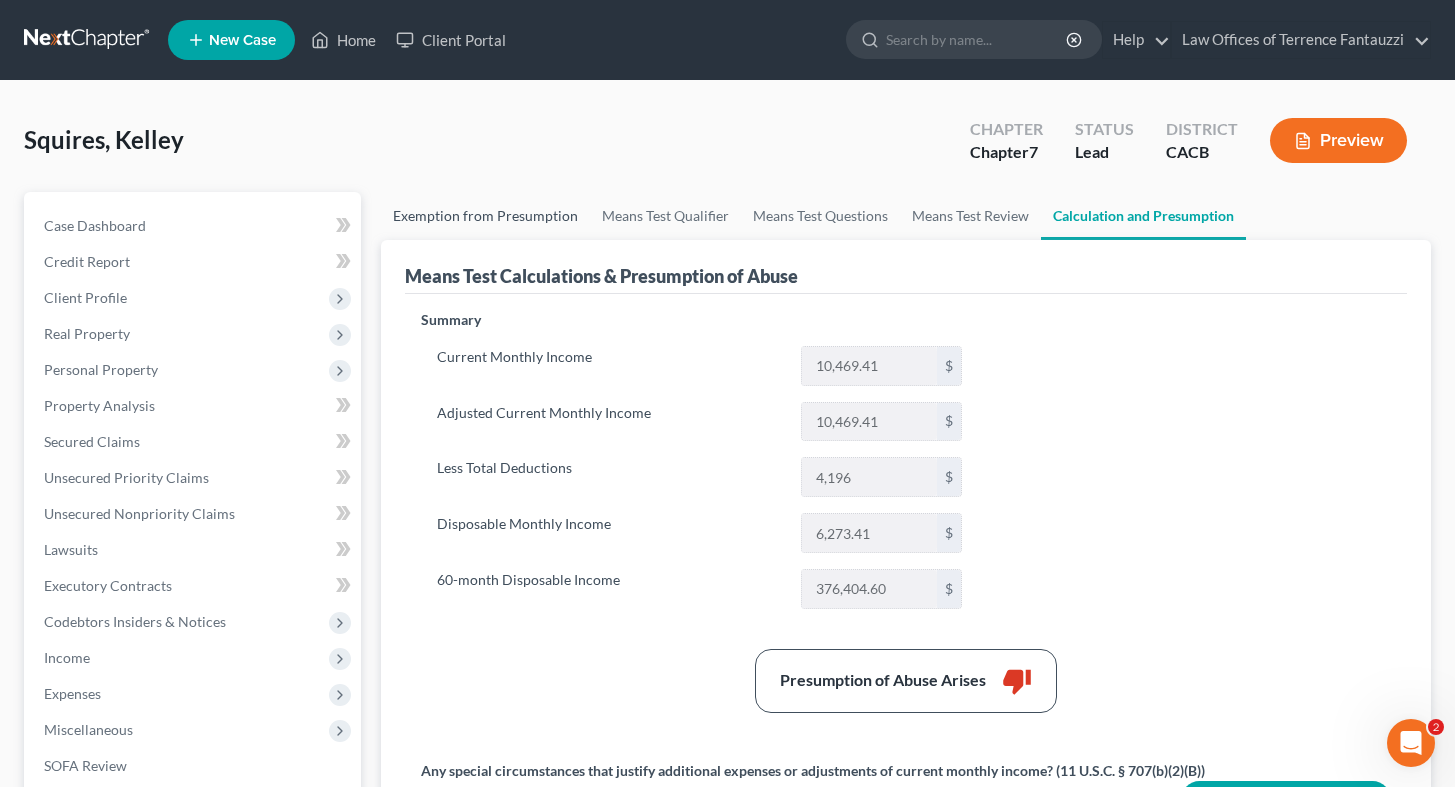 click on "Exemption from Presumption" at bounding box center [485, 216] 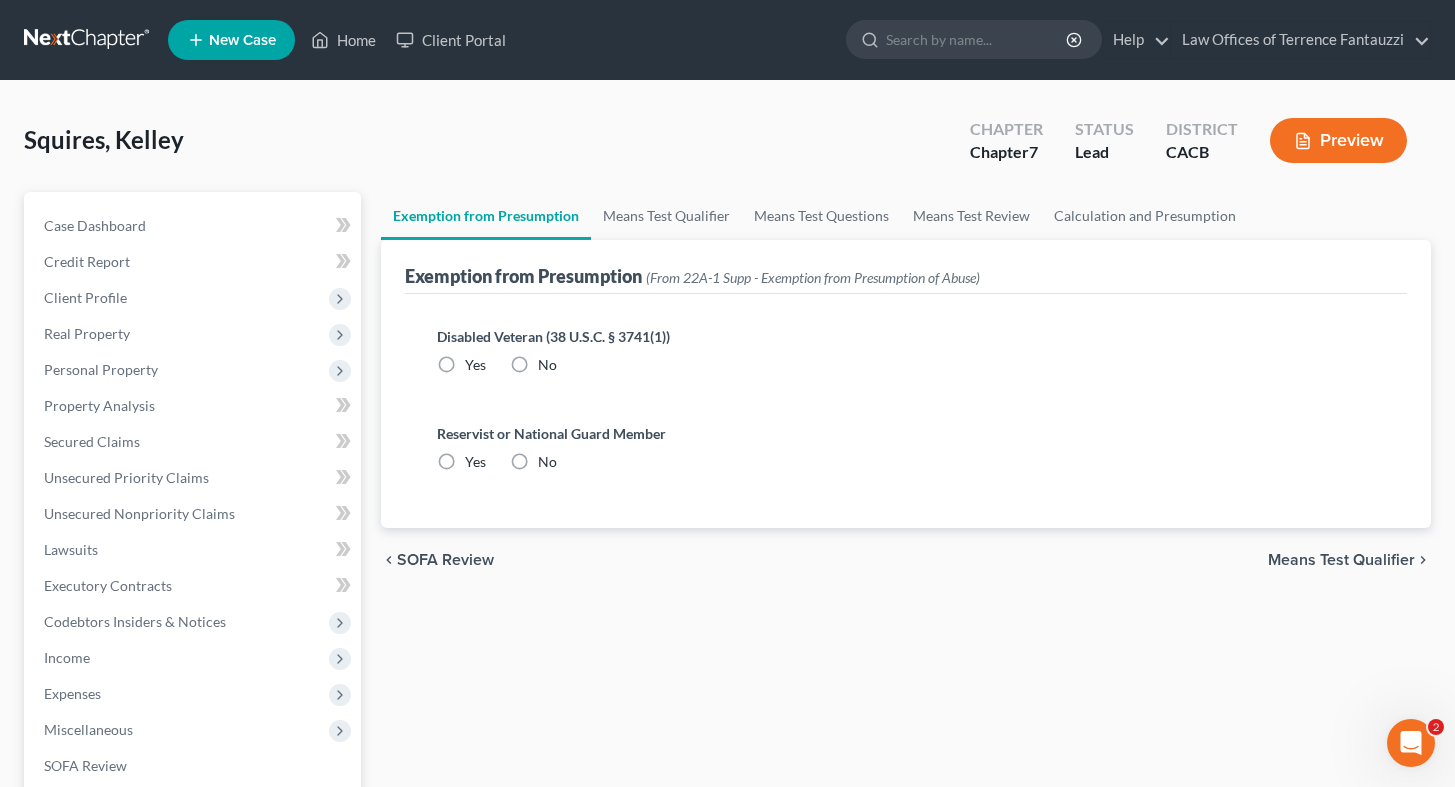 radio on "true" 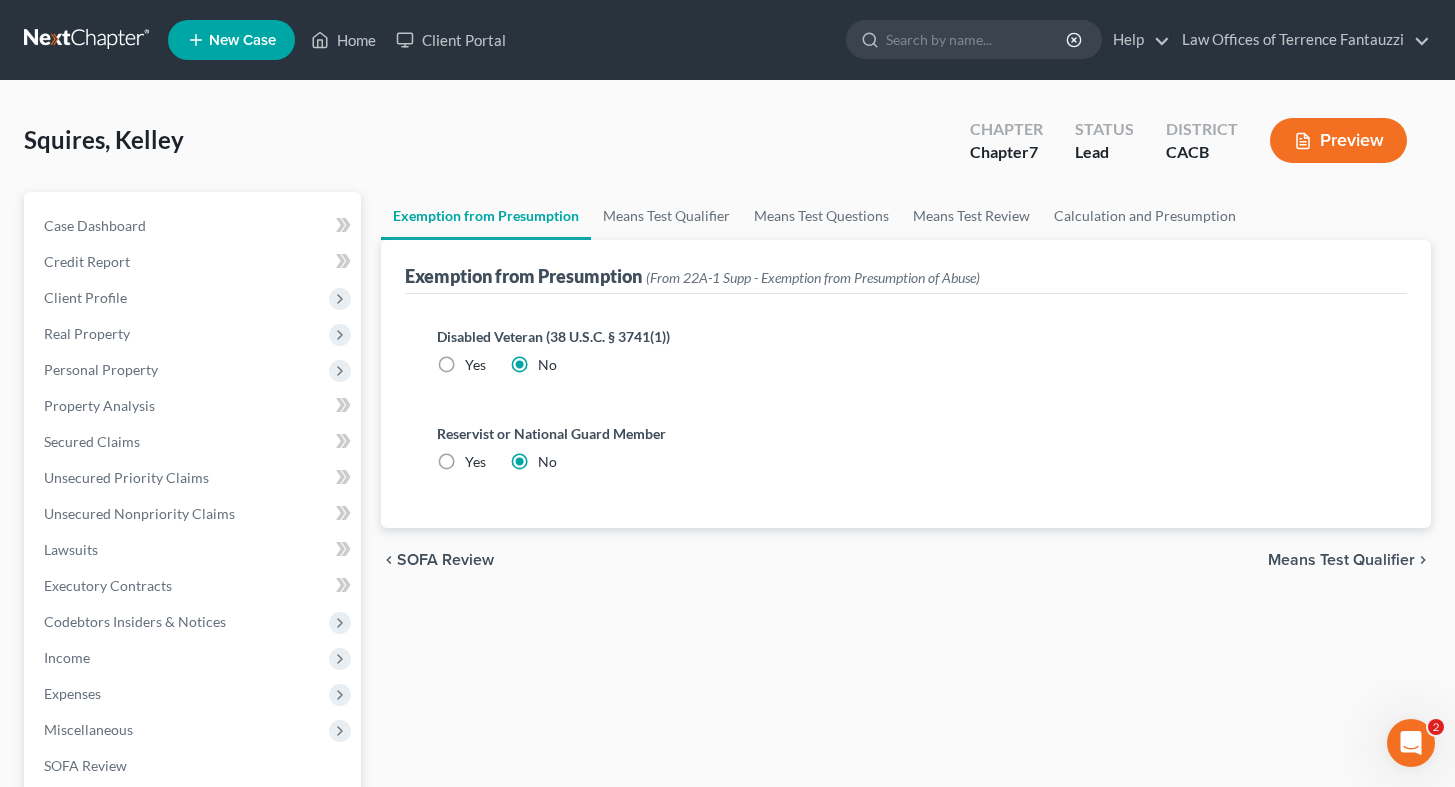 scroll, scrollTop: 41, scrollLeft: 0, axis: vertical 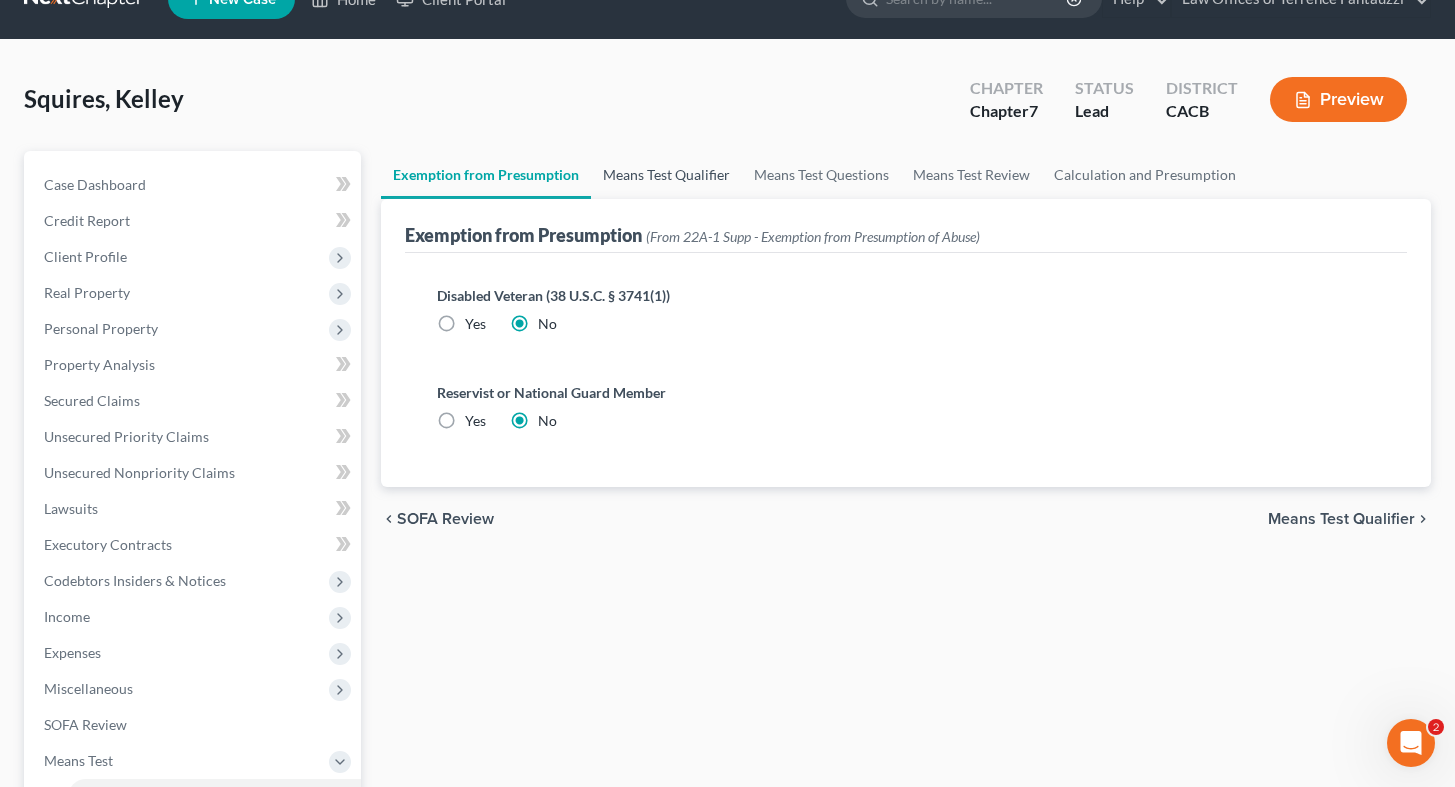 click on "Means Test Qualifier" at bounding box center (666, 175) 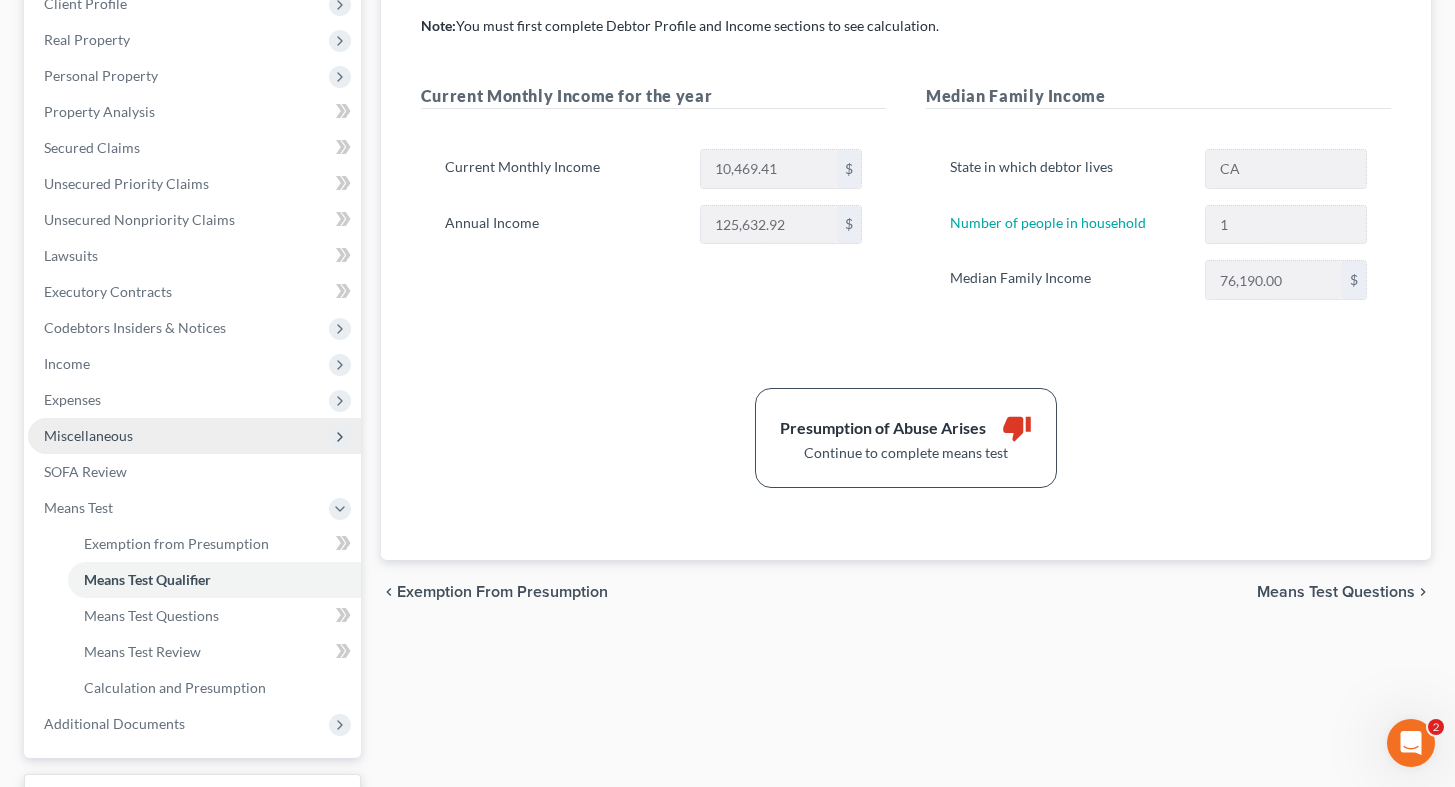 scroll, scrollTop: 456, scrollLeft: 0, axis: vertical 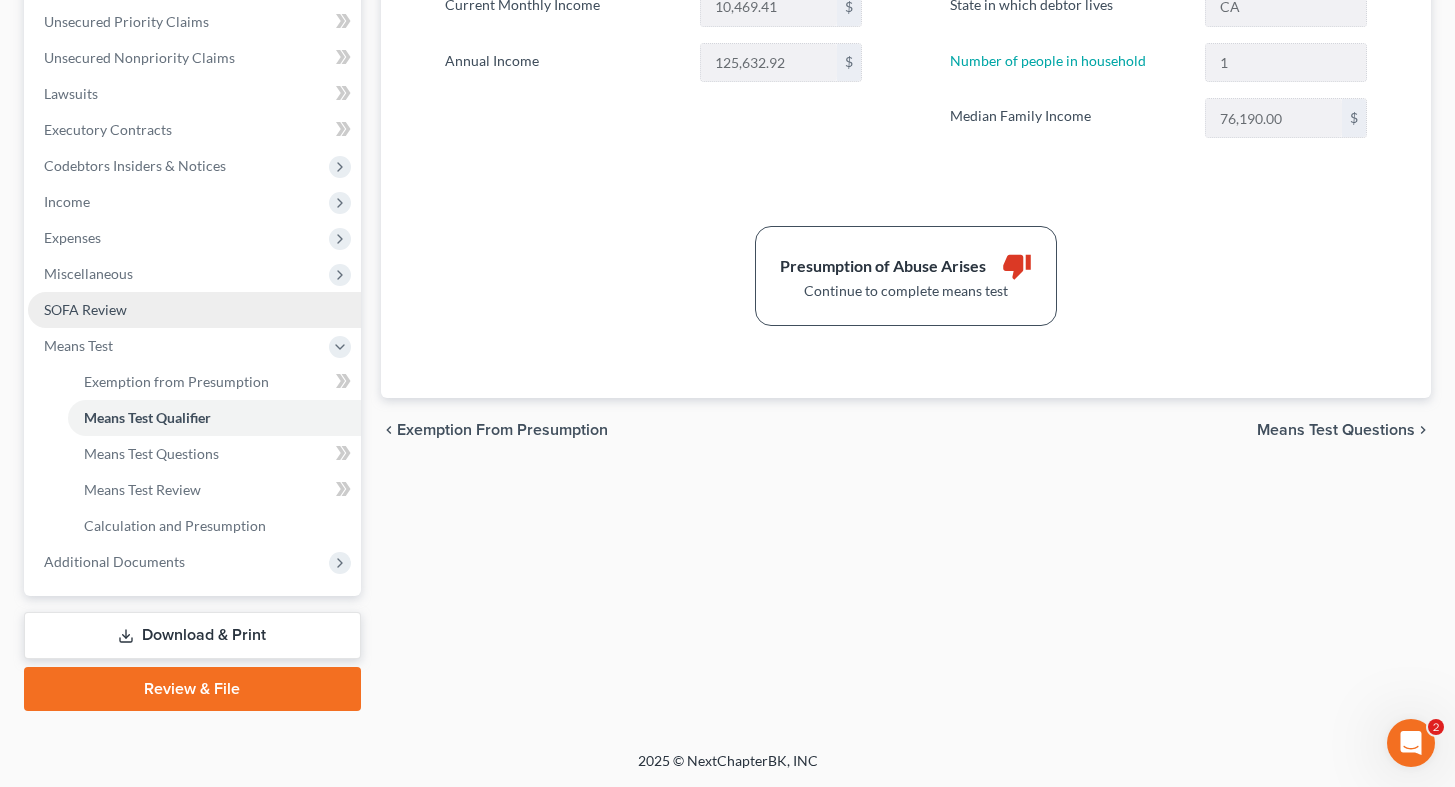 click on "SOFA Review" at bounding box center (194, 310) 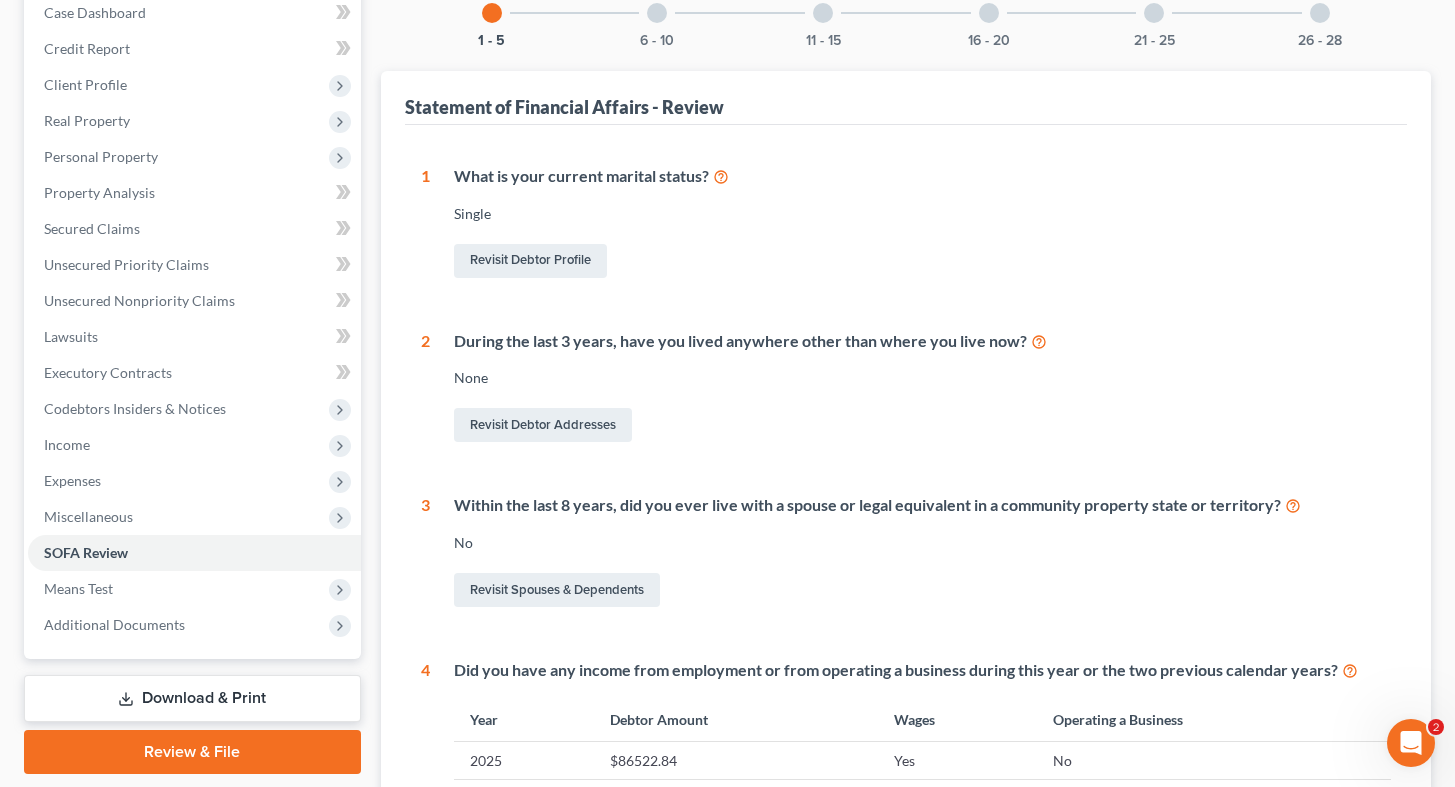 scroll, scrollTop: 374, scrollLeft: 0, axis: vertical 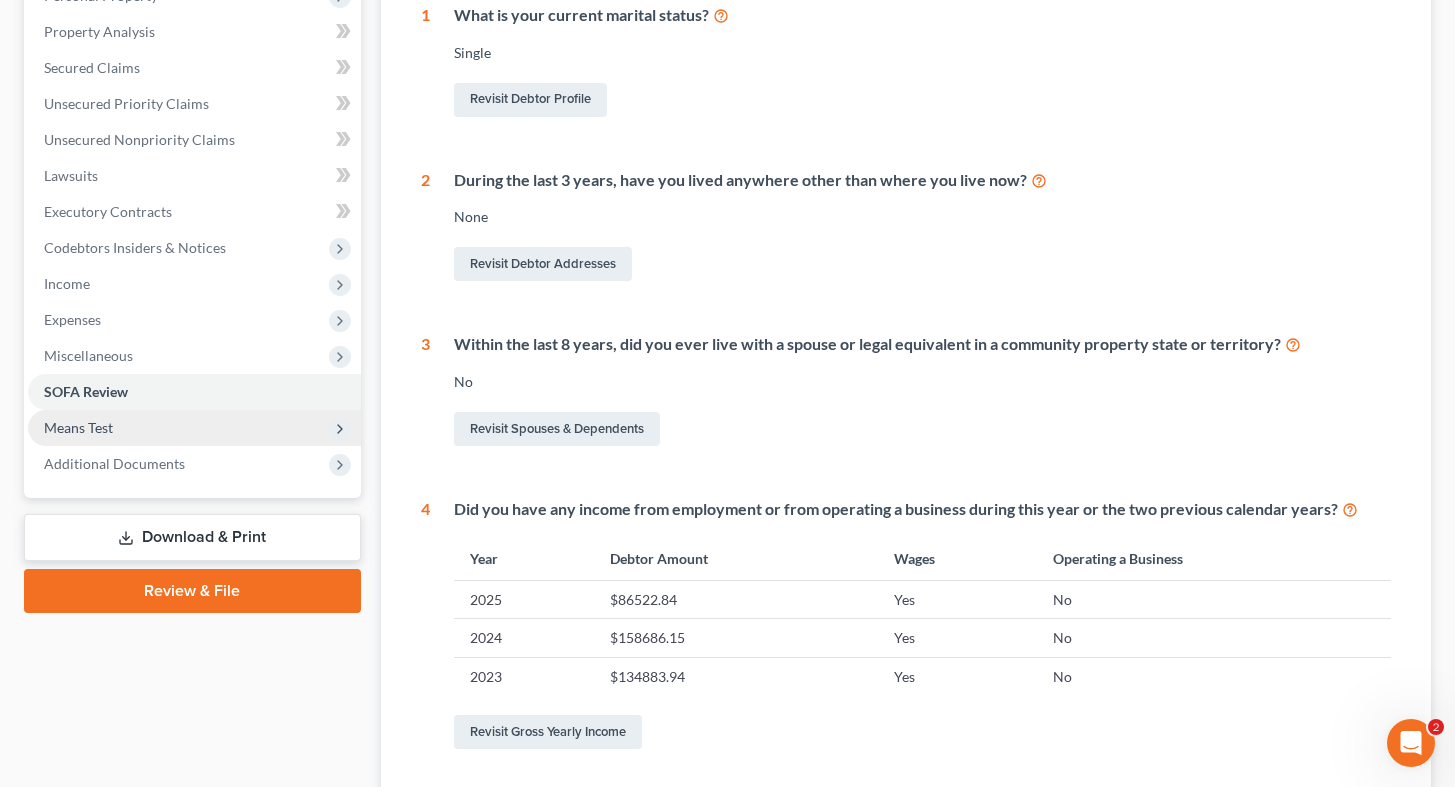 click on "Means Test" at bounding box center [194, 428] 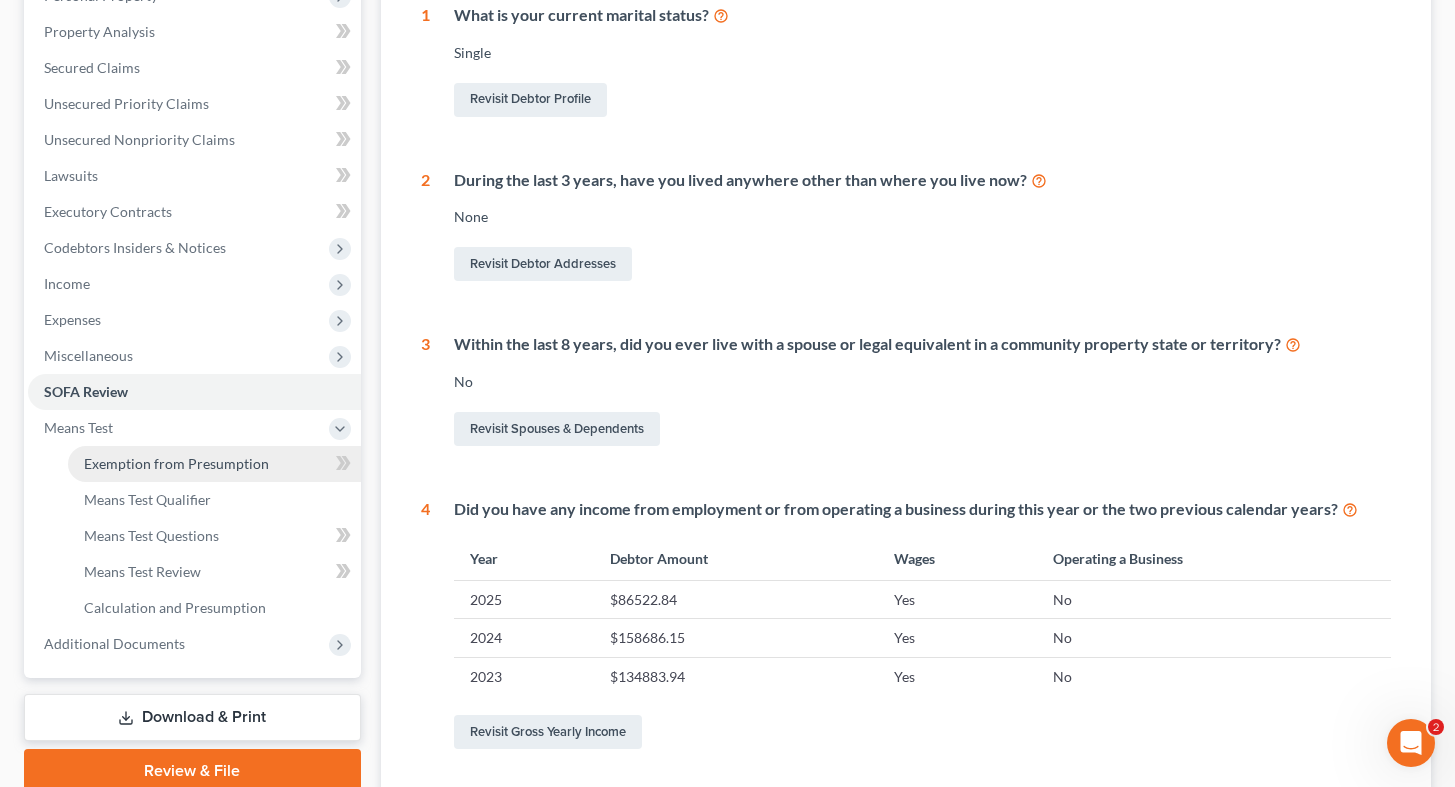 scroll, scrollTop: 378, scrollLeft: 0, axis: vertical 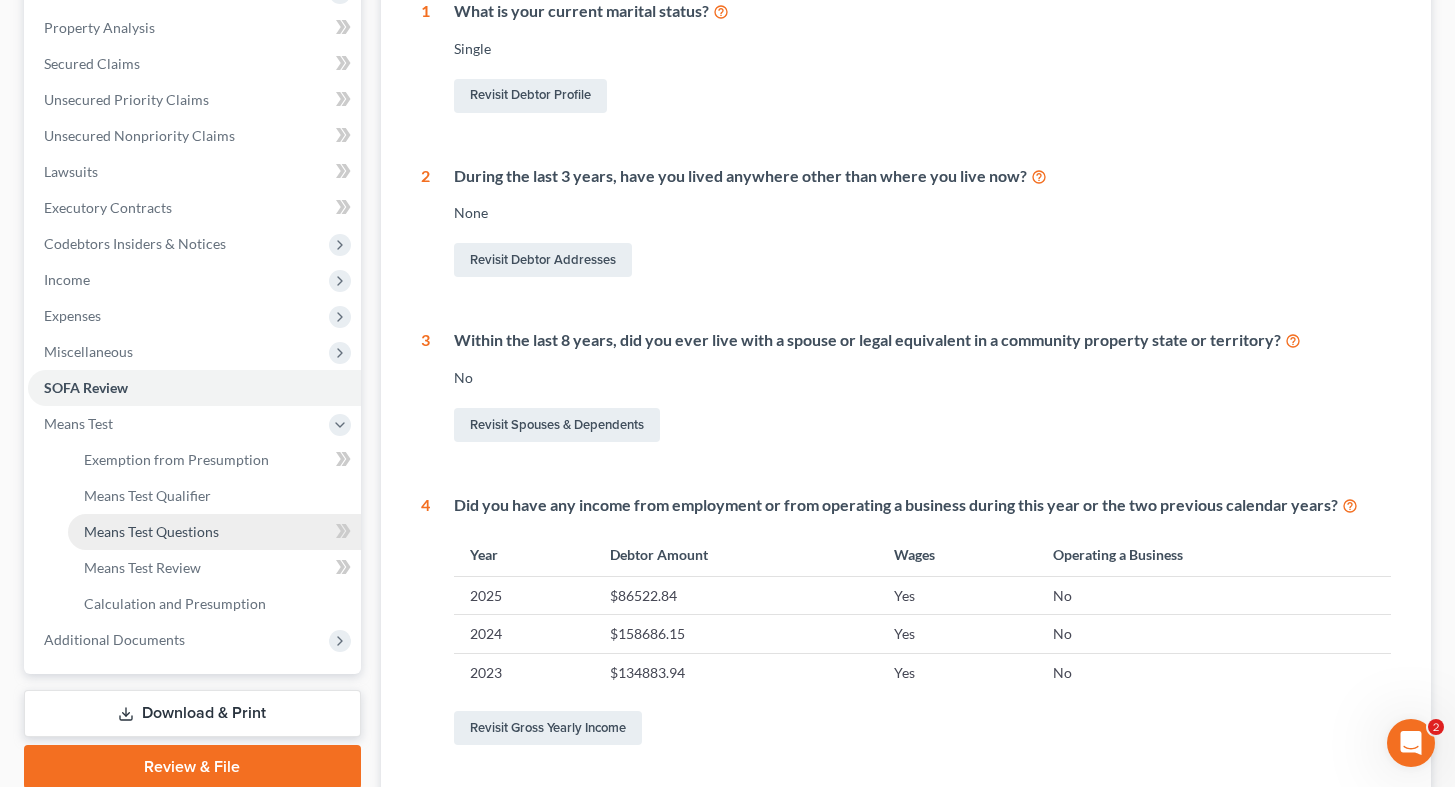 click on "Means Test Questions" at bounding box center (151, 531) 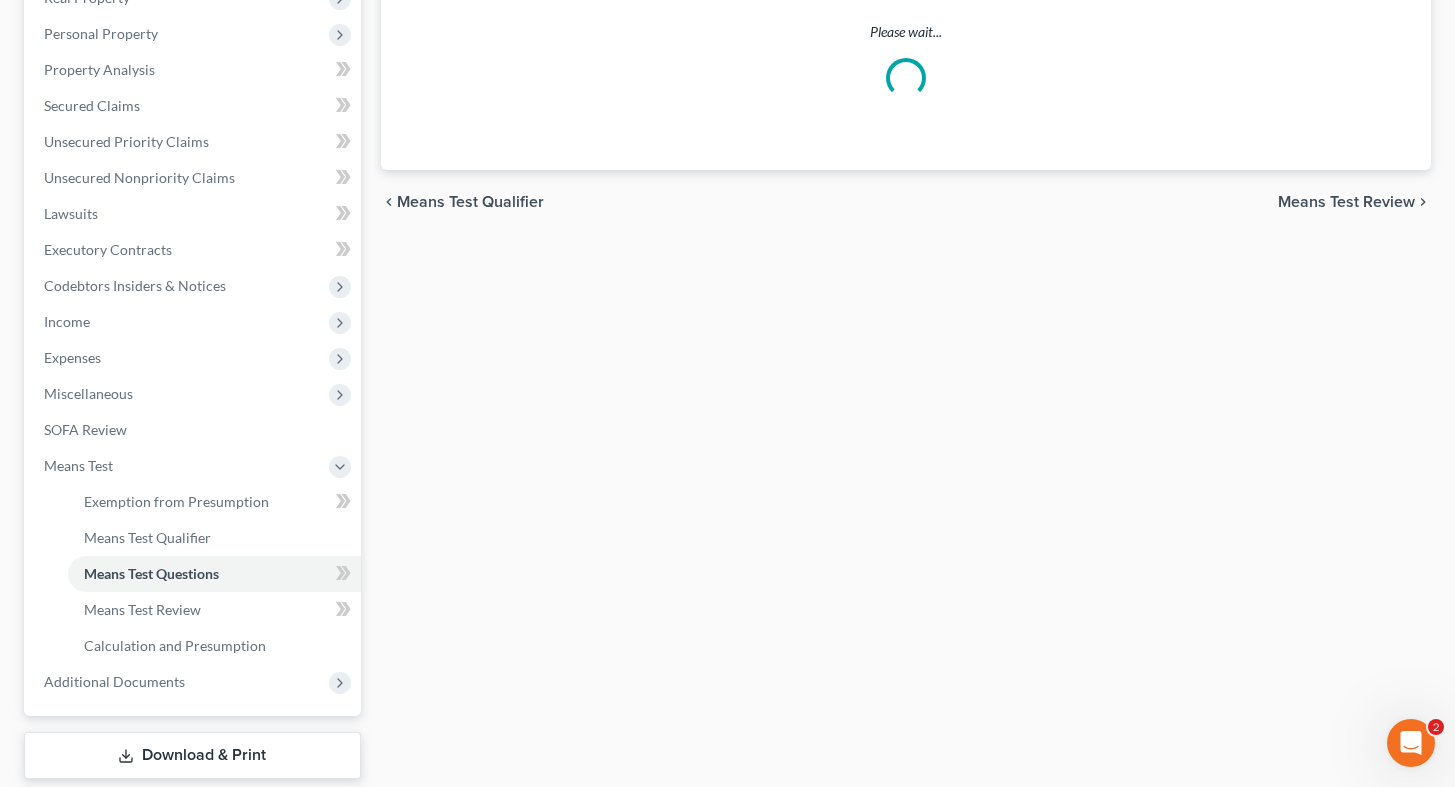 scroll, scrollTop: 65, scrollLeft: 0, axis: vertical 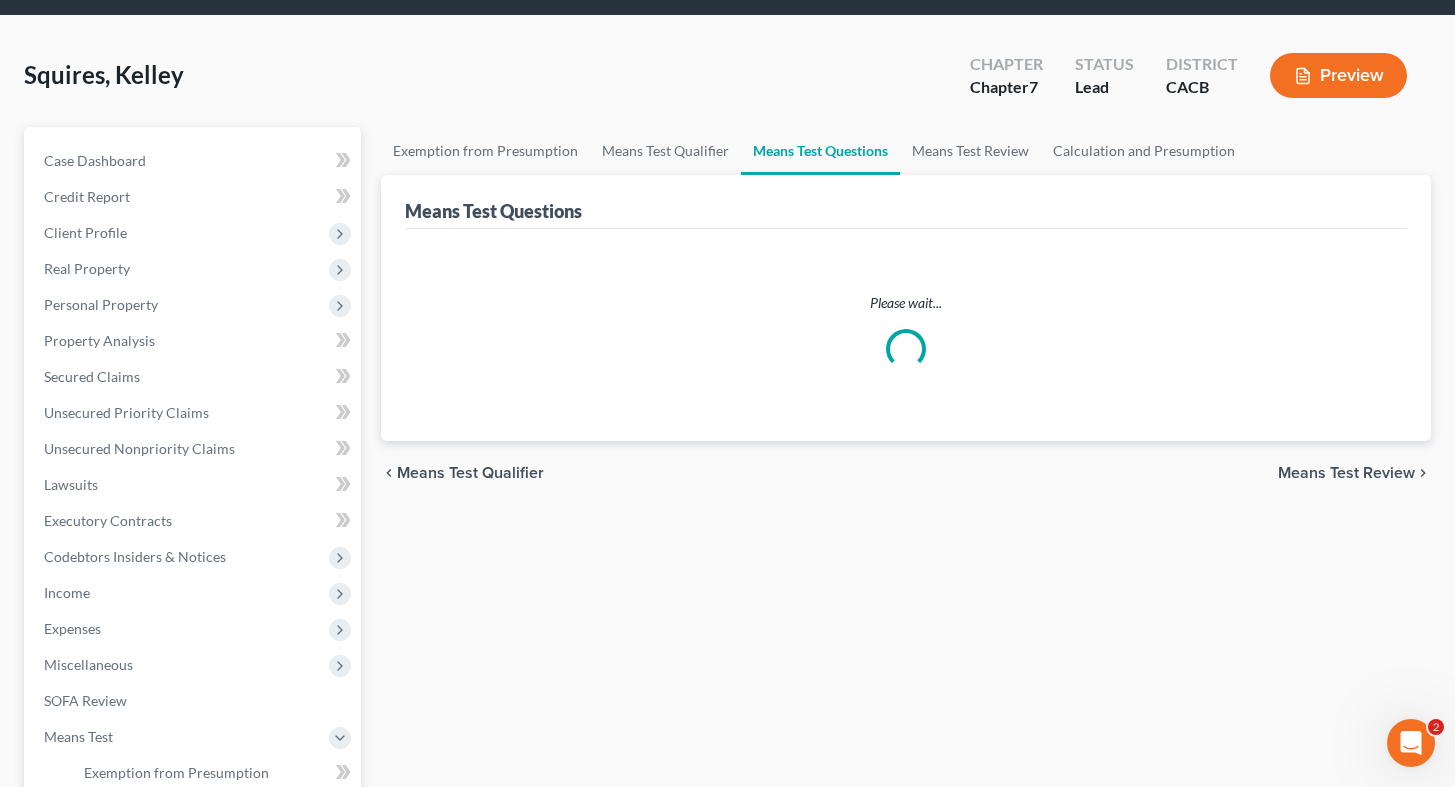 select on "1" 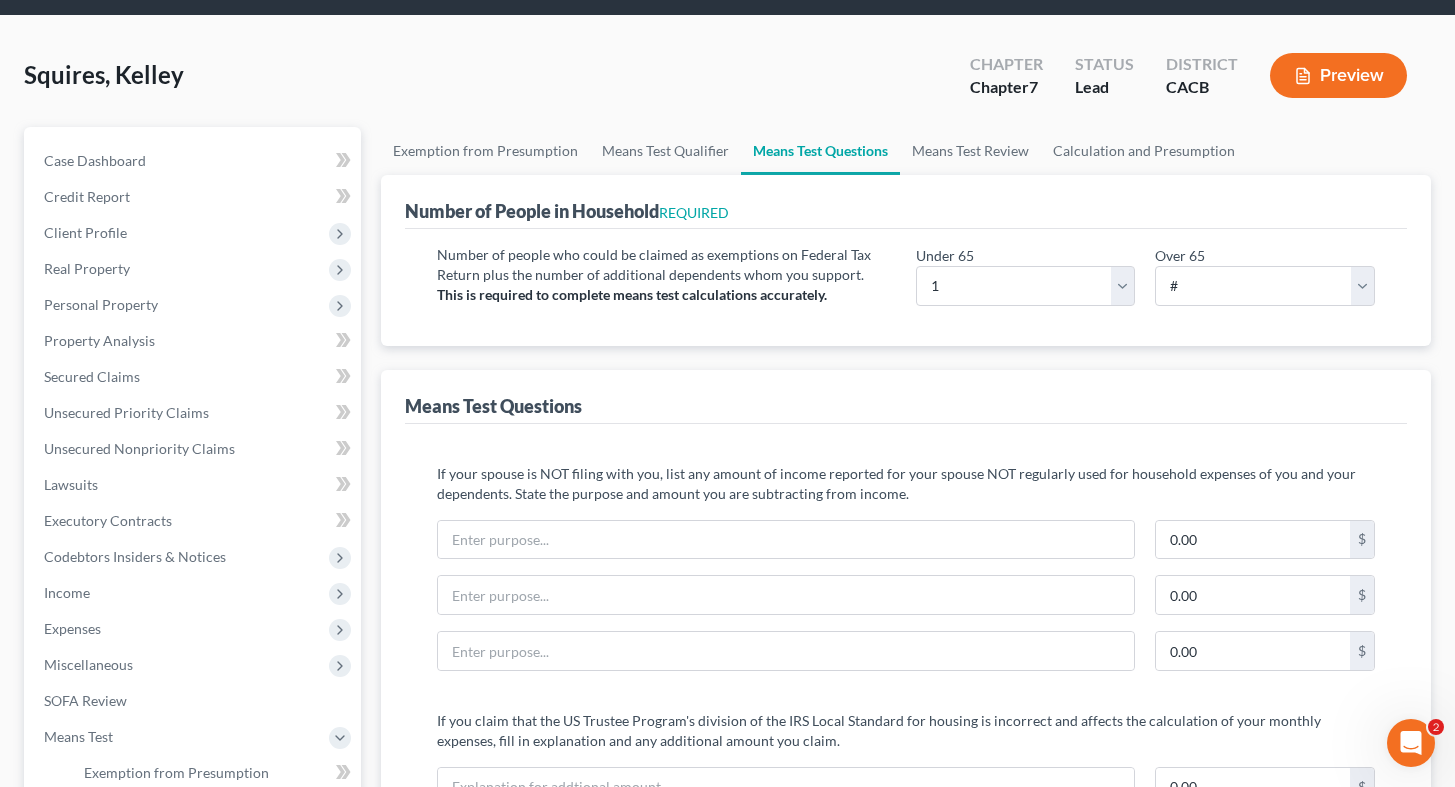 scroll, scrollTop: 0, scrollLeft: 0, axis: both 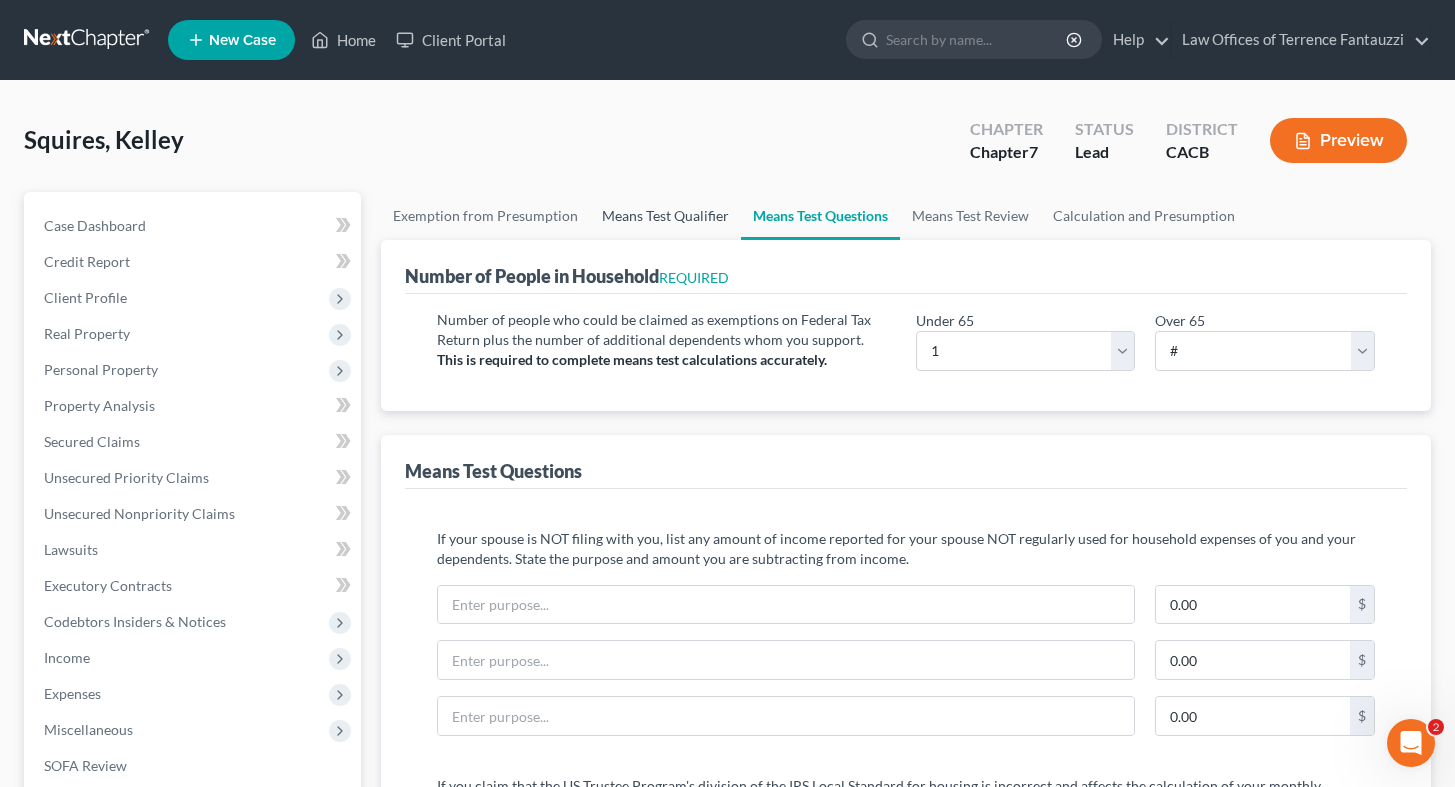 click on "Means Test Qualifier" at bounding box center [665, 216] 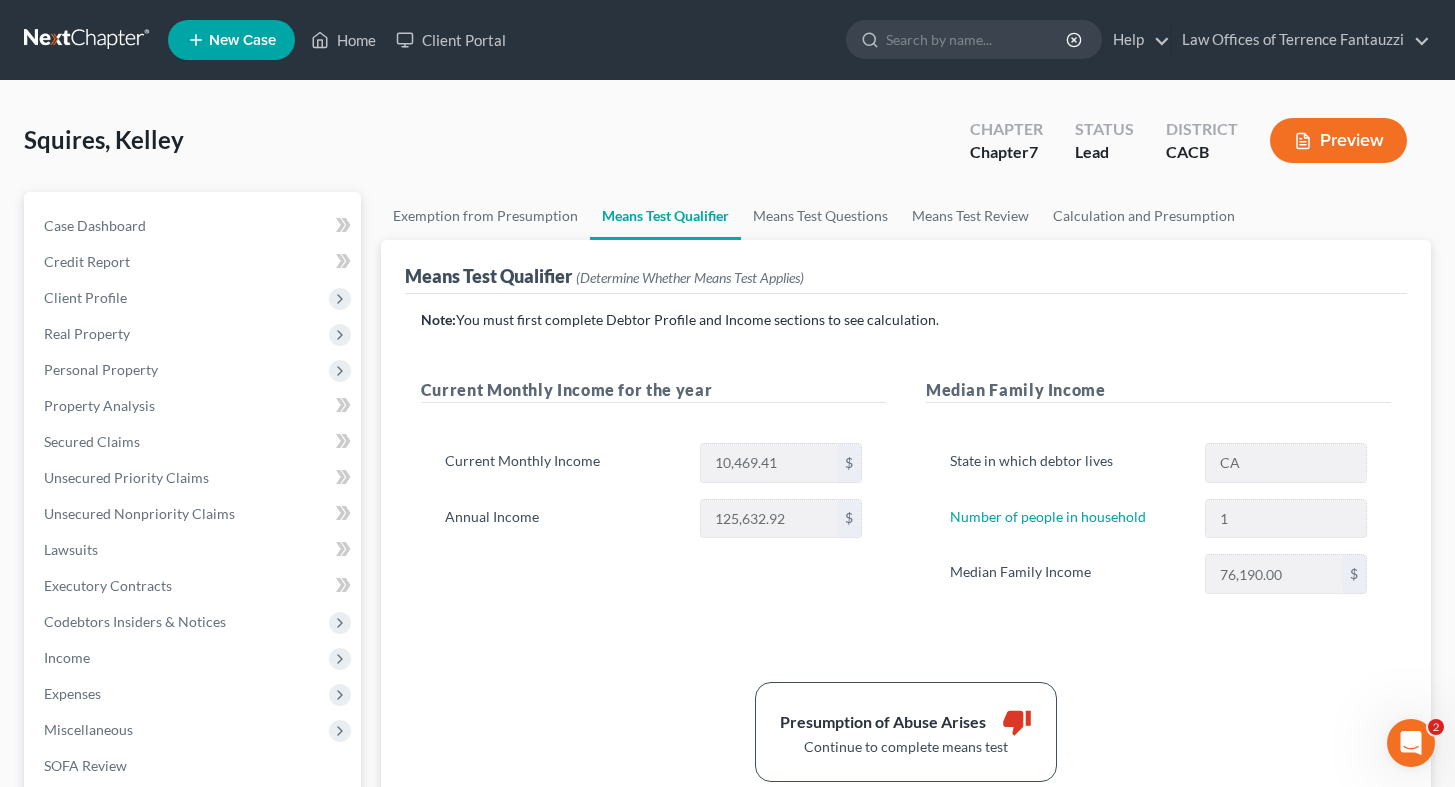 scroll, scrollTop: 44, scrollLeft: 0, axis: vertical 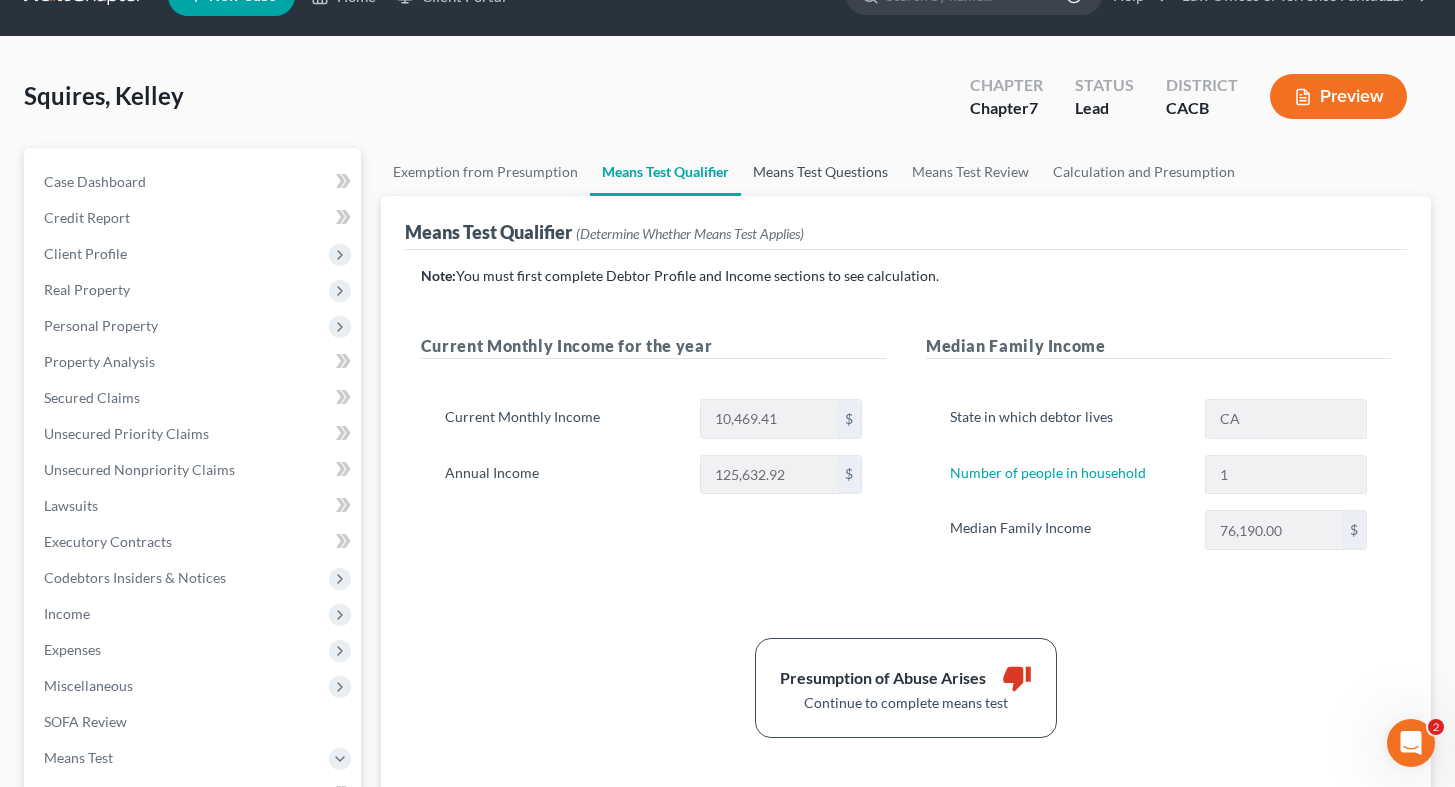 click on "Means Test Questions" at bounding box center [820, 172] 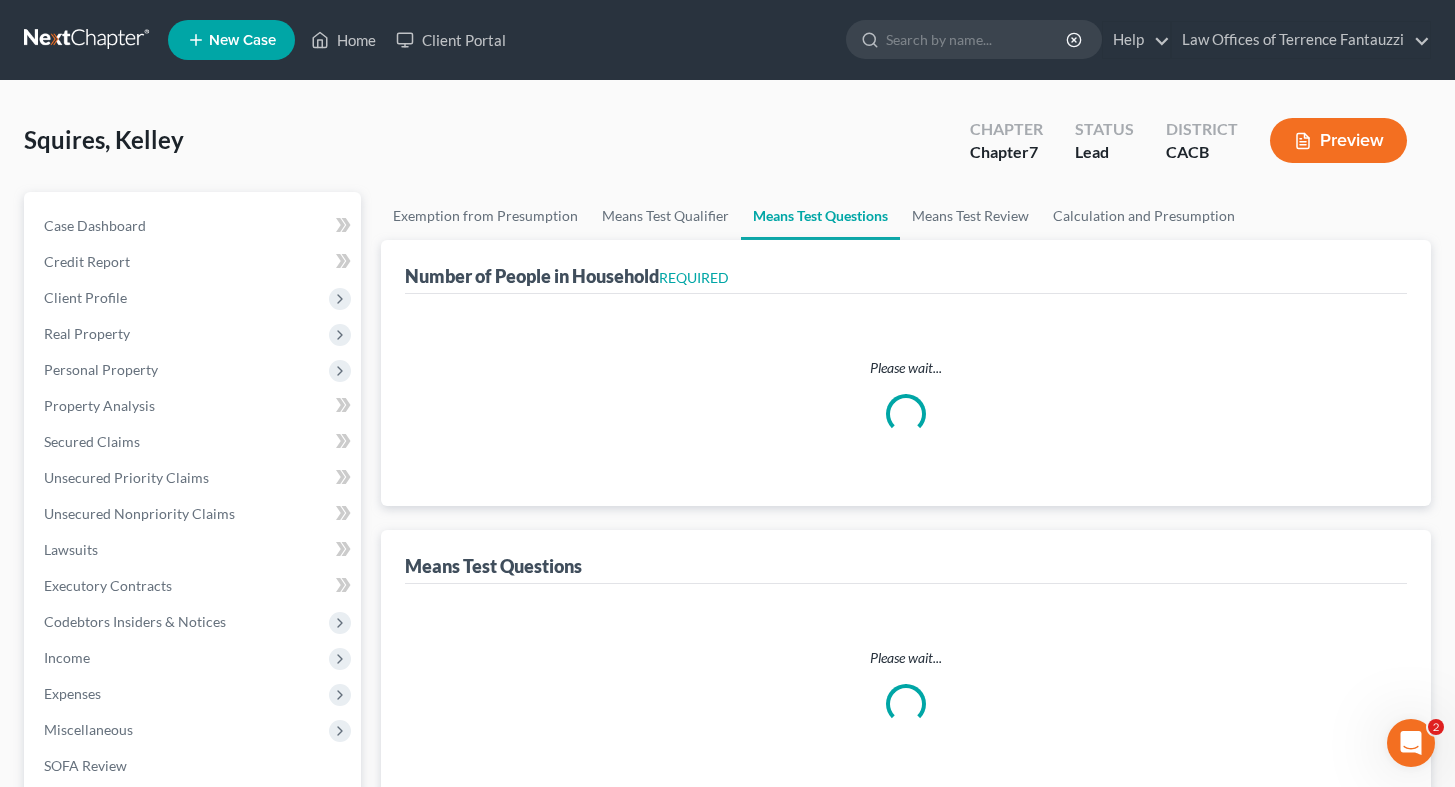 scroll, scrollTop: 72, scrollLeft: 0, axis: vertical 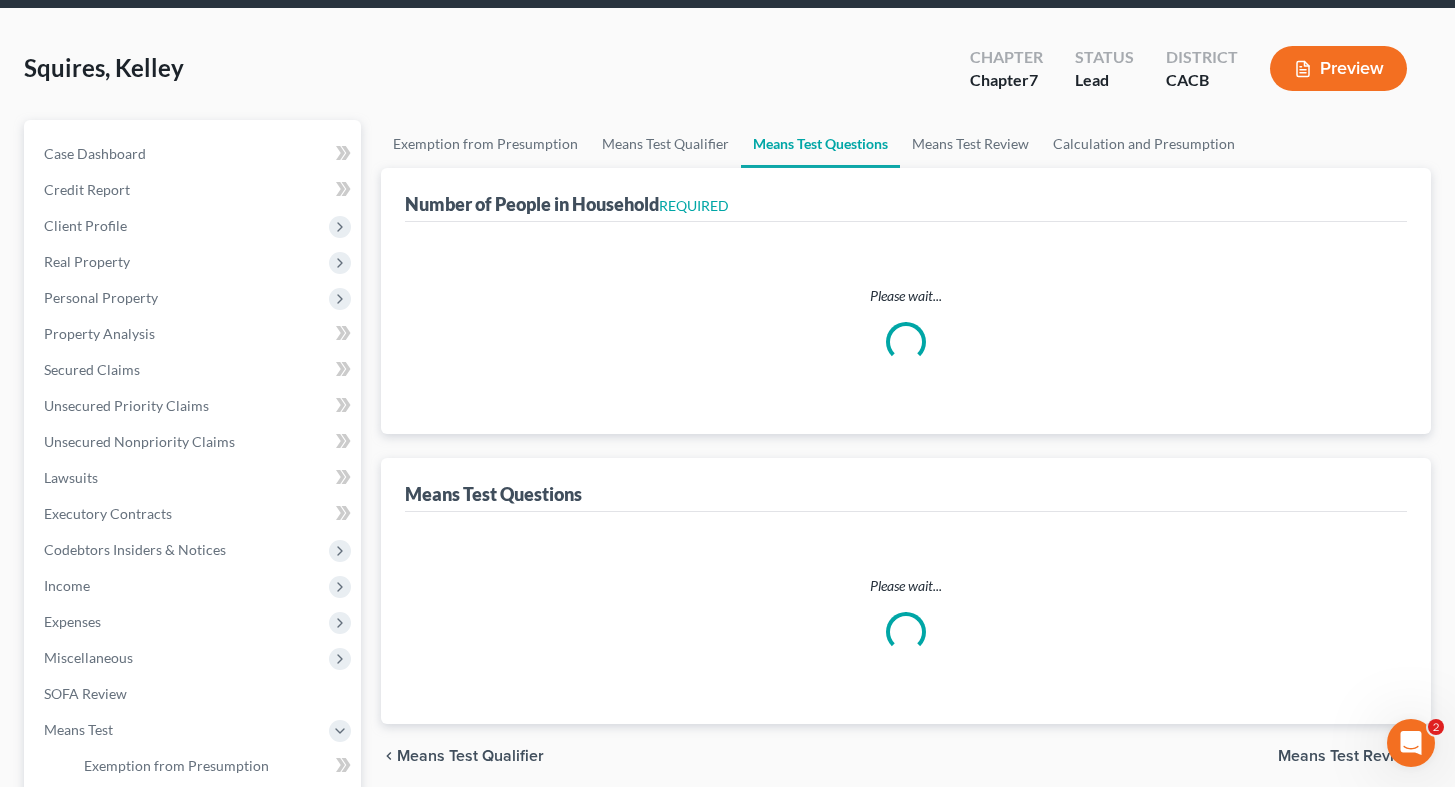 select on "1" 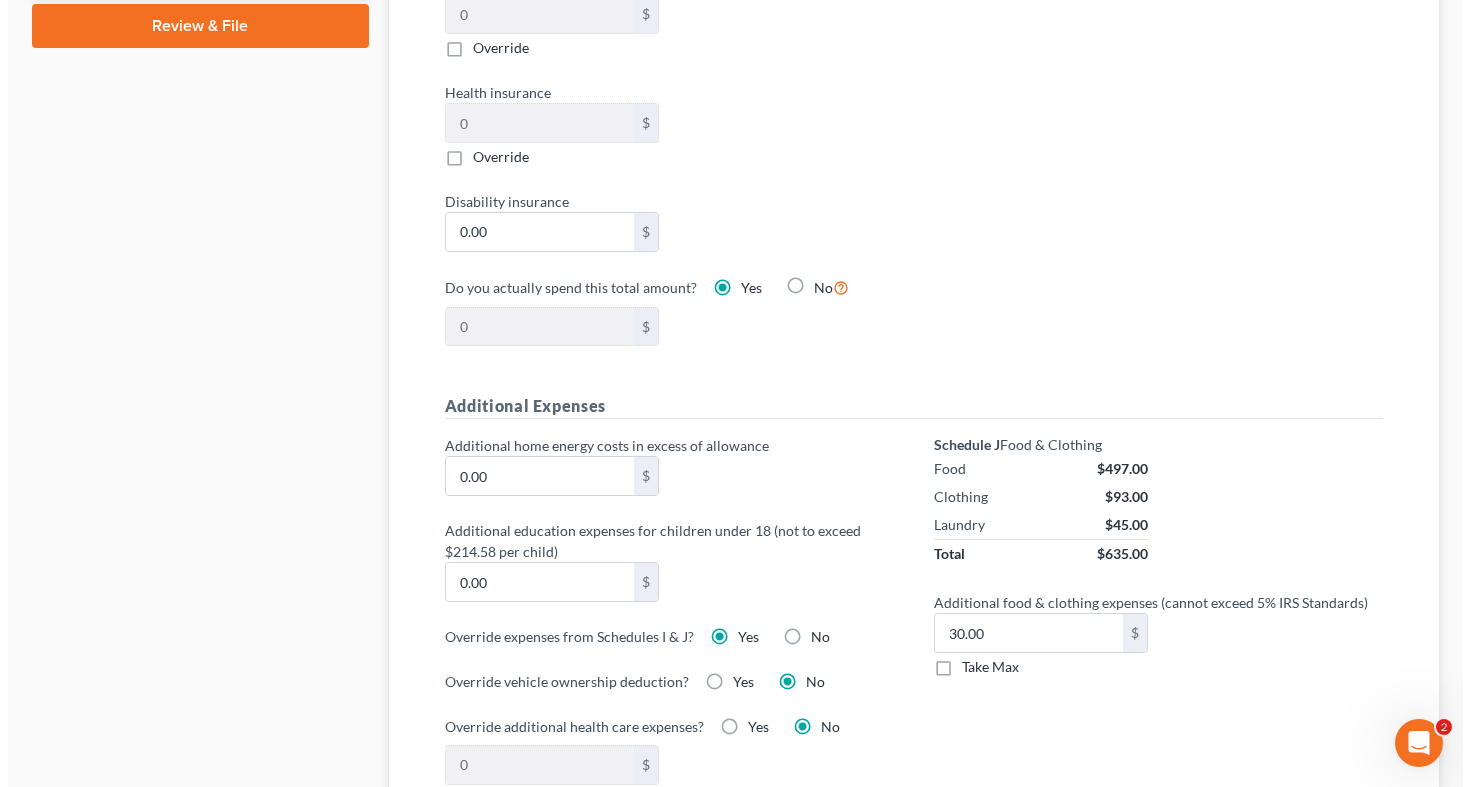 scroll, scrollTop: 1300, scrollLeft: 0, axis: vertical 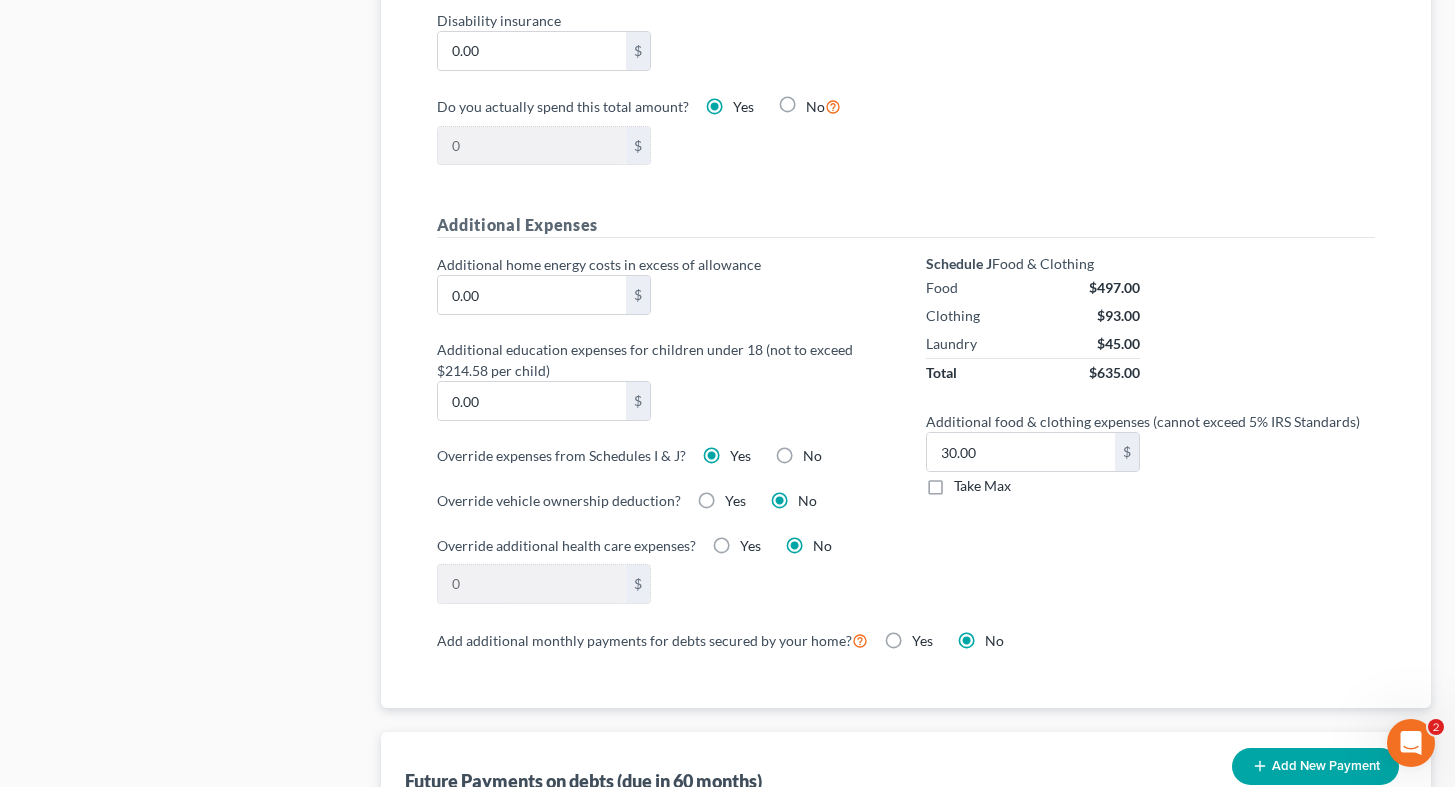 click on "No" at bounding box center [812, 456] 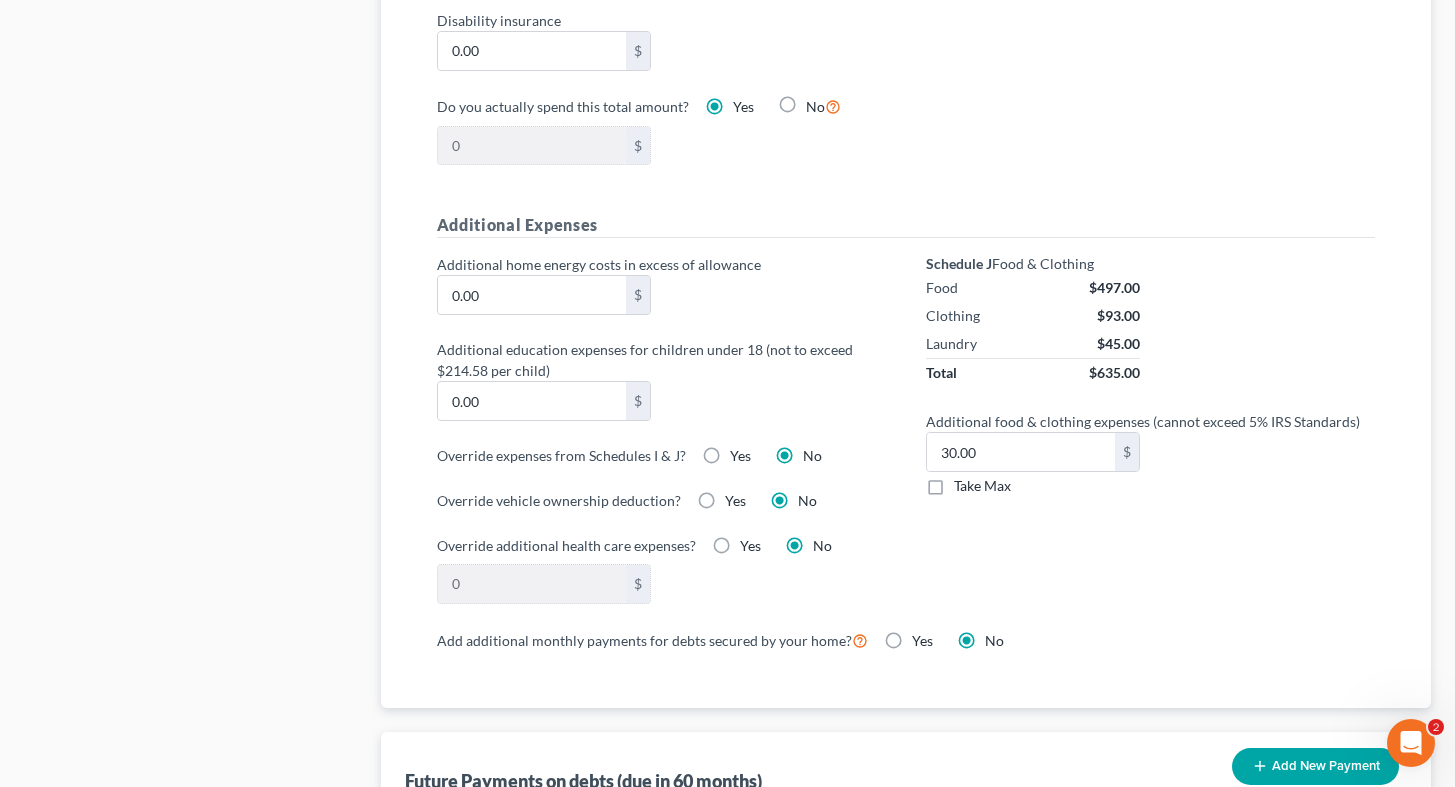click on "Yes" at bounding box center (740, 456) 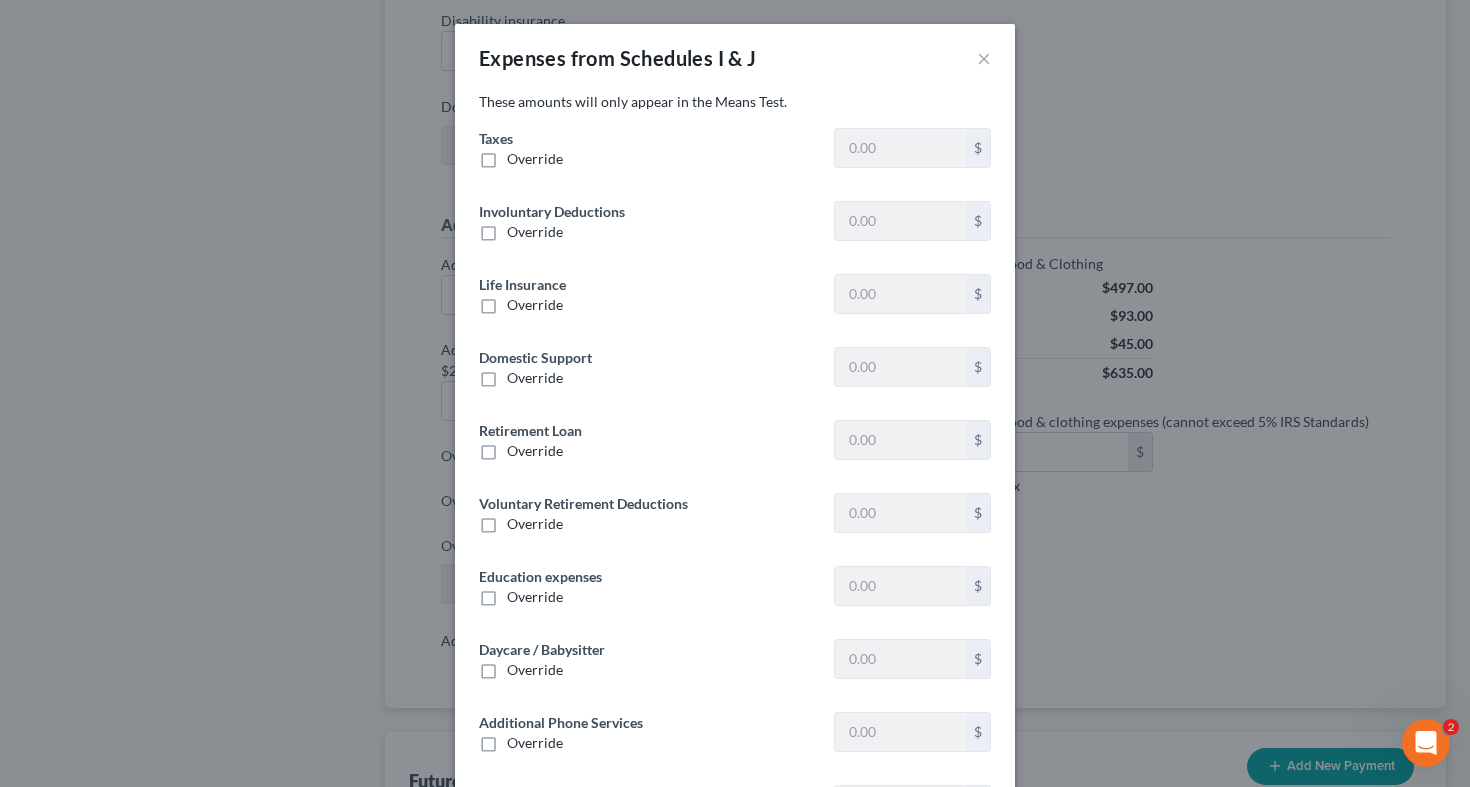 type on "0" 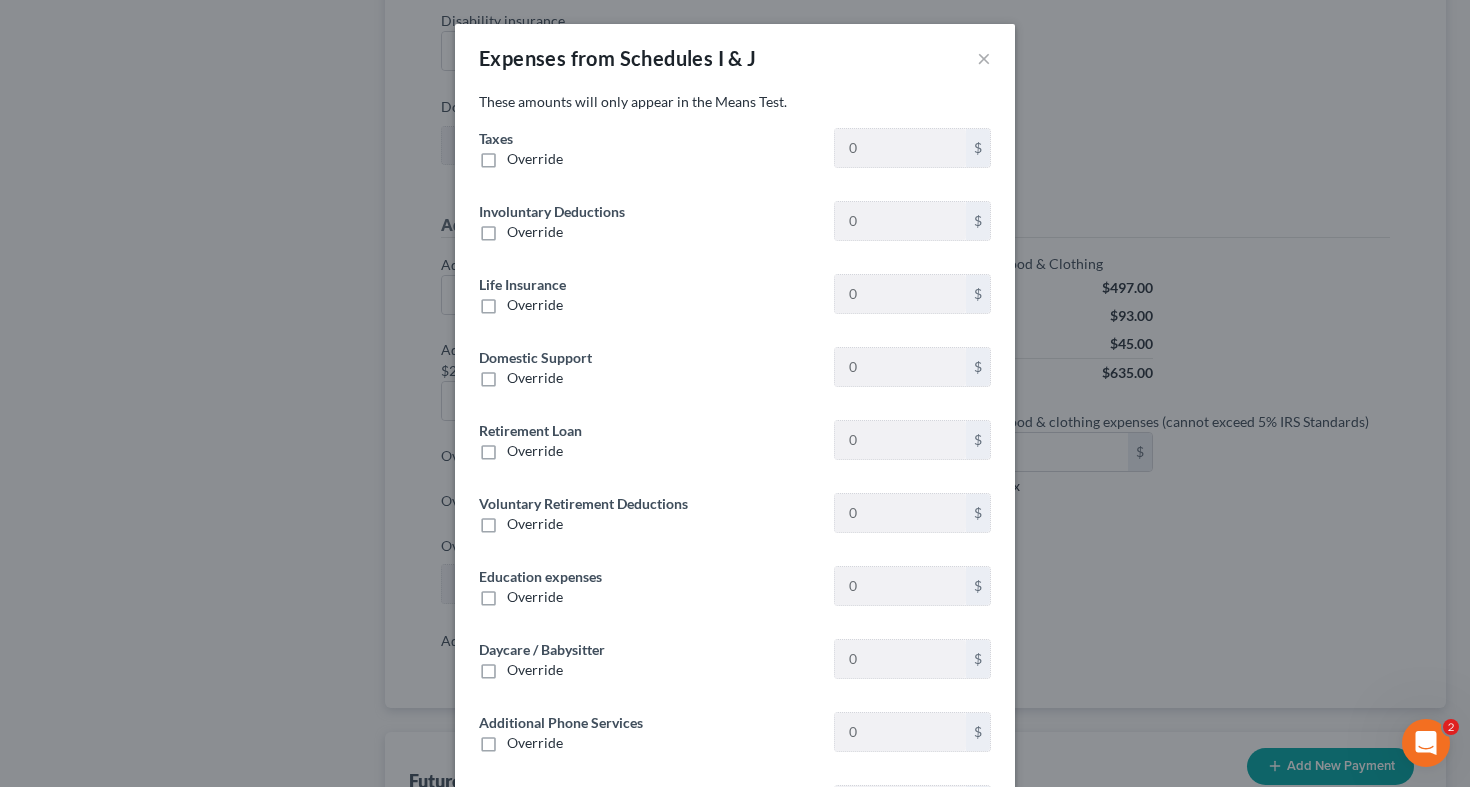 click on "Taxes Override 0 $" at bounding box center (735, 156) 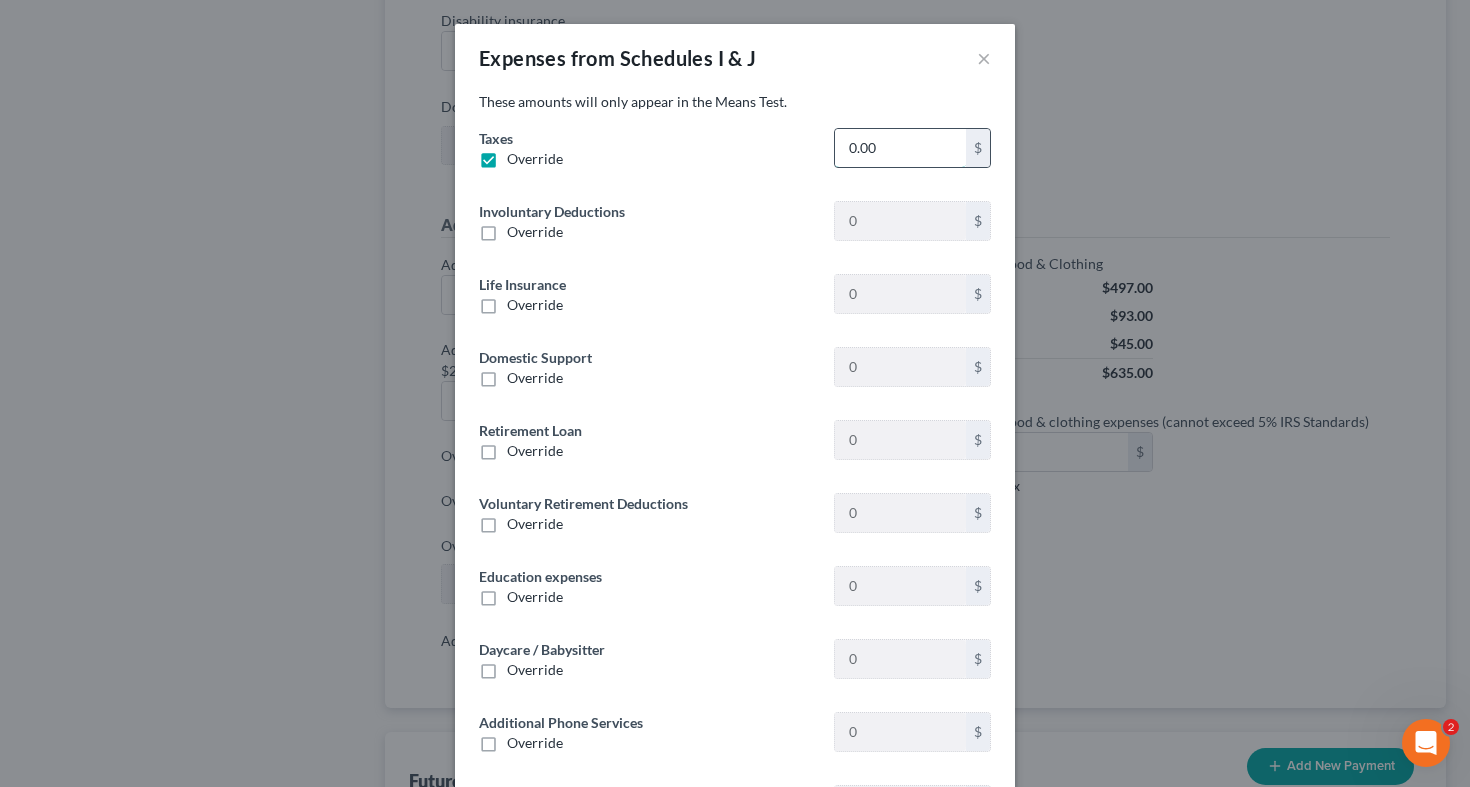 click on "0.00" at bounding box center (900, 148) 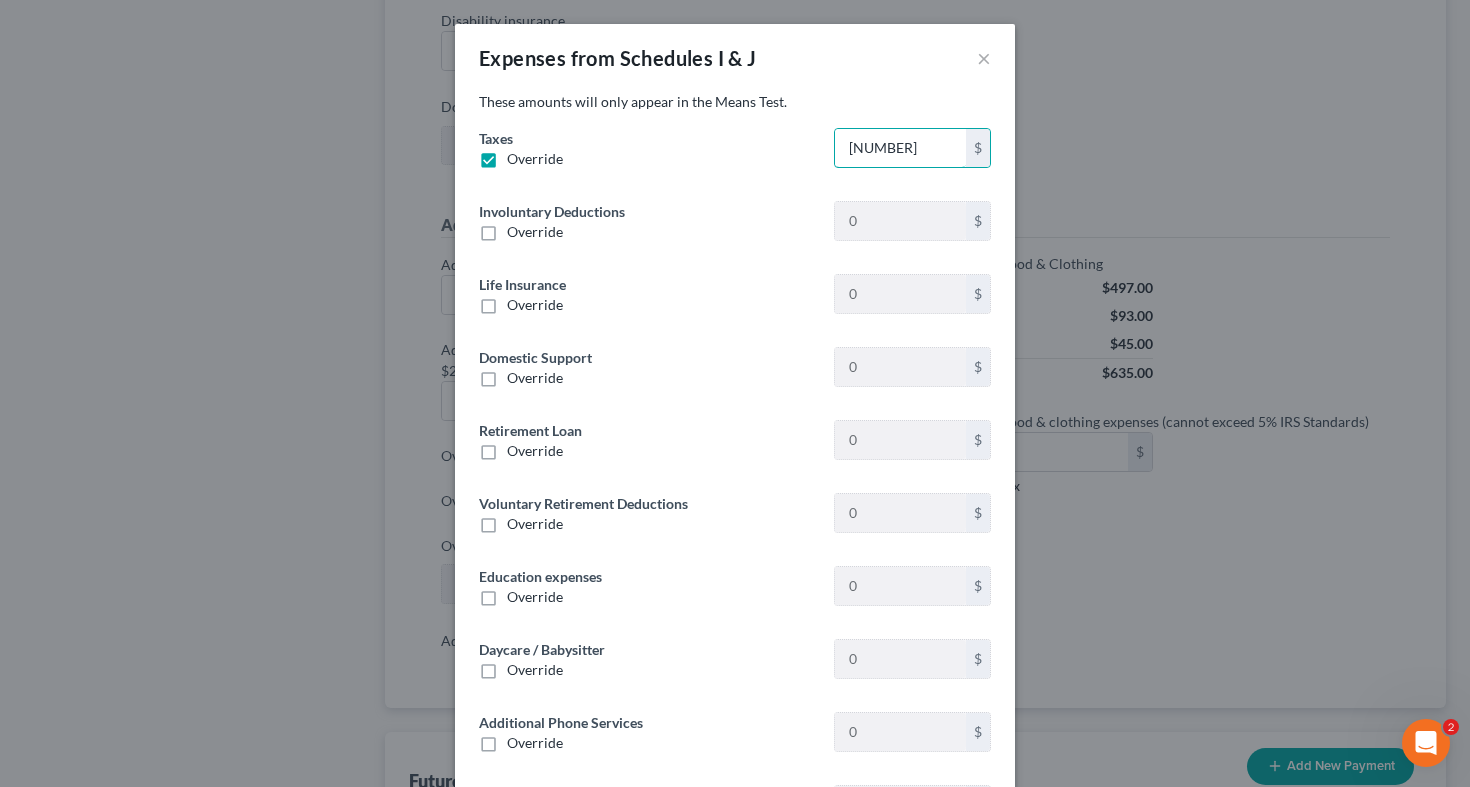 type on "2,884" 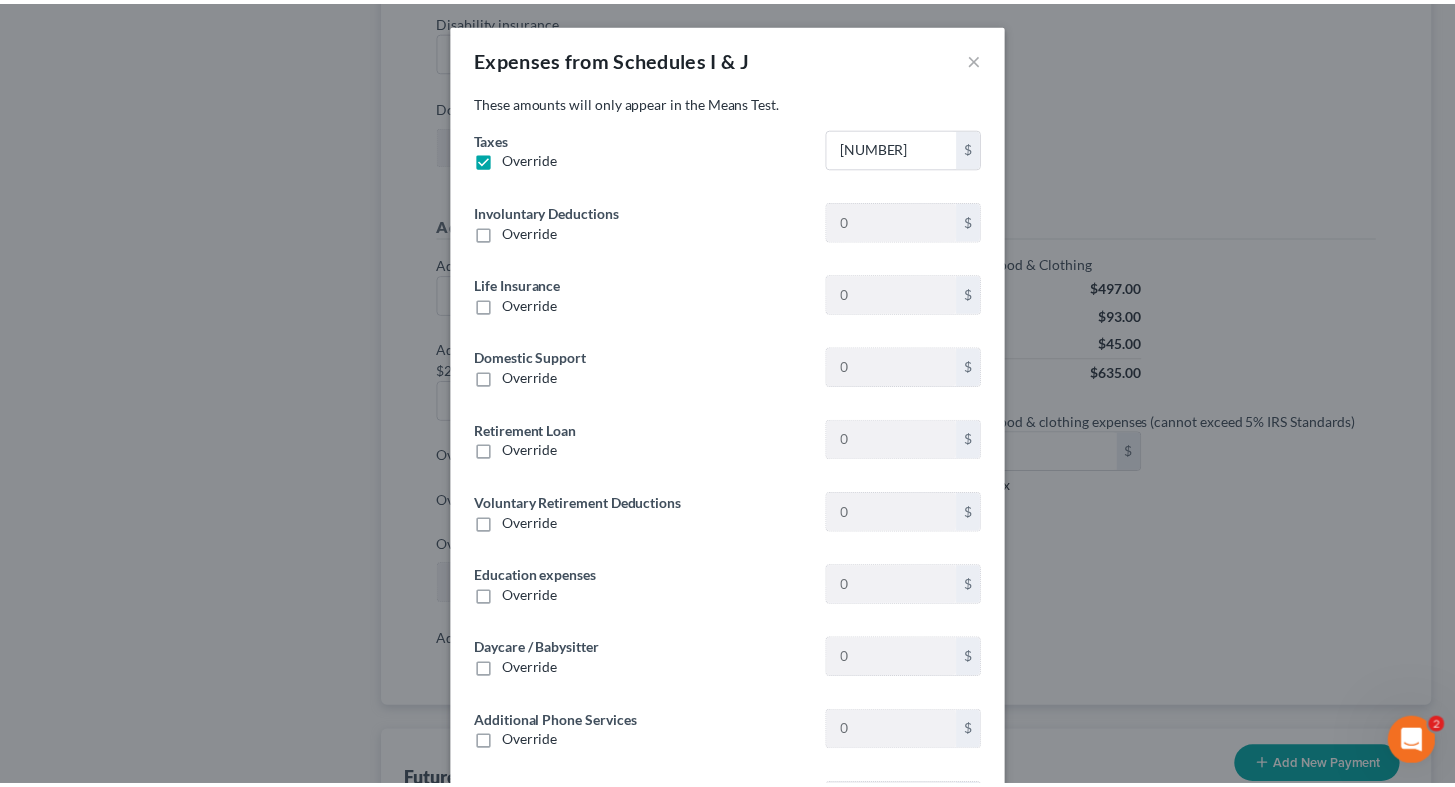 scroll, scrollTop: 309, scrollLeft: 0, axis: vertical 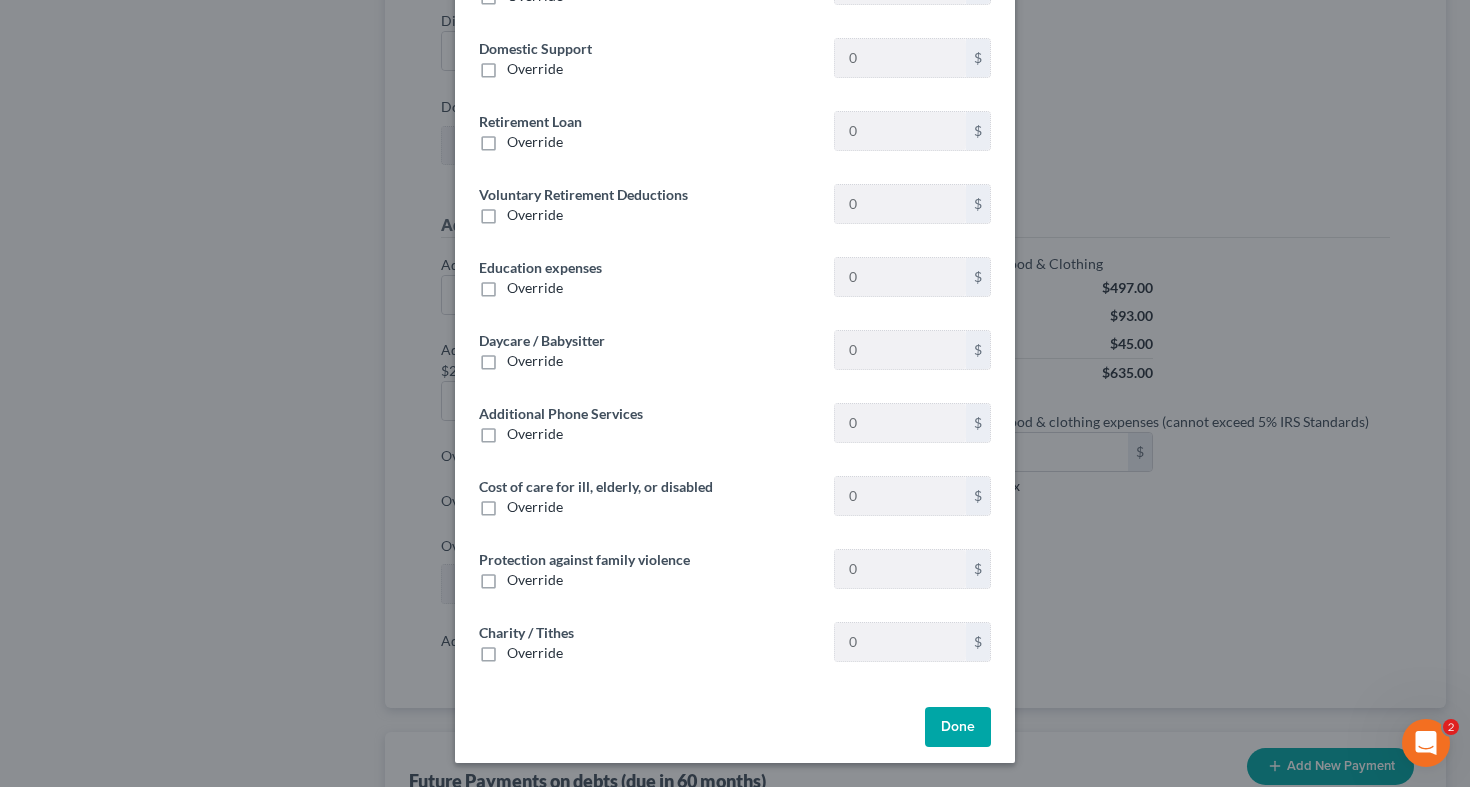 click on "Done" at bounding box center (958, 727) 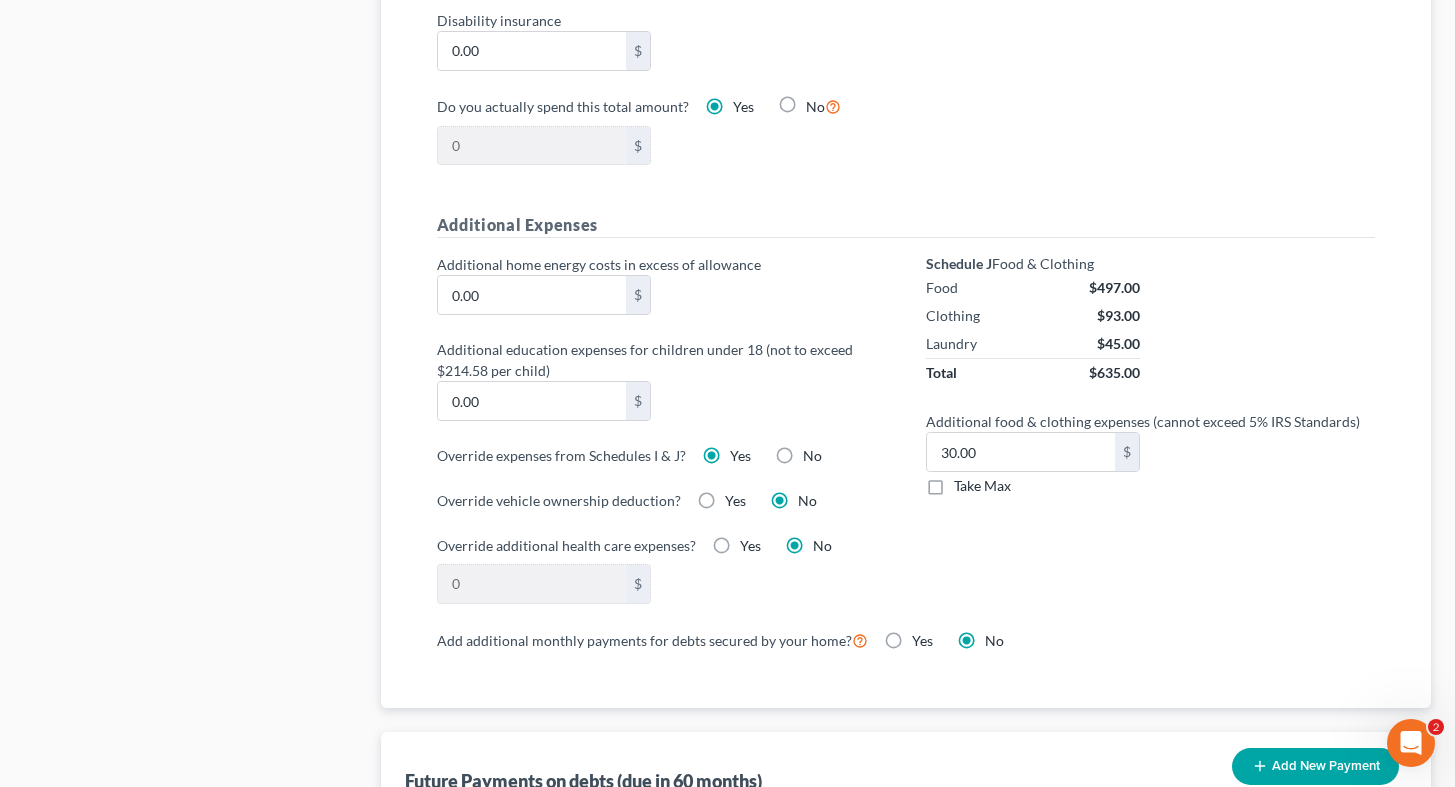 click on "Take Max" at bounding box center (982, 486) 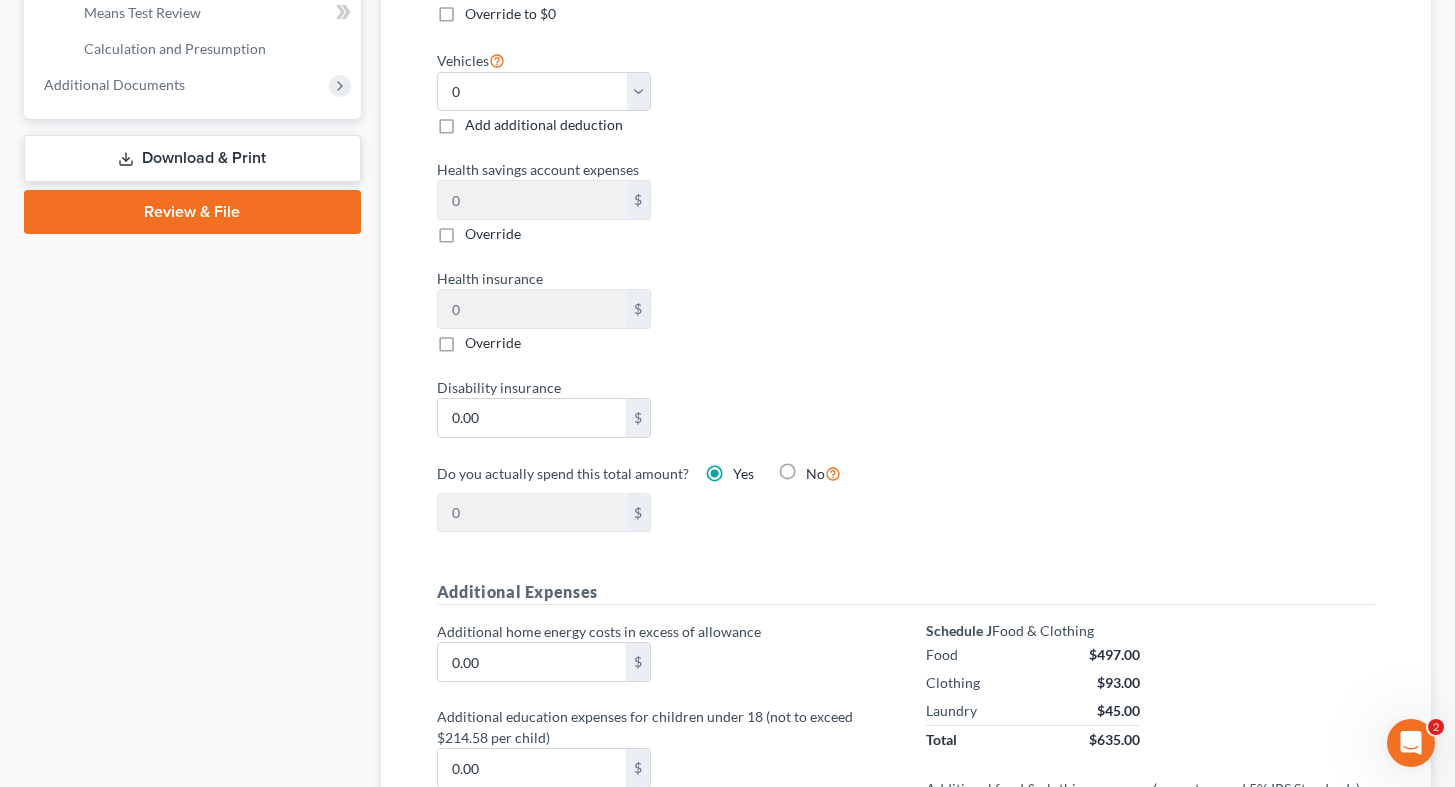 scroll, scrollTop: 0, scrollLeft: 0, axis: both 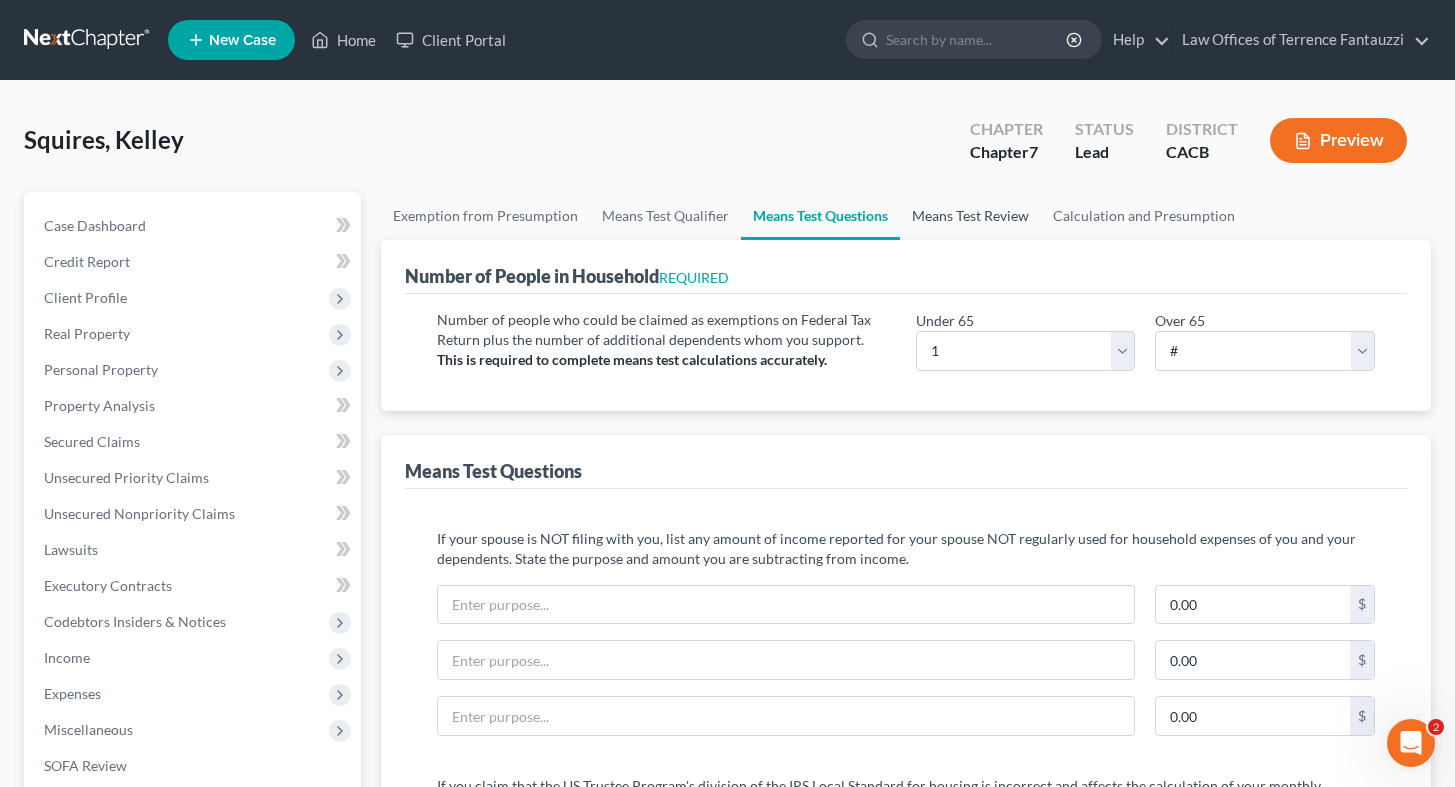 click on "Means Test Review" at bounding box center [970, 216] 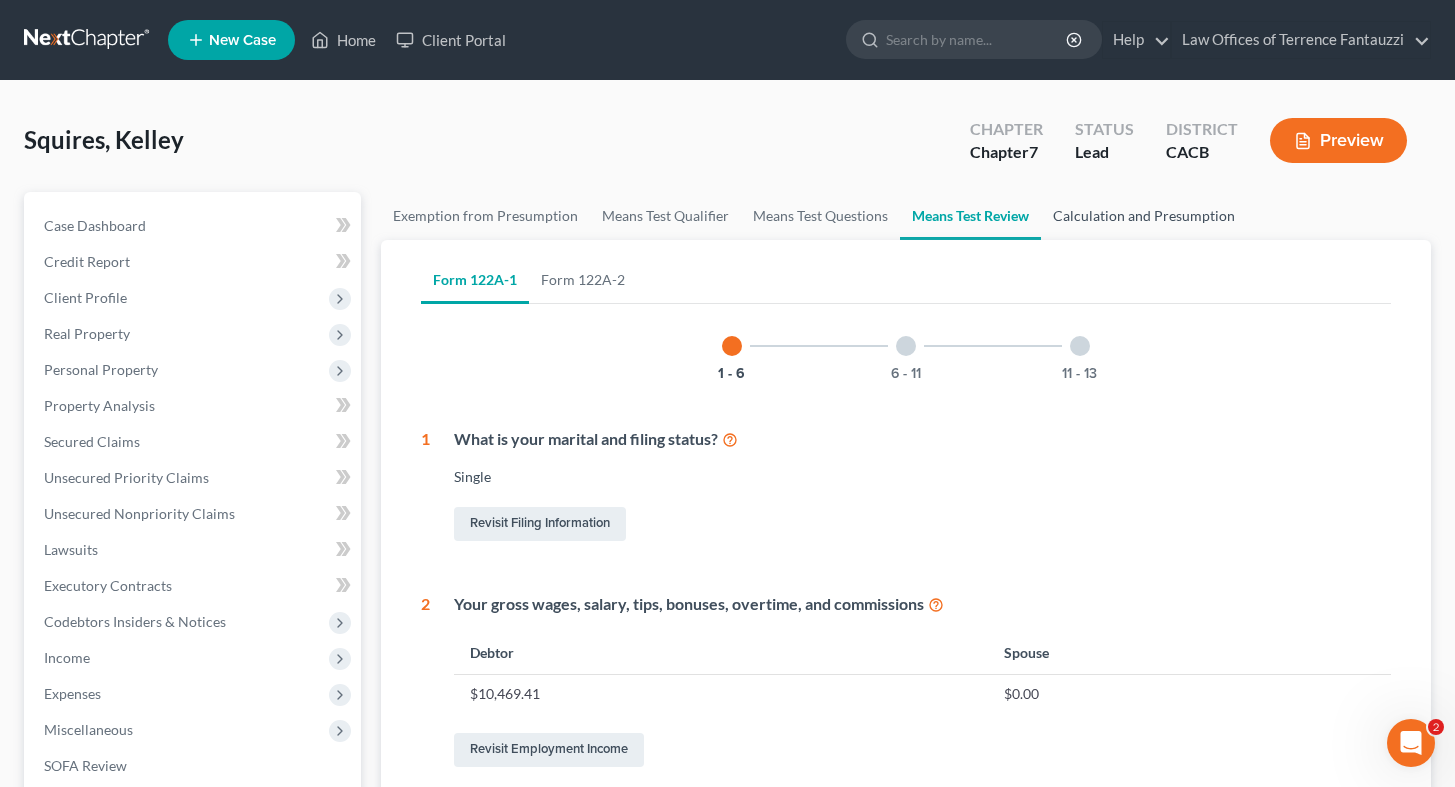 click on "Calculation and Presumption" at bounding box center [1144, 216] 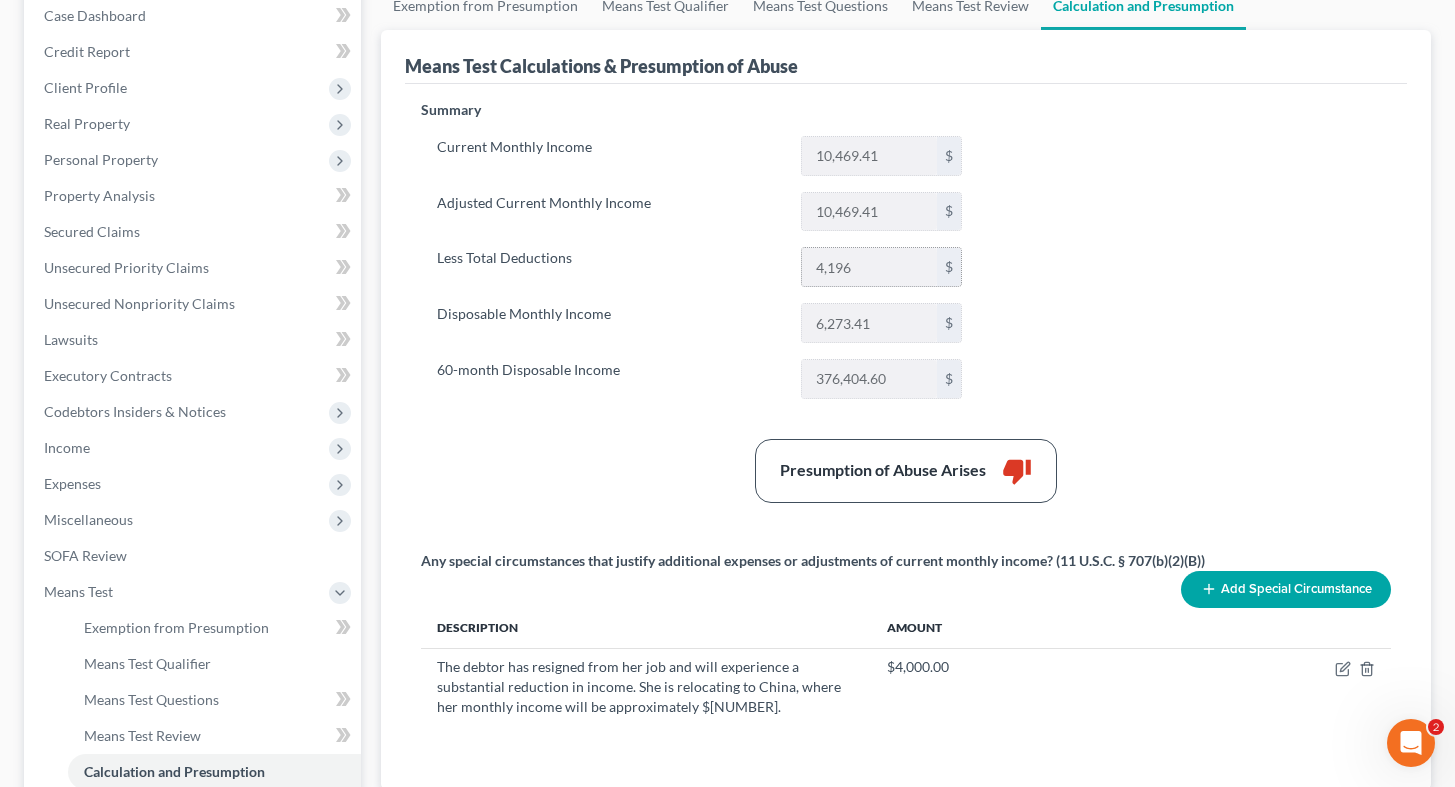 scroll, scrollTop: 456, scrollLeft: 0, axis: vertical 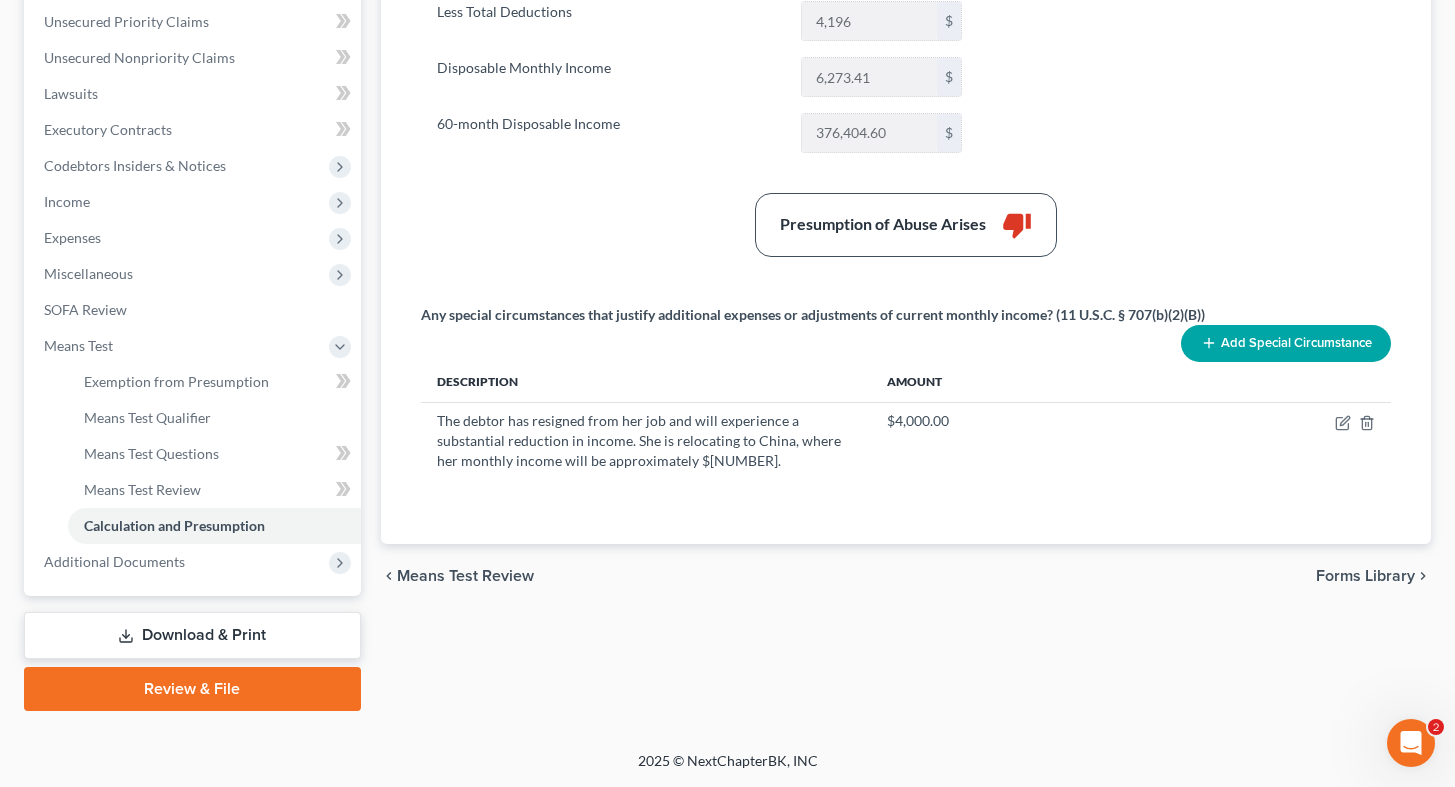 click on "Download & Print" at bounding box center [192, 635] 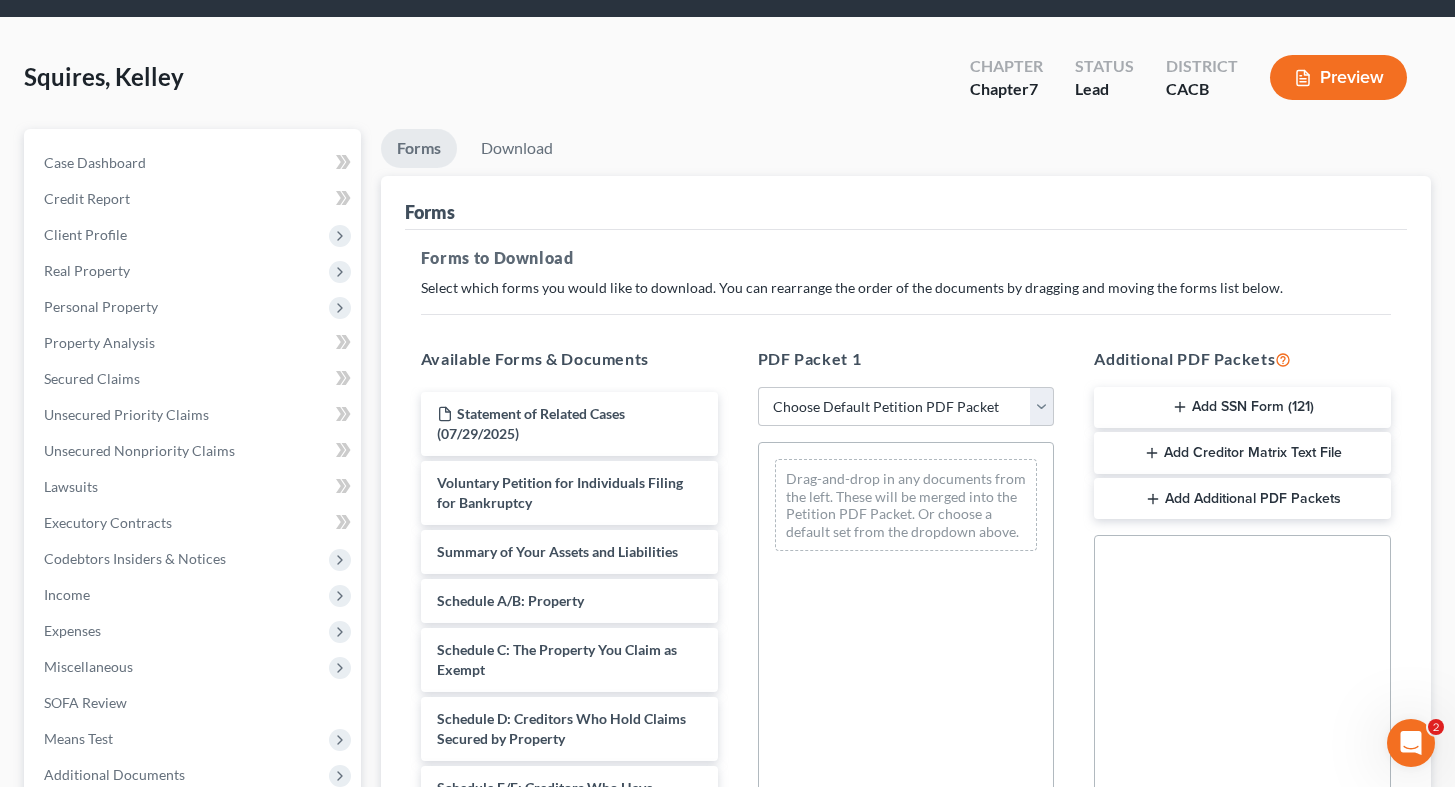 scroll, scrollTop: 96, scrollLeft: 0, axis: vertical 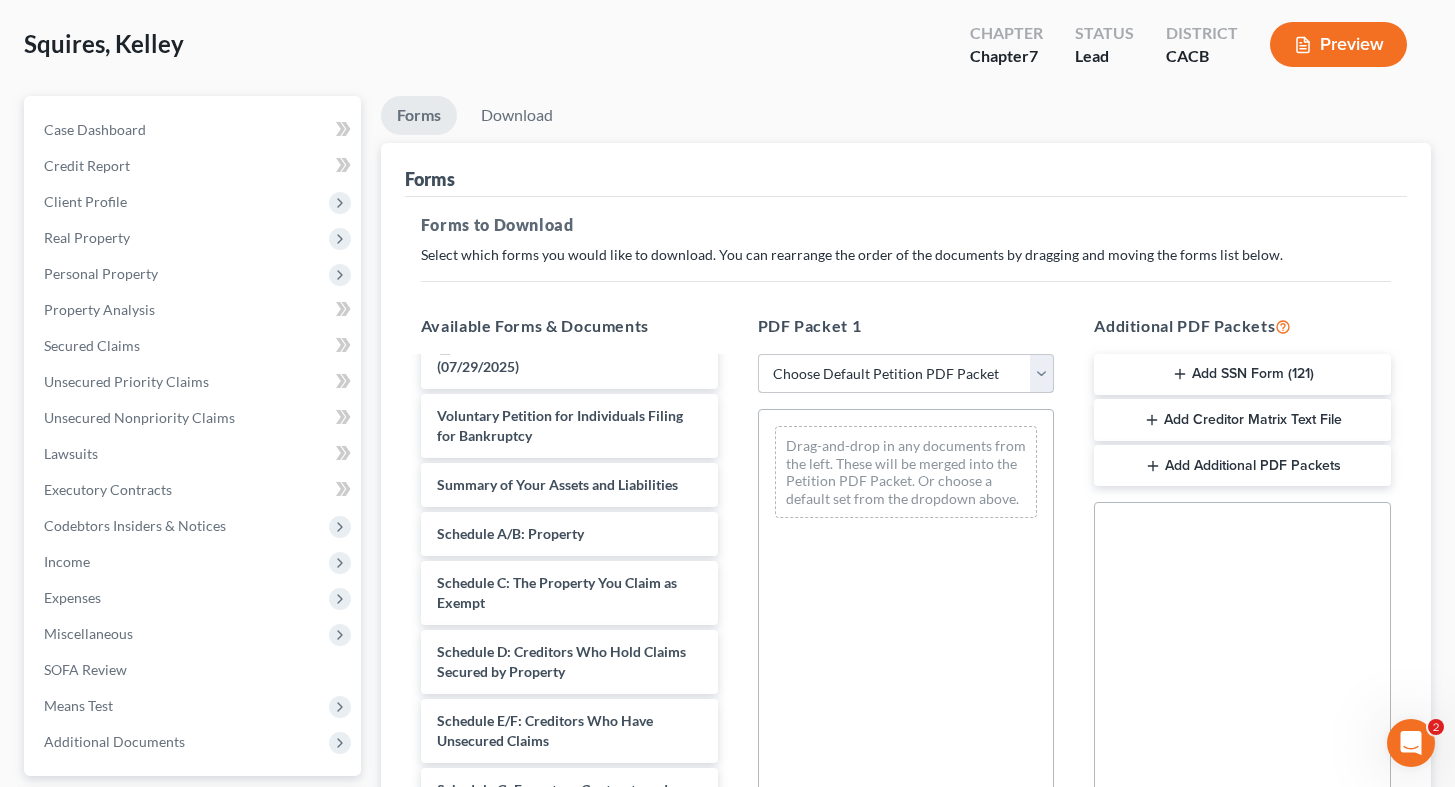 select on "1" 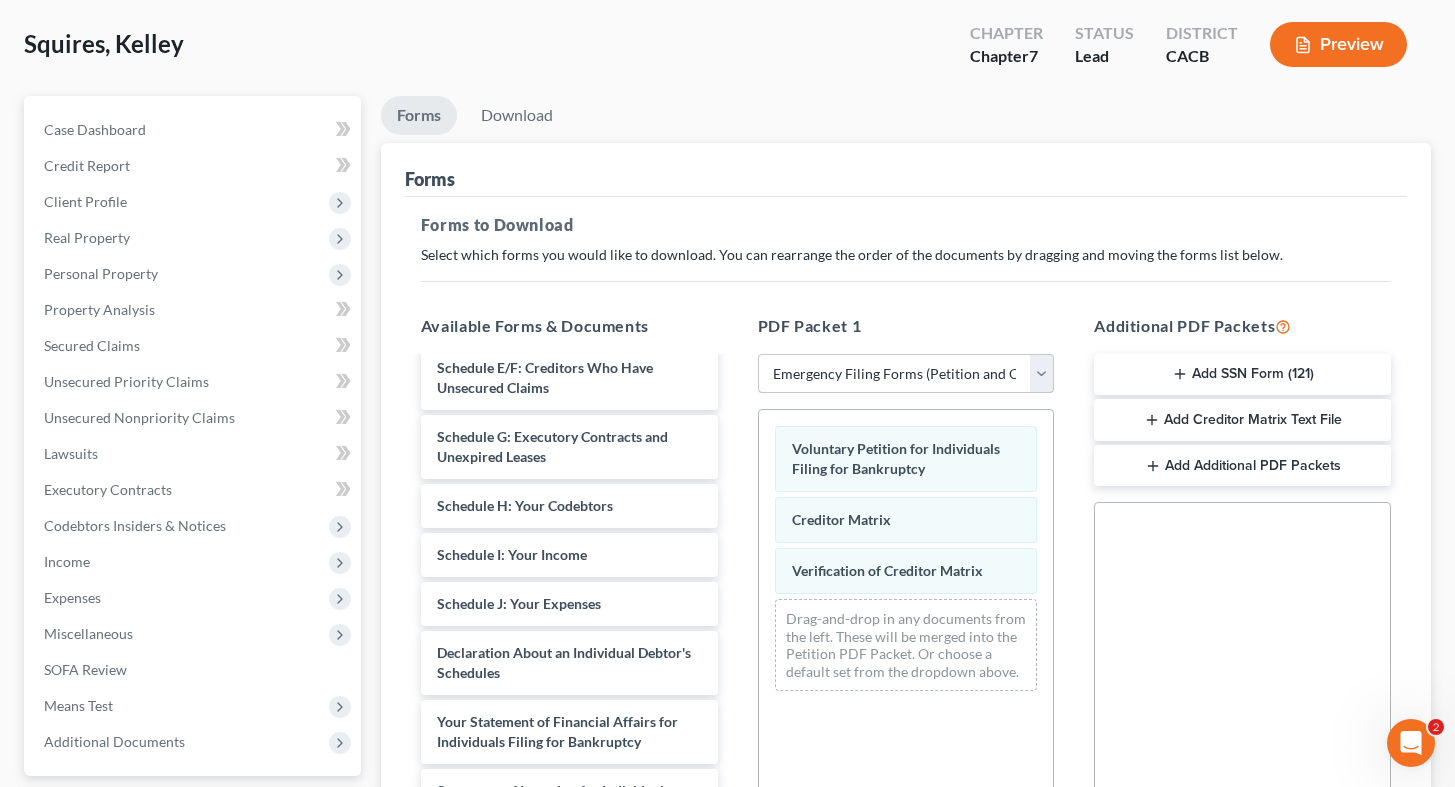 scroll, scrollTop: 508, scrollLeft: 0, axis: vertical 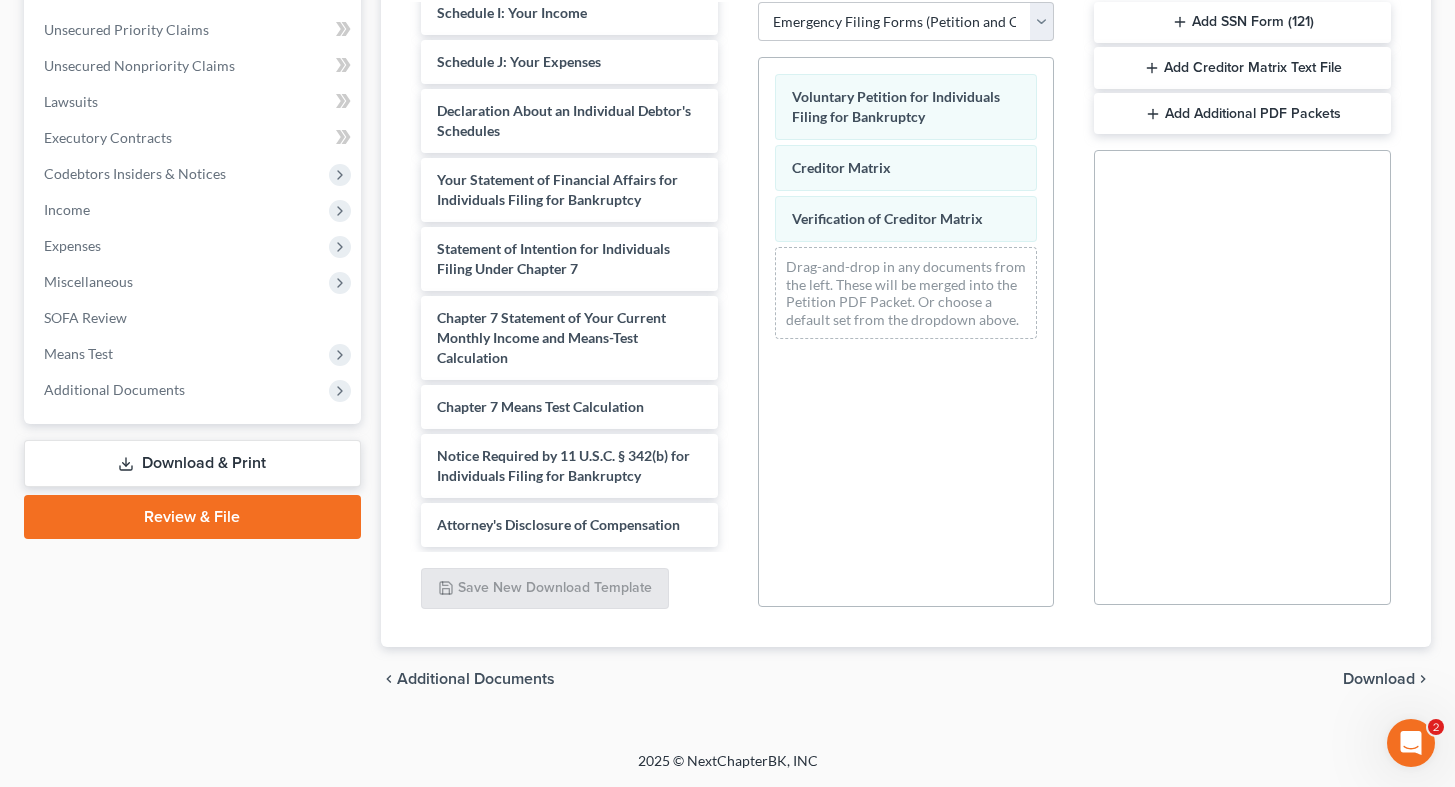 click on "Download" at bounding box center (1379, 679) 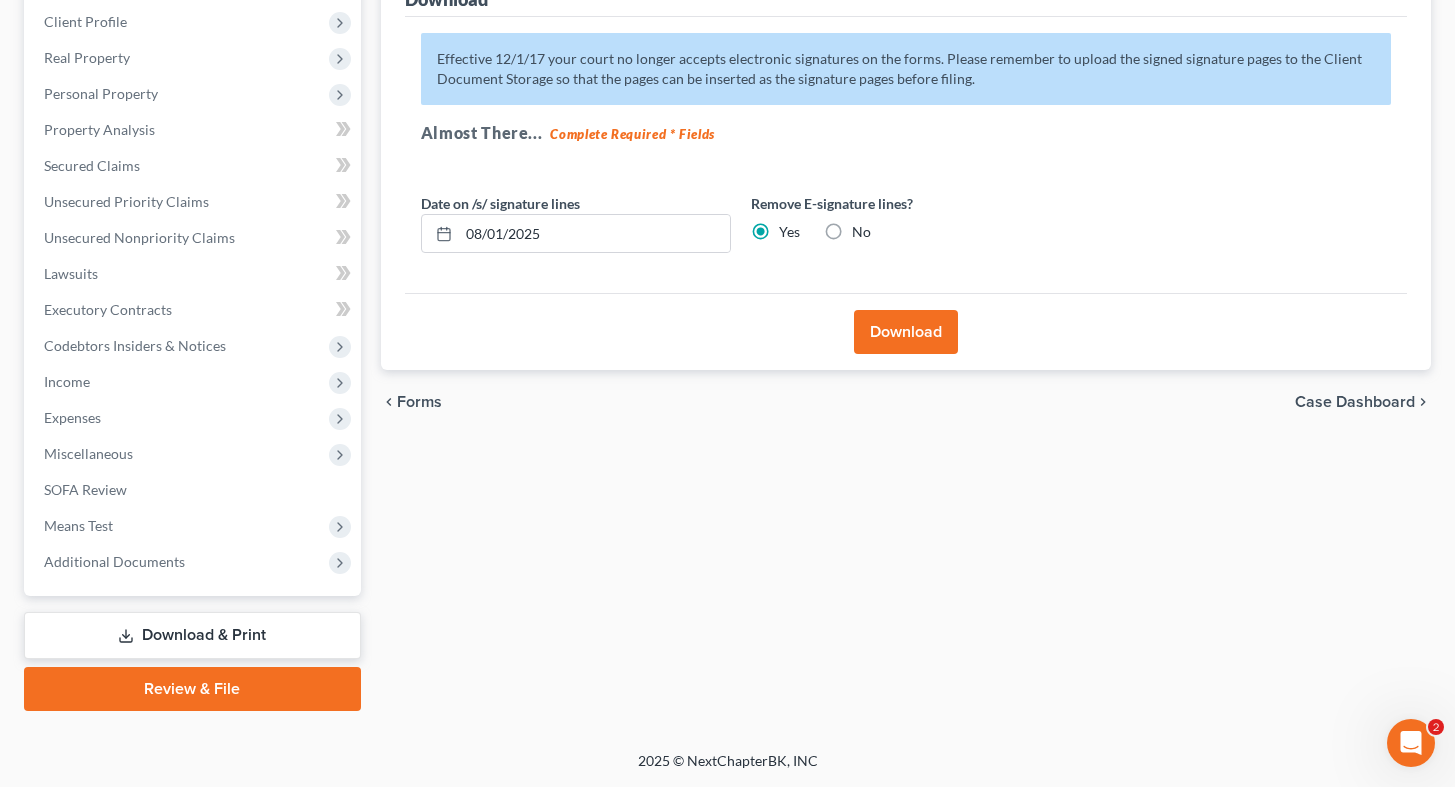 scroll, scrollTop: 276, scrollLeft: 0, axis: vertical 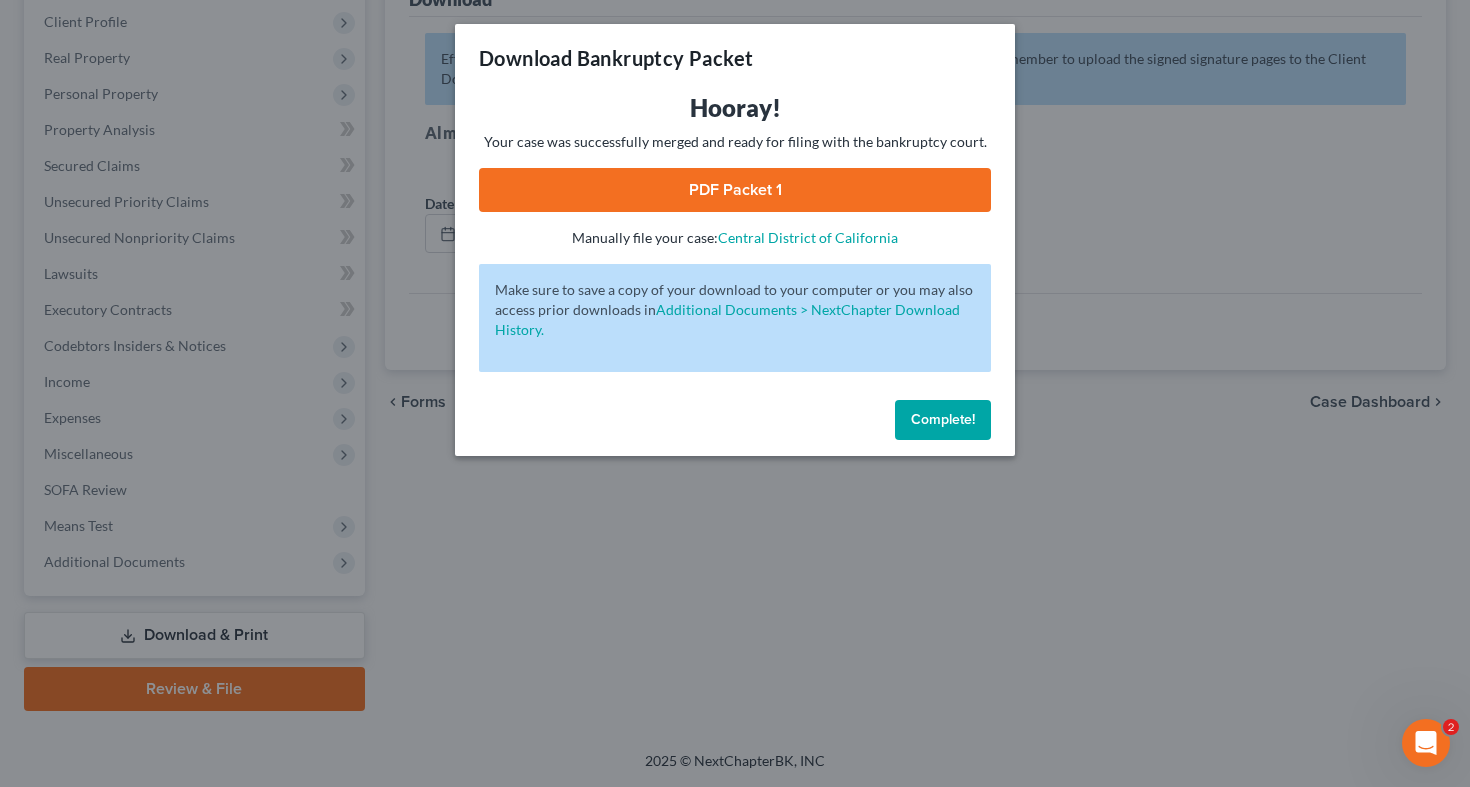 click on "PDF Packet 1" at bounding box center (735, 190) 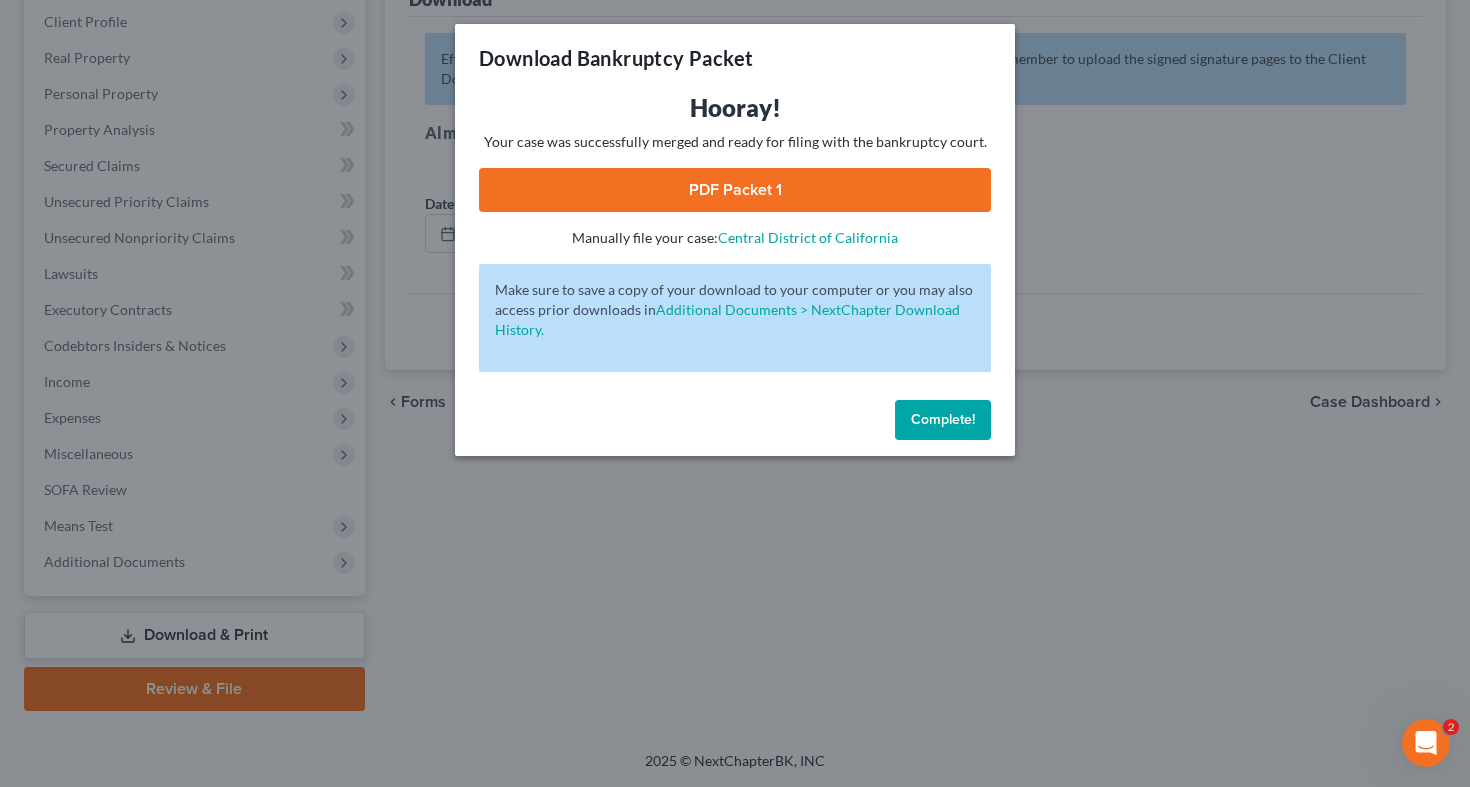 click on "Complete!" at bounding box center (943, 420) 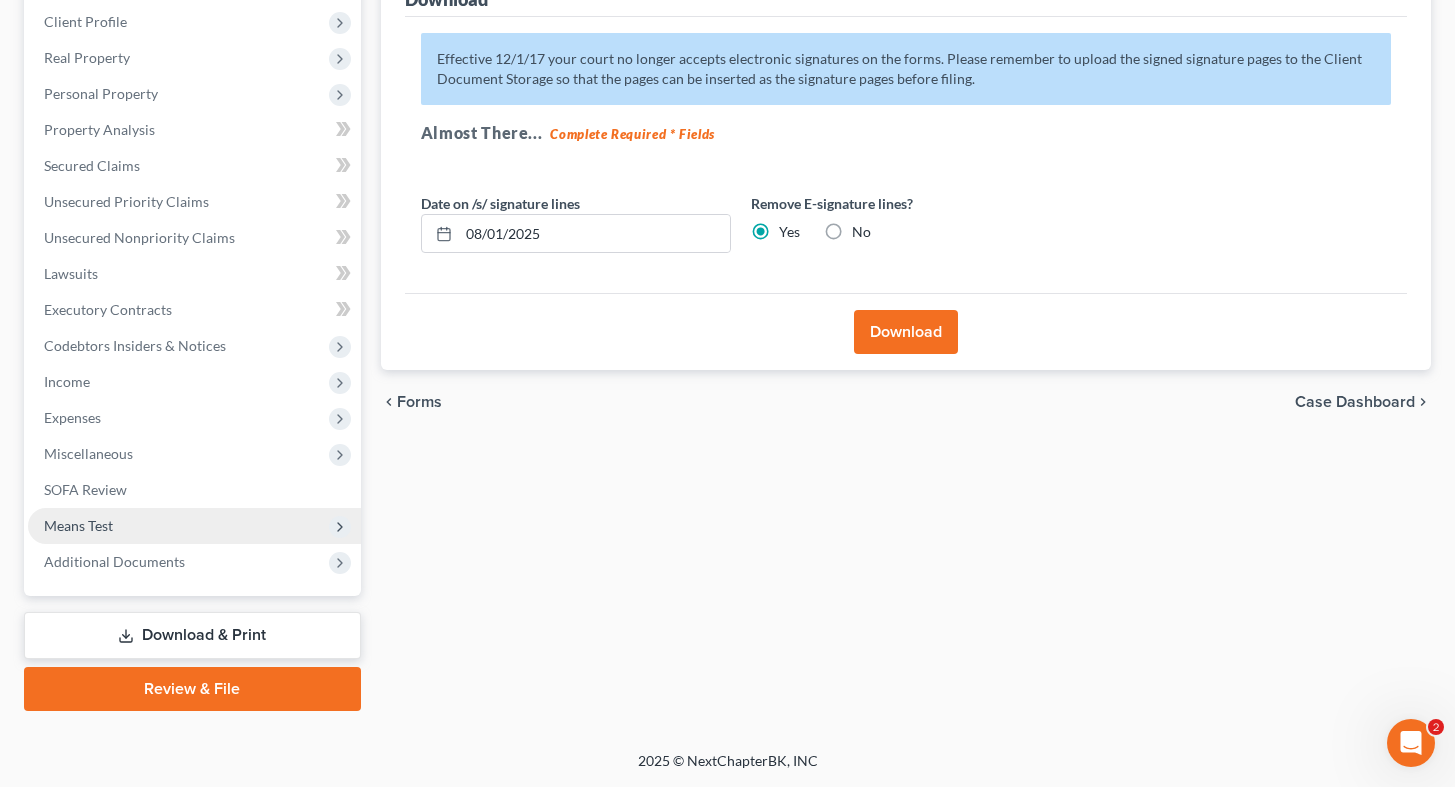 click on "Means Test" at bounding box center (78, 525) 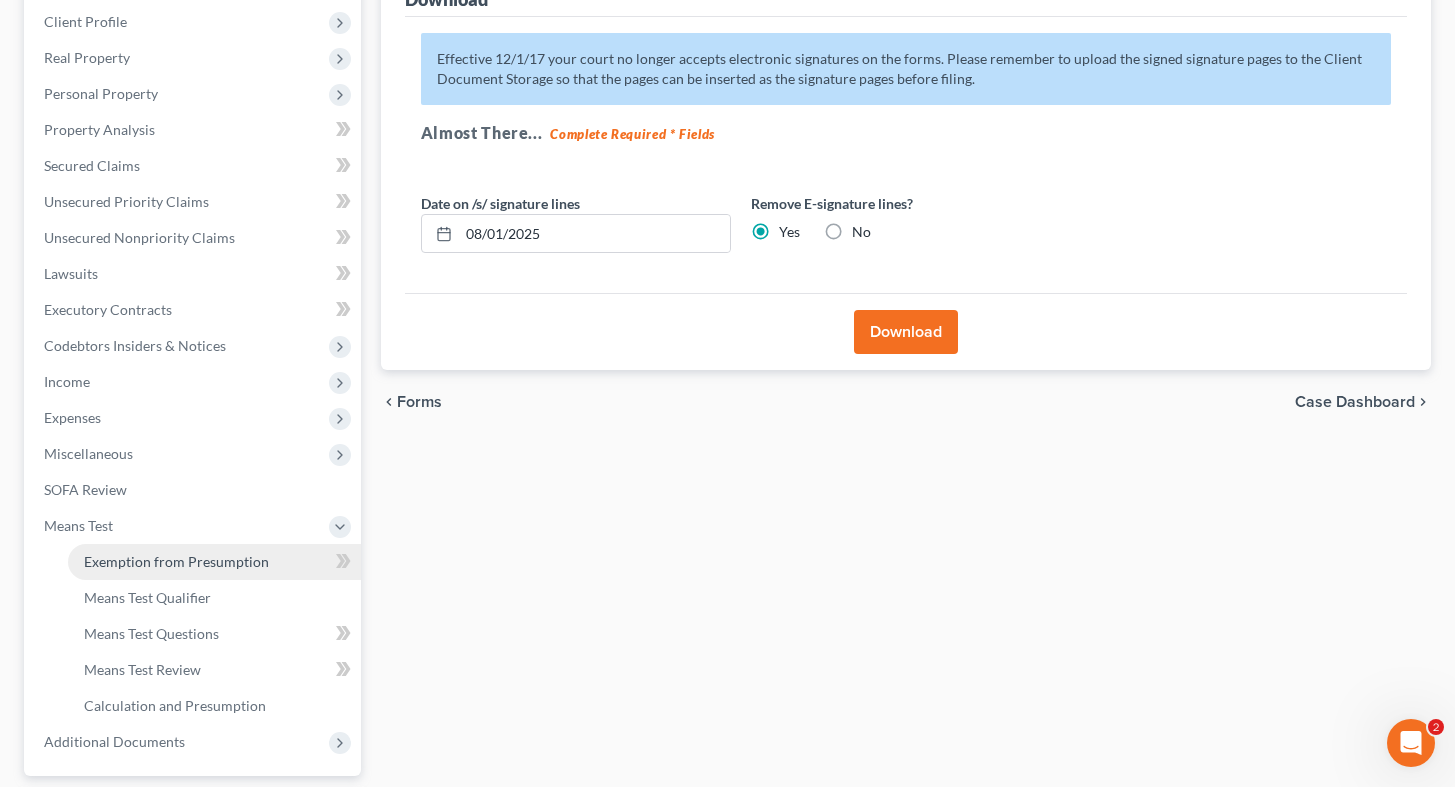 click on "Exemption from Presumption" at bounding box center [176, 561] 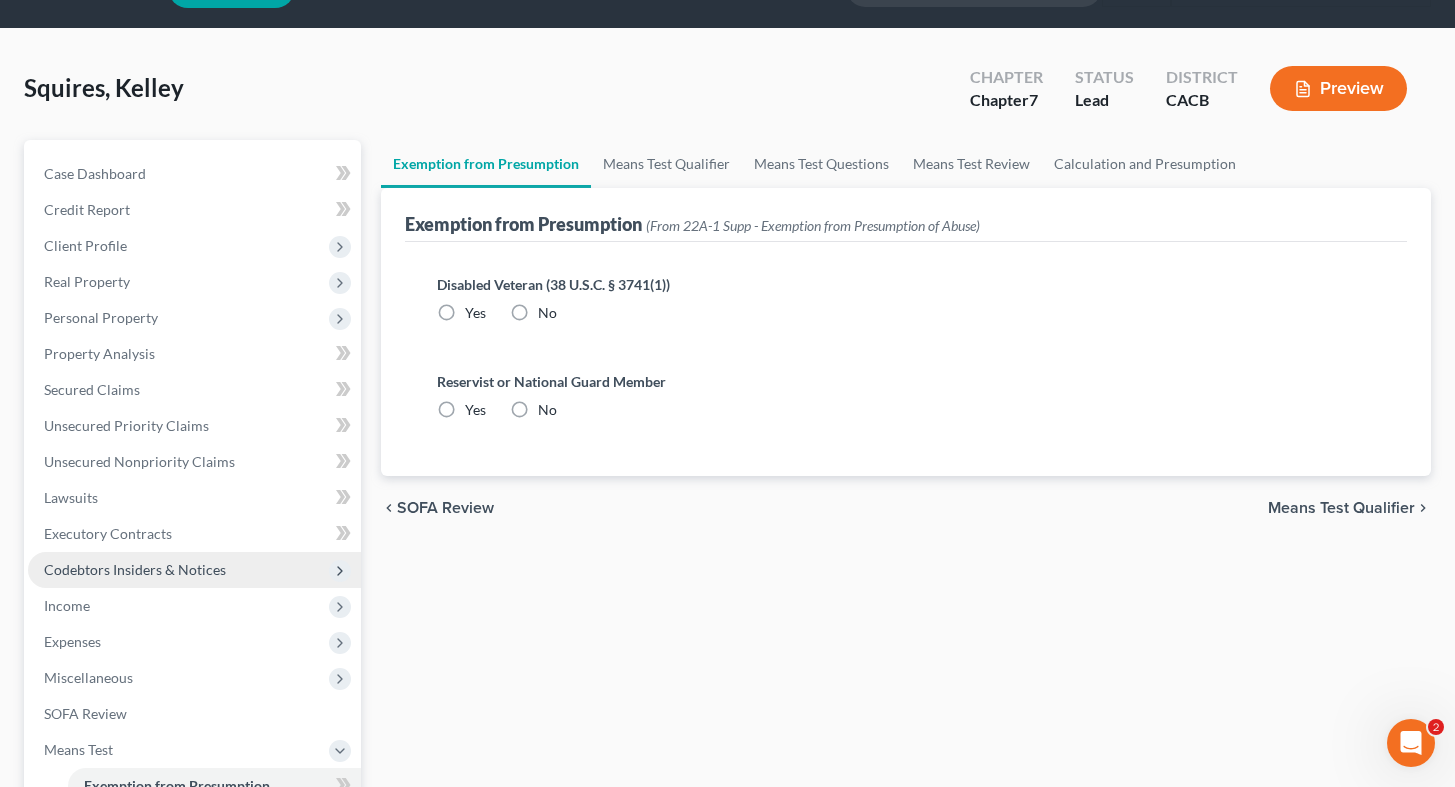 scroll, scrollTop: 0, scrollLeft: 0, axis: both 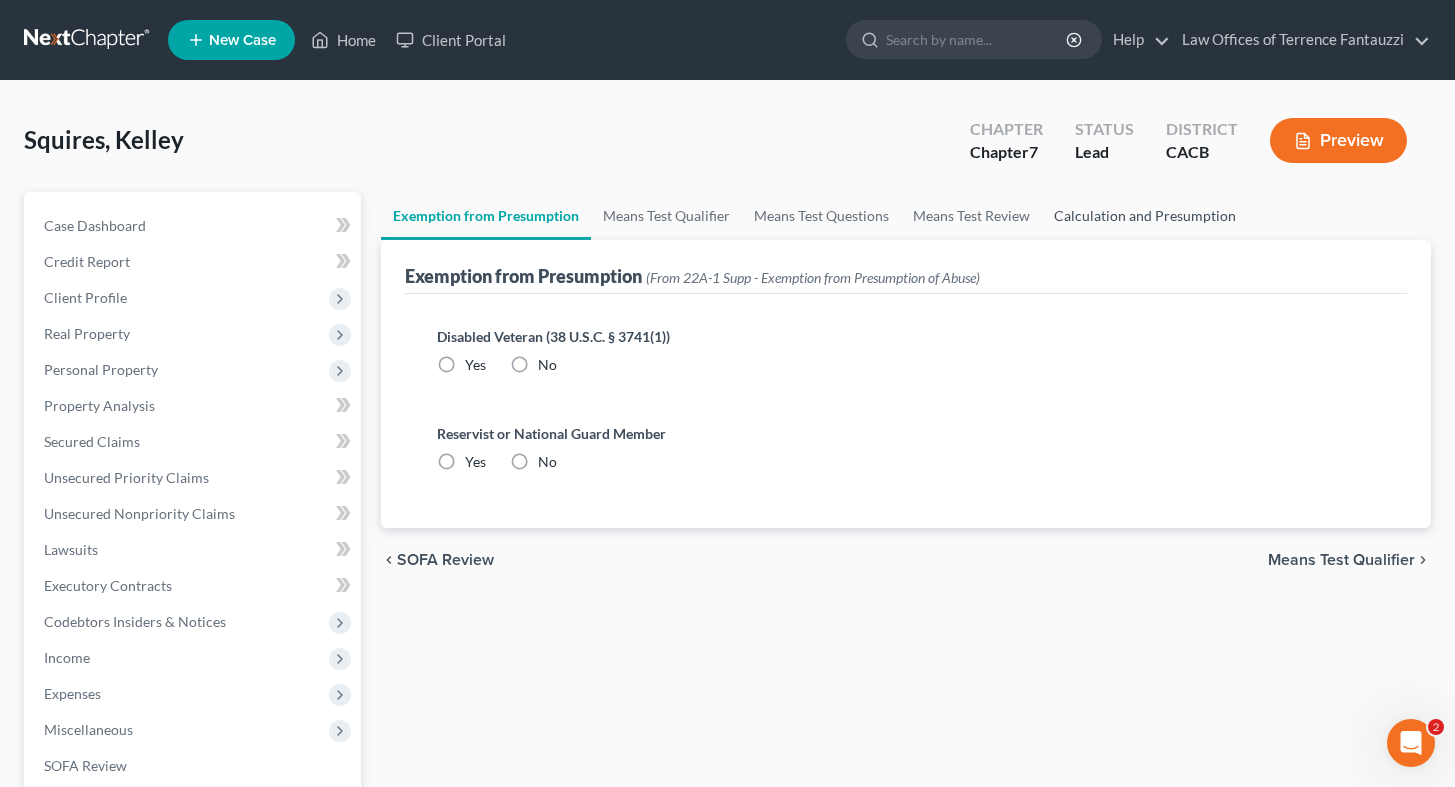 radio on "true" 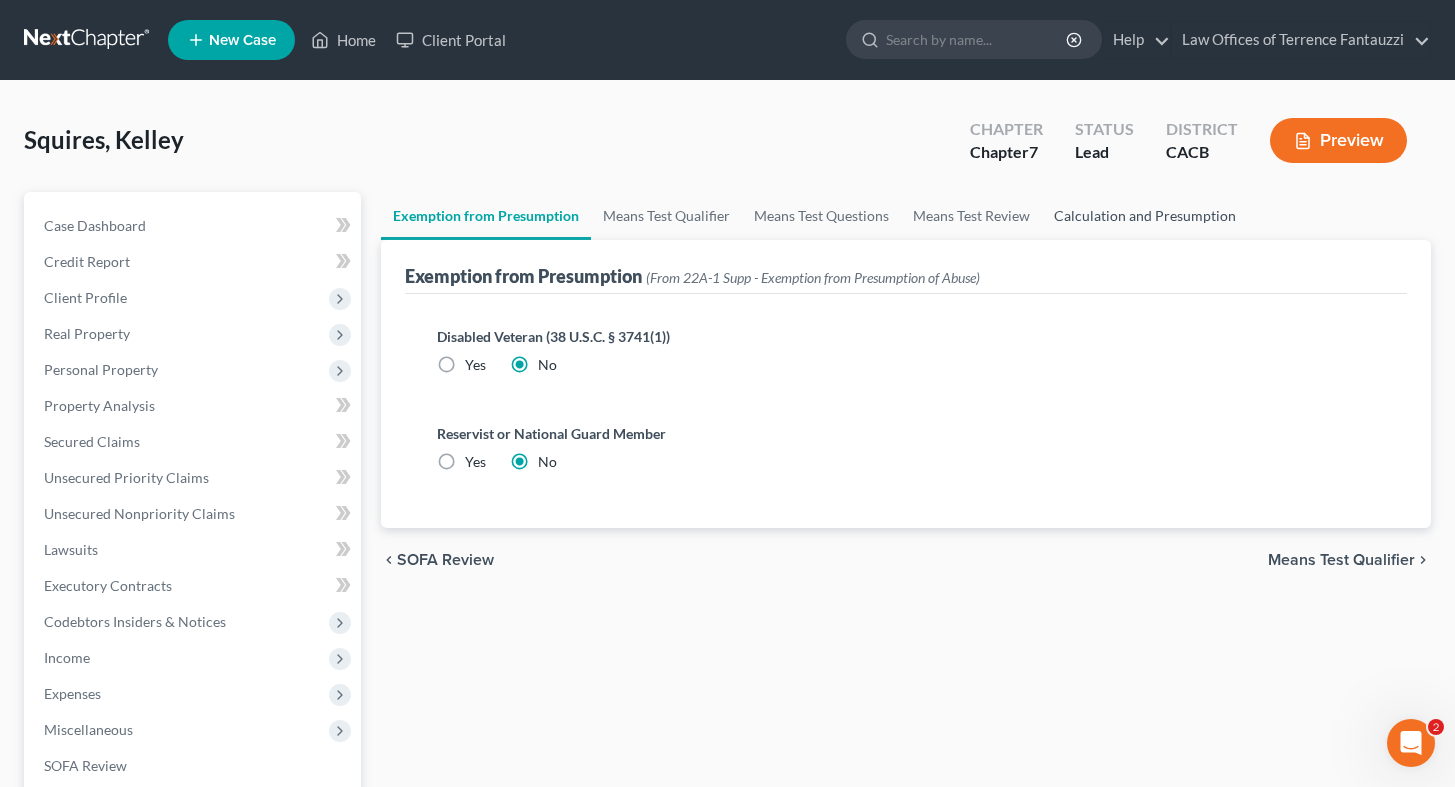 click on "Calculation and Presumption" at bounding box center (1145, 216) 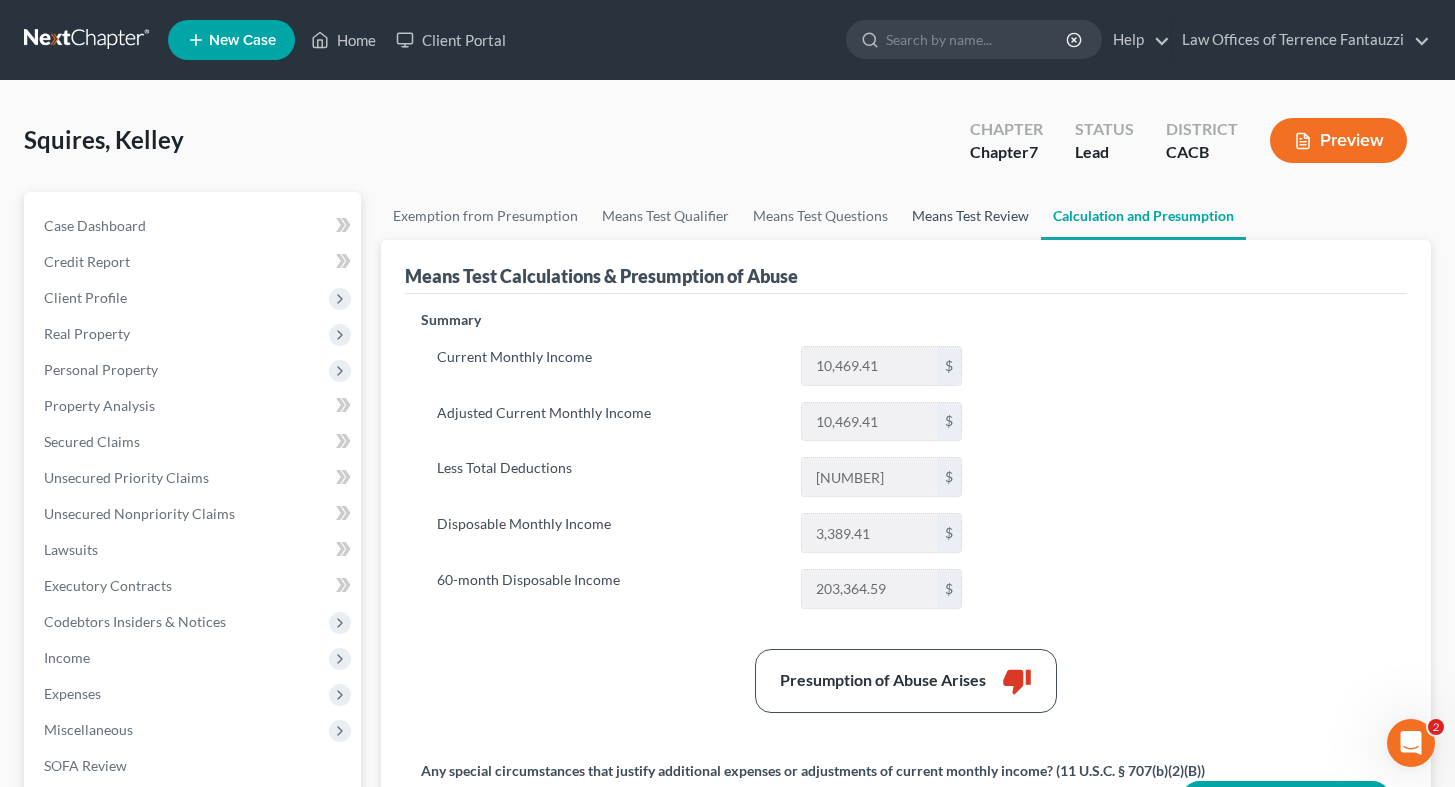 click on "Means Test Review" at bounding box center (970, 216) 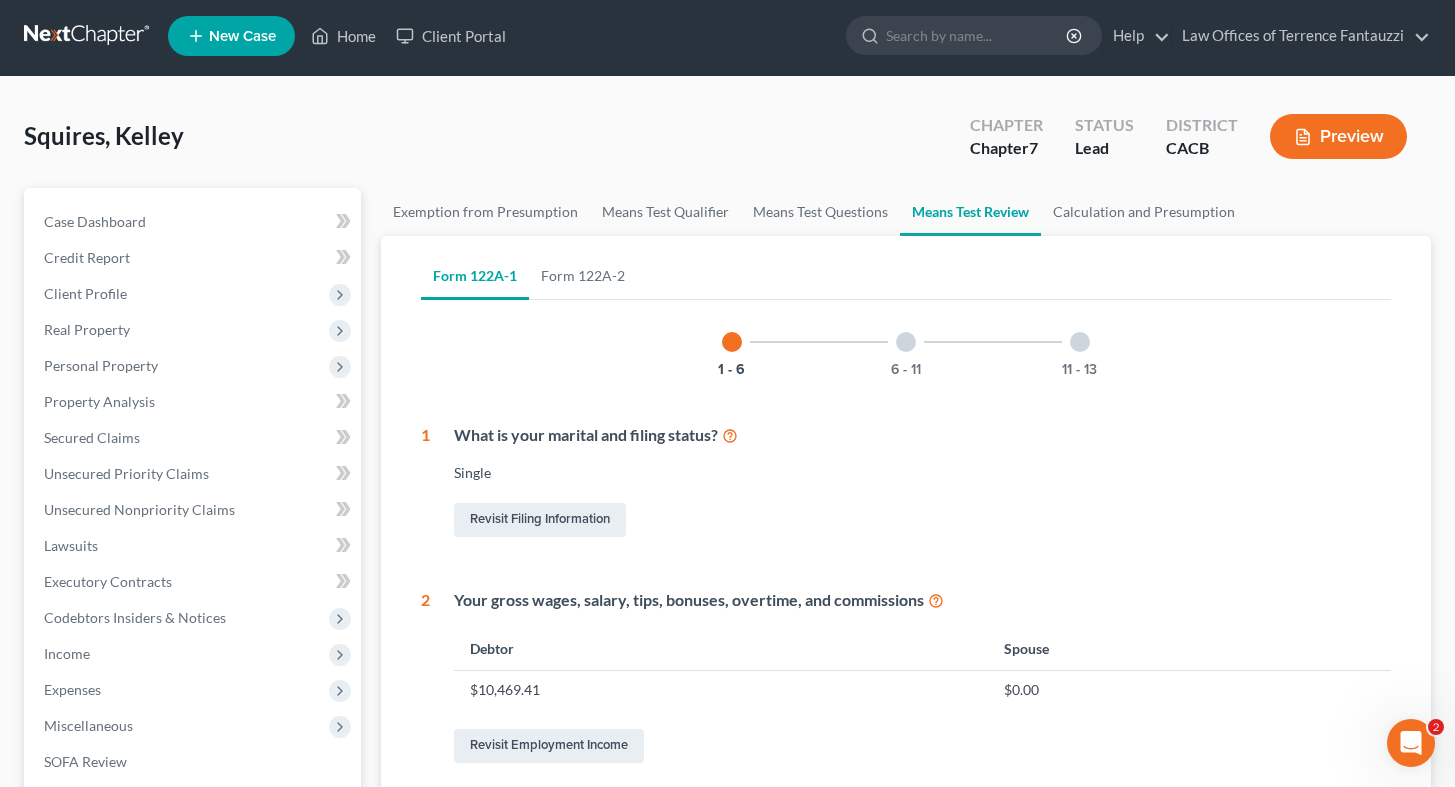 scroll, scrollTop: 167, scrollLeft: 0, axis: vertical 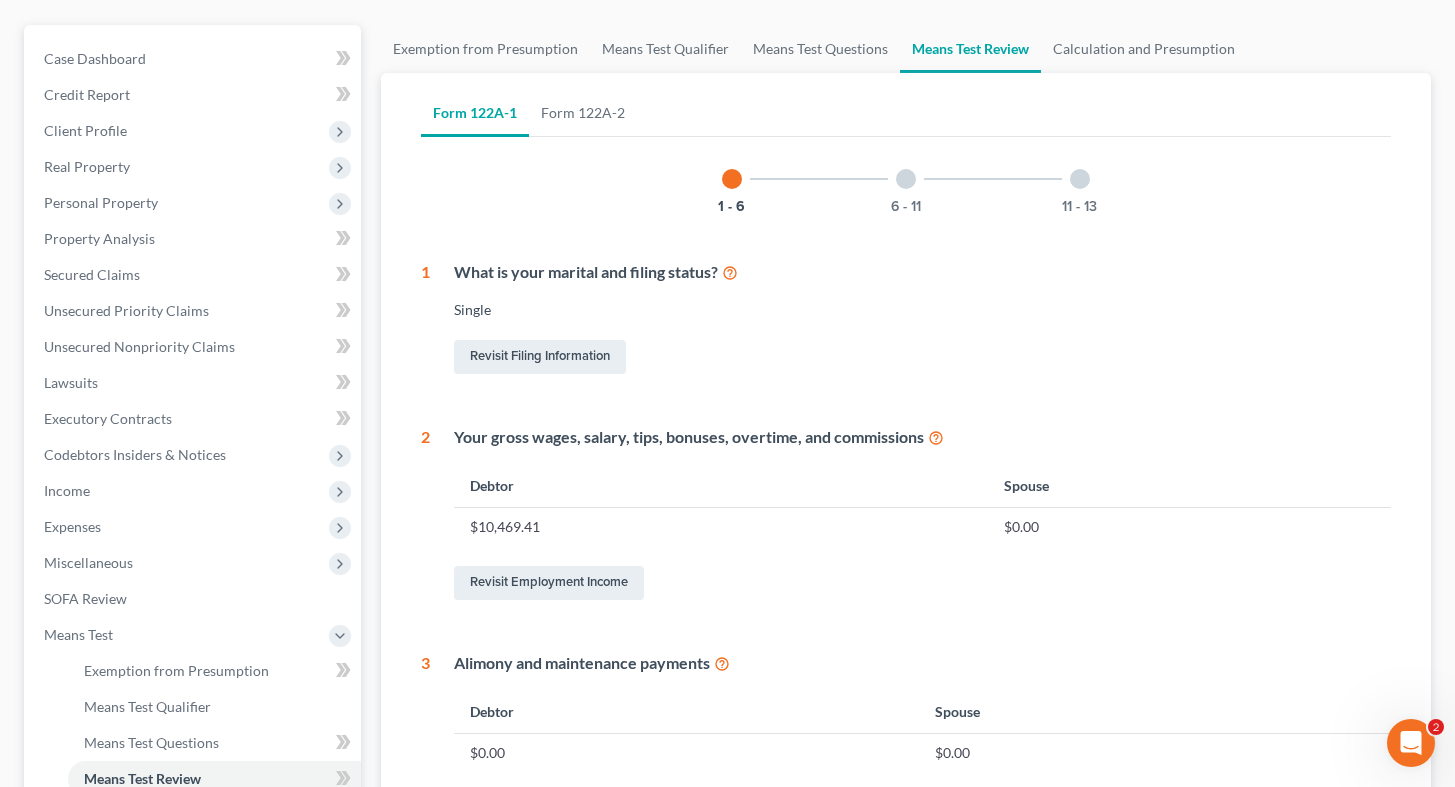 click at bounding box center [906, 179] 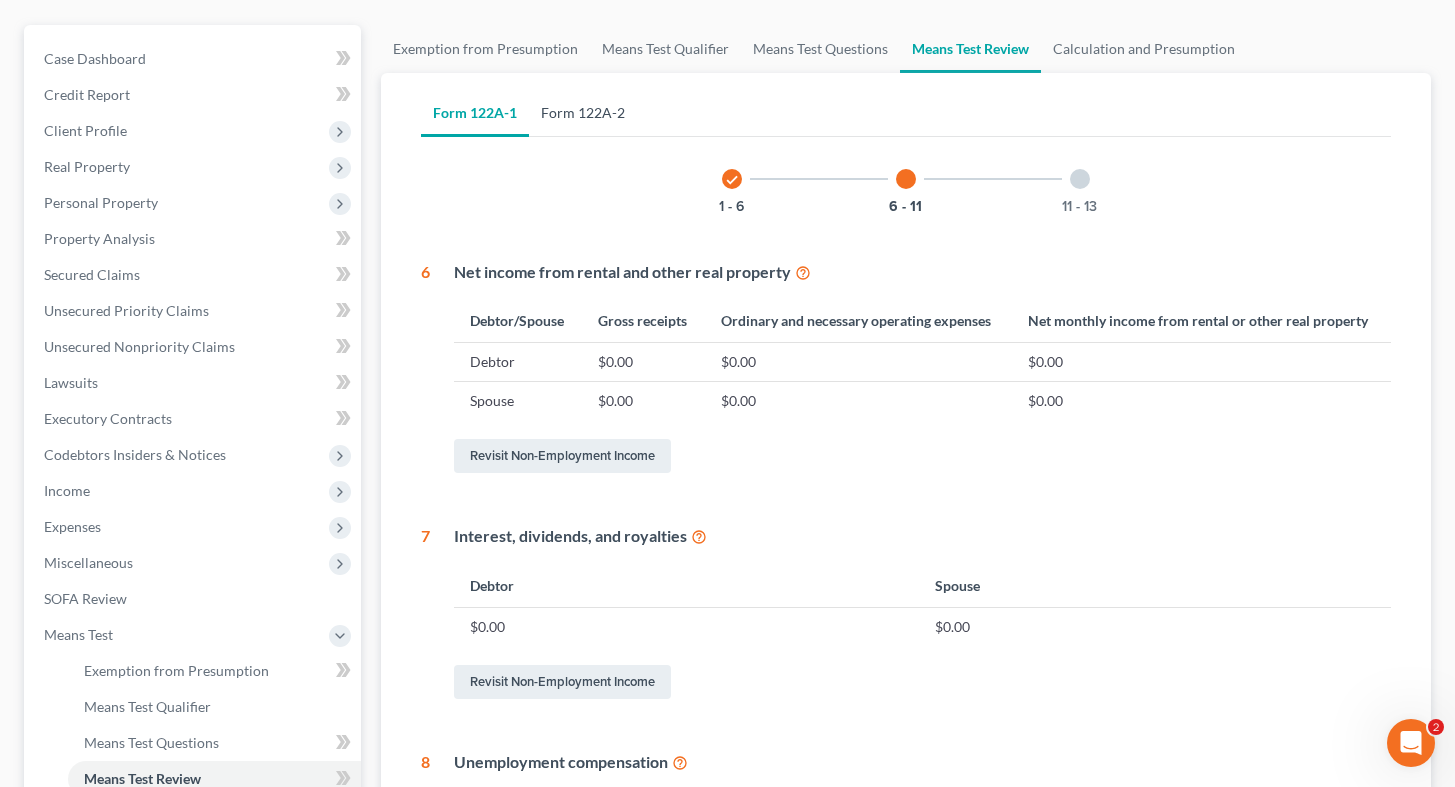 click on "Form 122A-2" at bounding box center [583, 113] 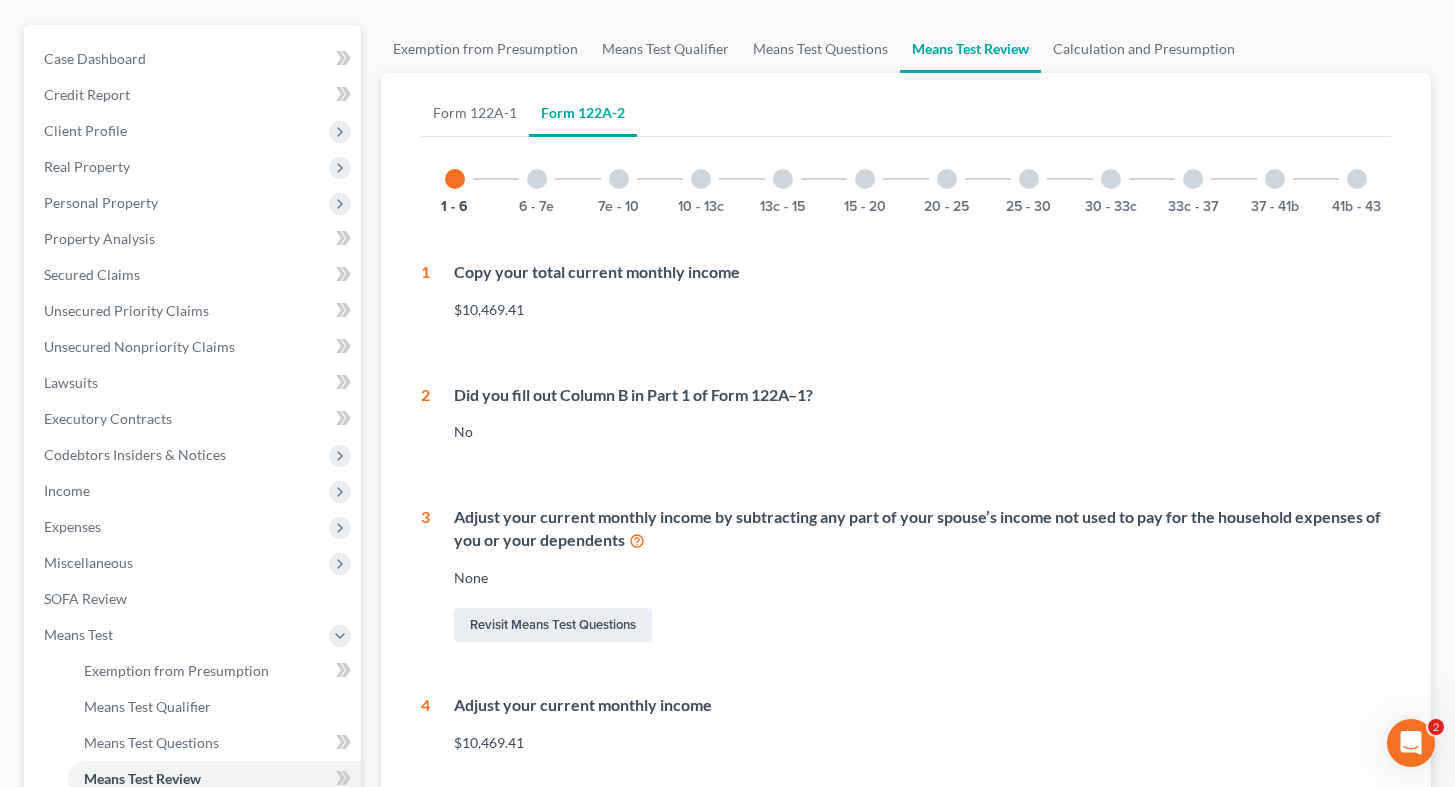 click at bounding box center (1357, 179) 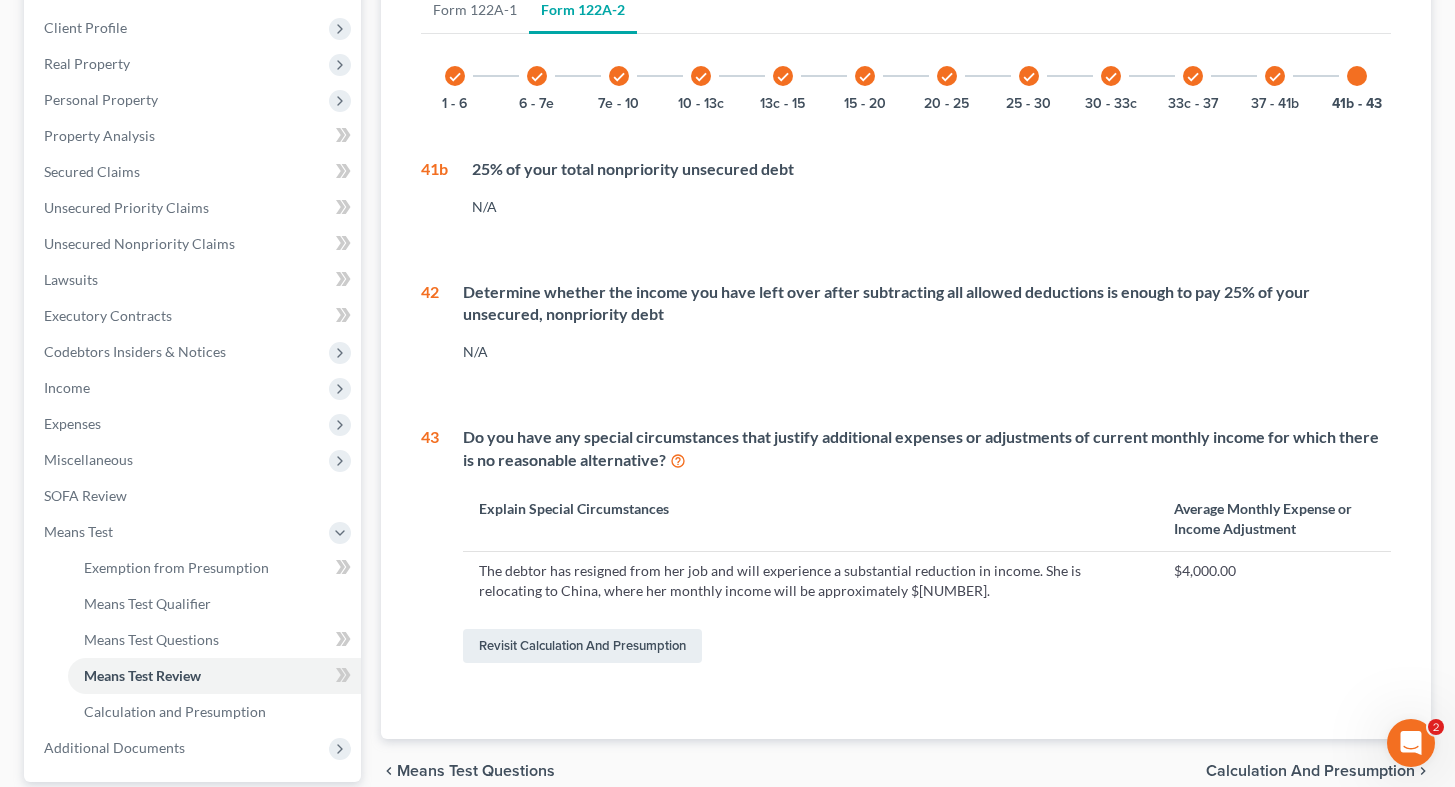 scroll, scrollTop: 245, scrollLeft: 0, axis: vertical 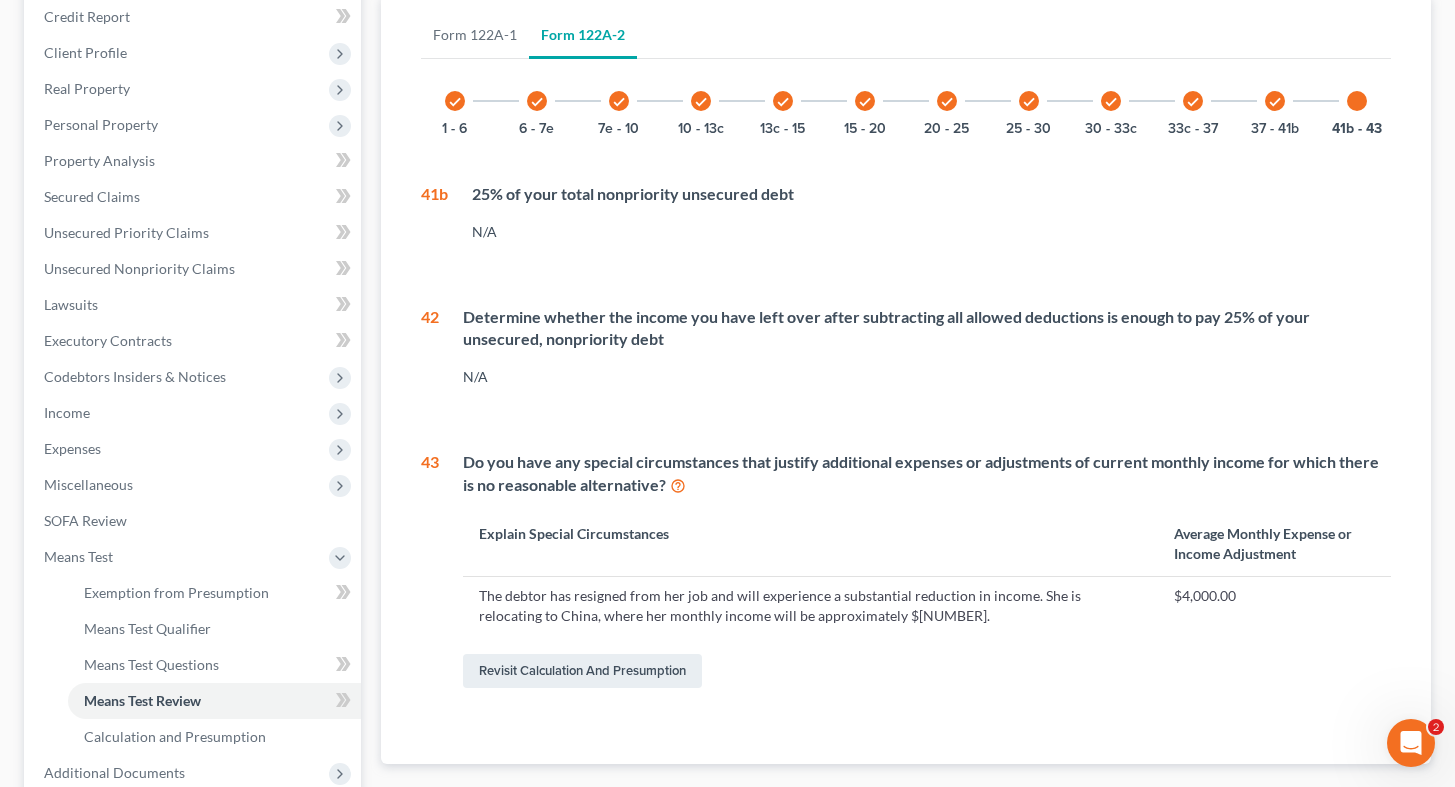 click on "check" at bounding box center (1275, 101) 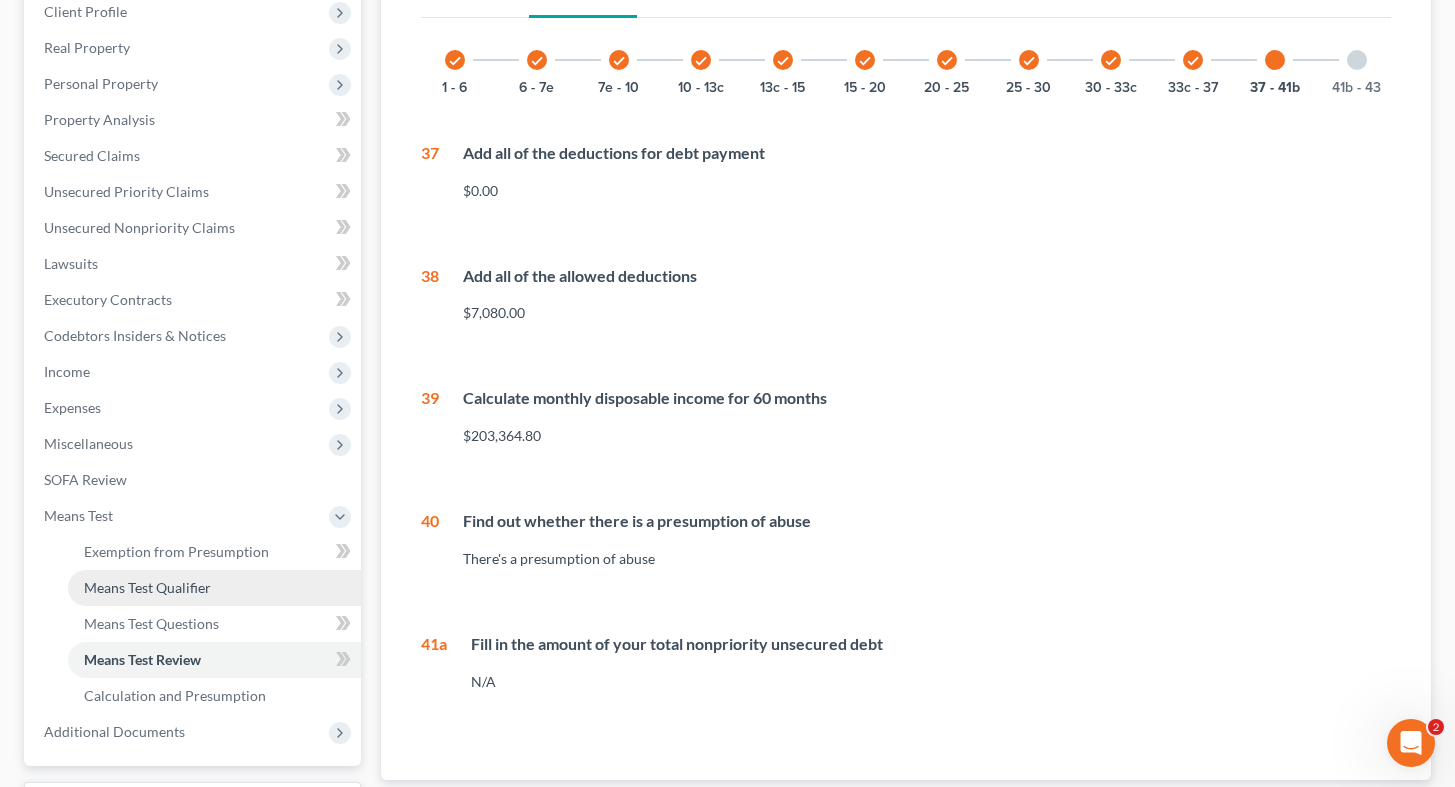 click on "Means Test Qualifier" at bounding box center [147, 587] 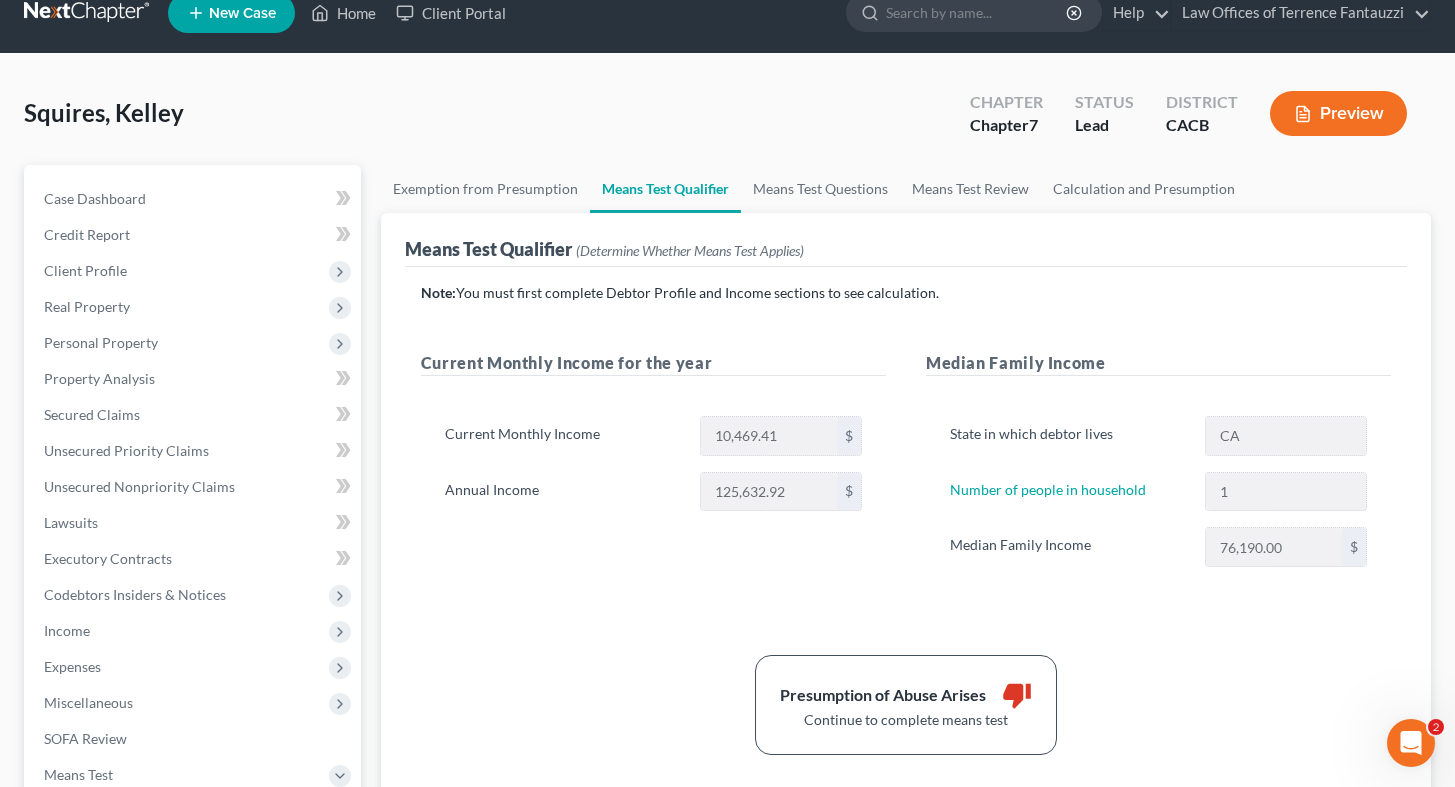 scroll, scrollTop: 84, scrollLeft: 0, axis: vertical 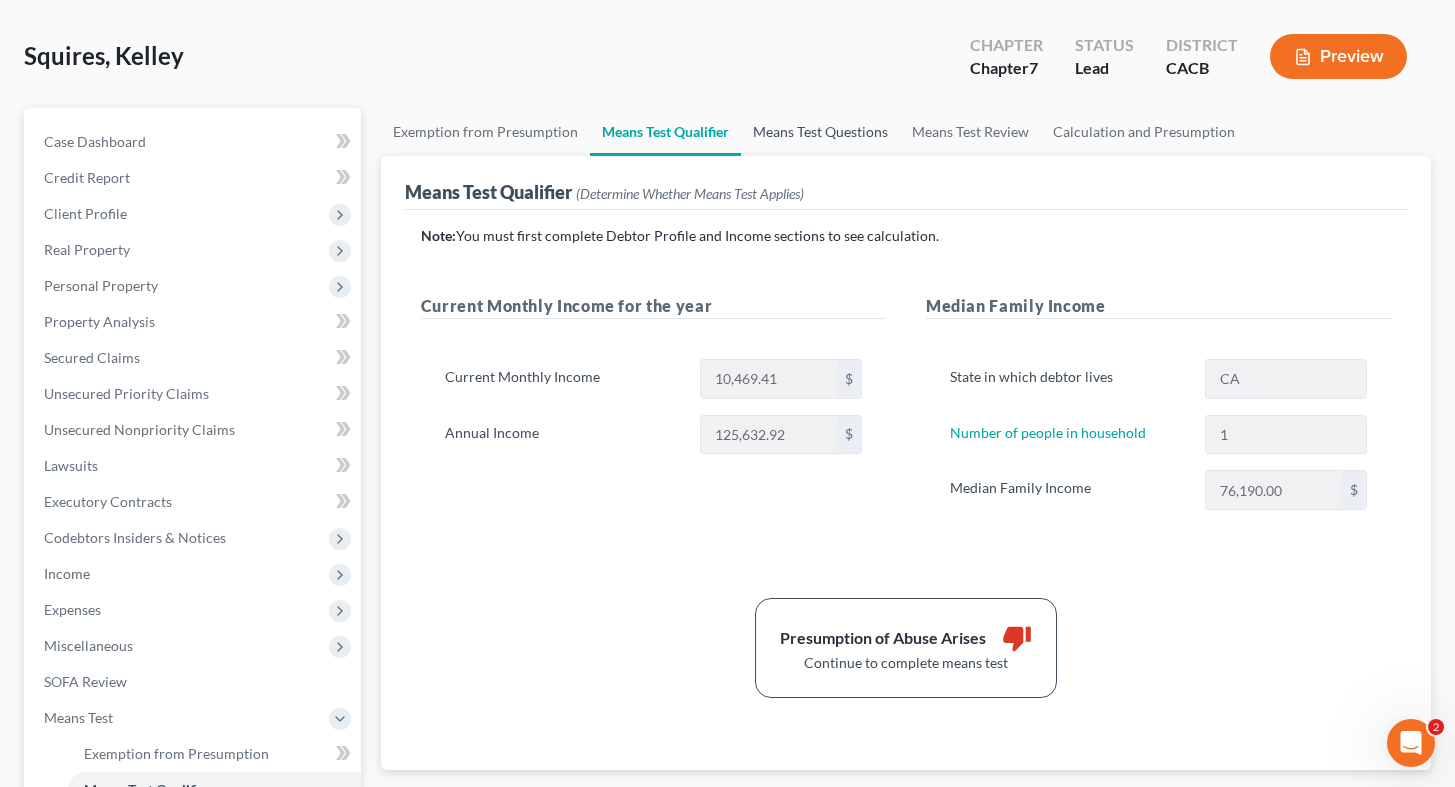 click on "Means Test Questions" at bounding box center (820, 132) 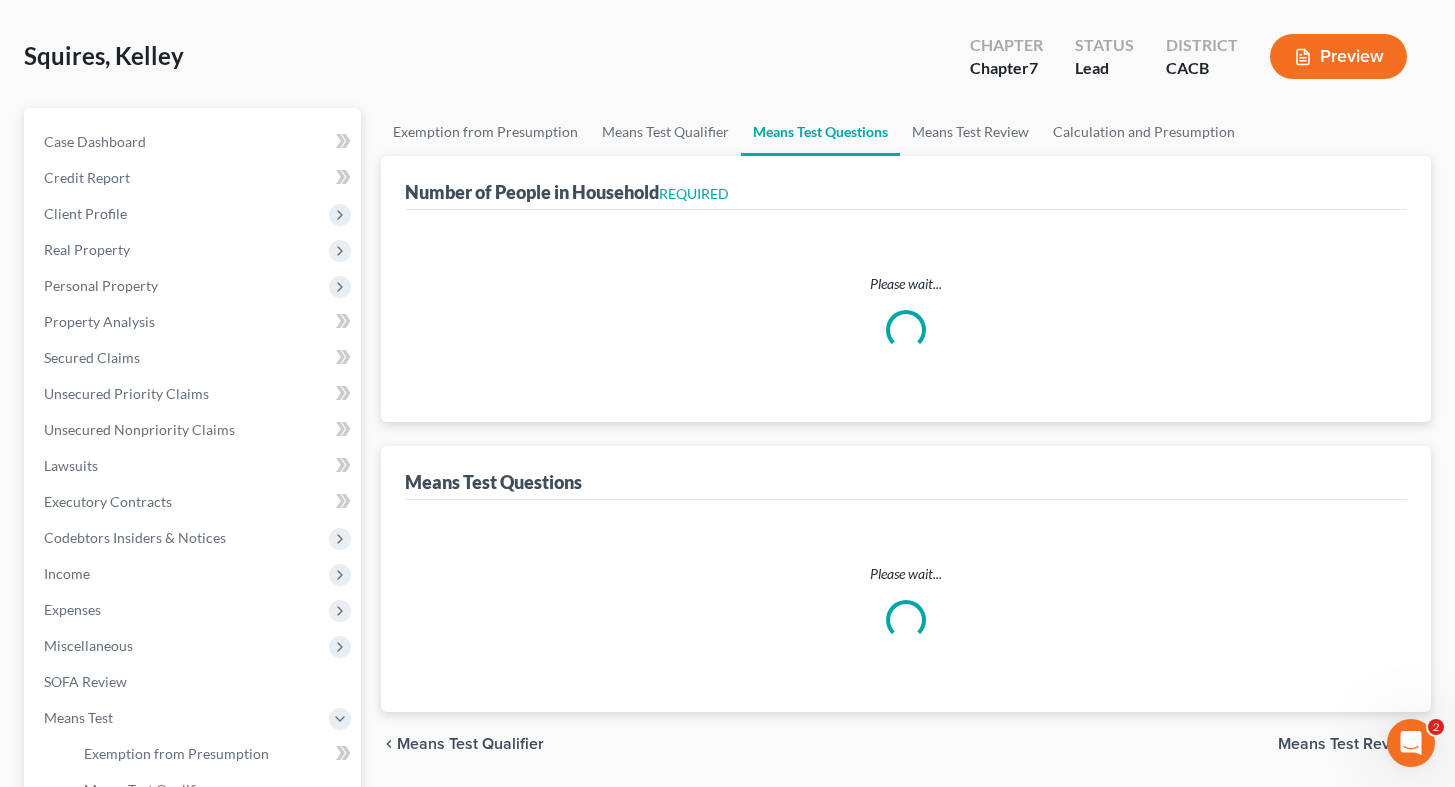 scroll, scrollTop: 0, scrollLeft: 0, axis: both 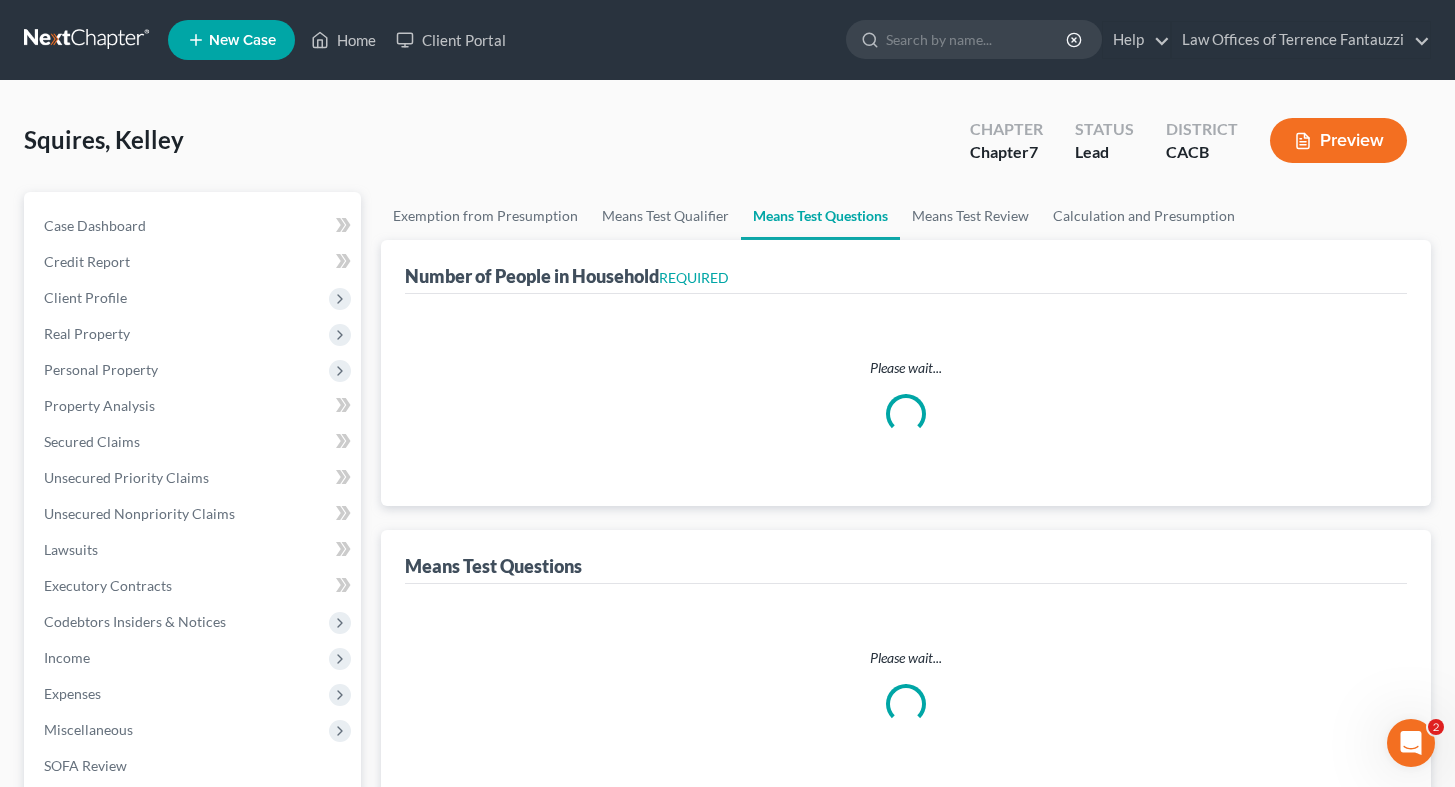 select on "1" 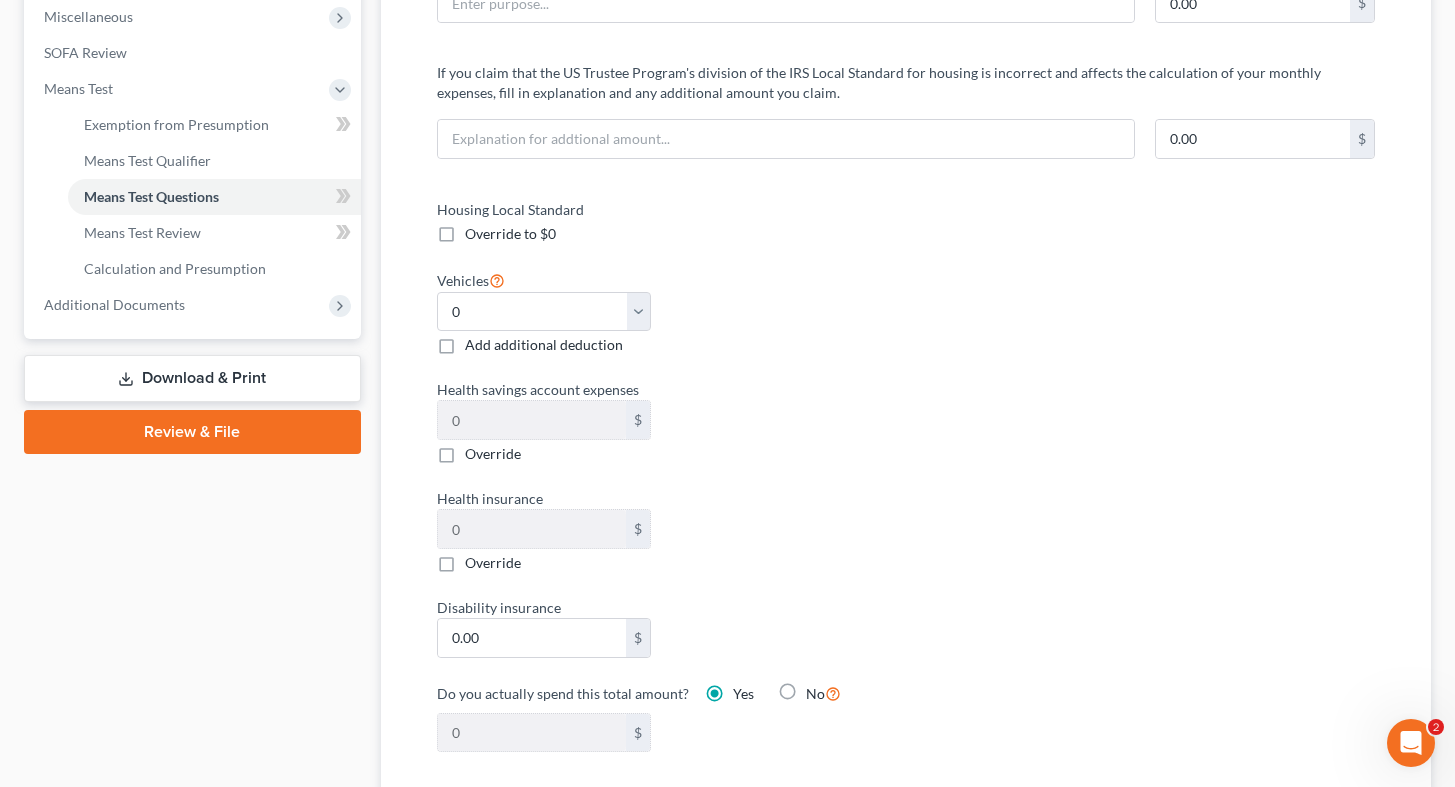 scroll, scrollTop: 869, scrollLeft: 0, axis: vertical 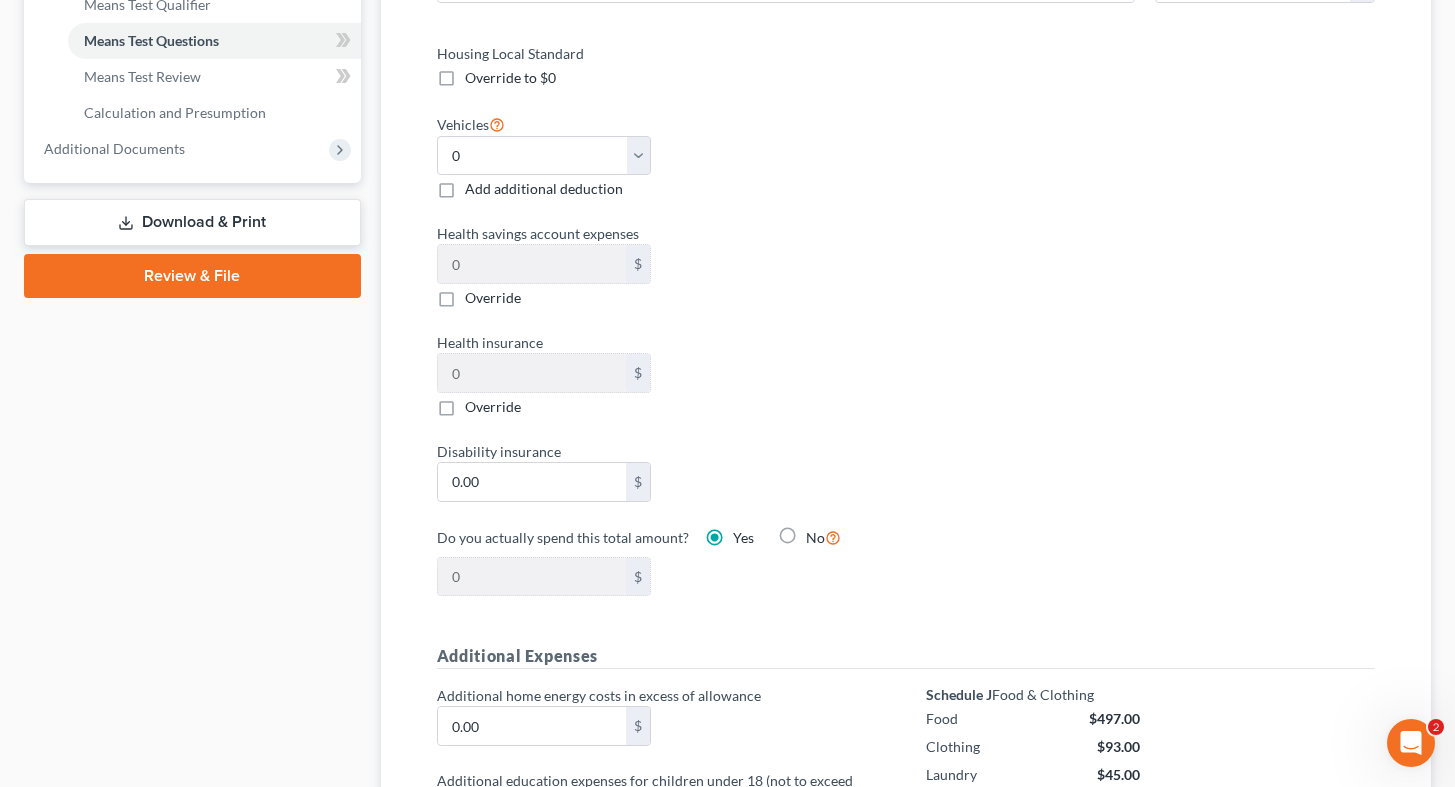 click on "No" at bounding box center (823, 537) 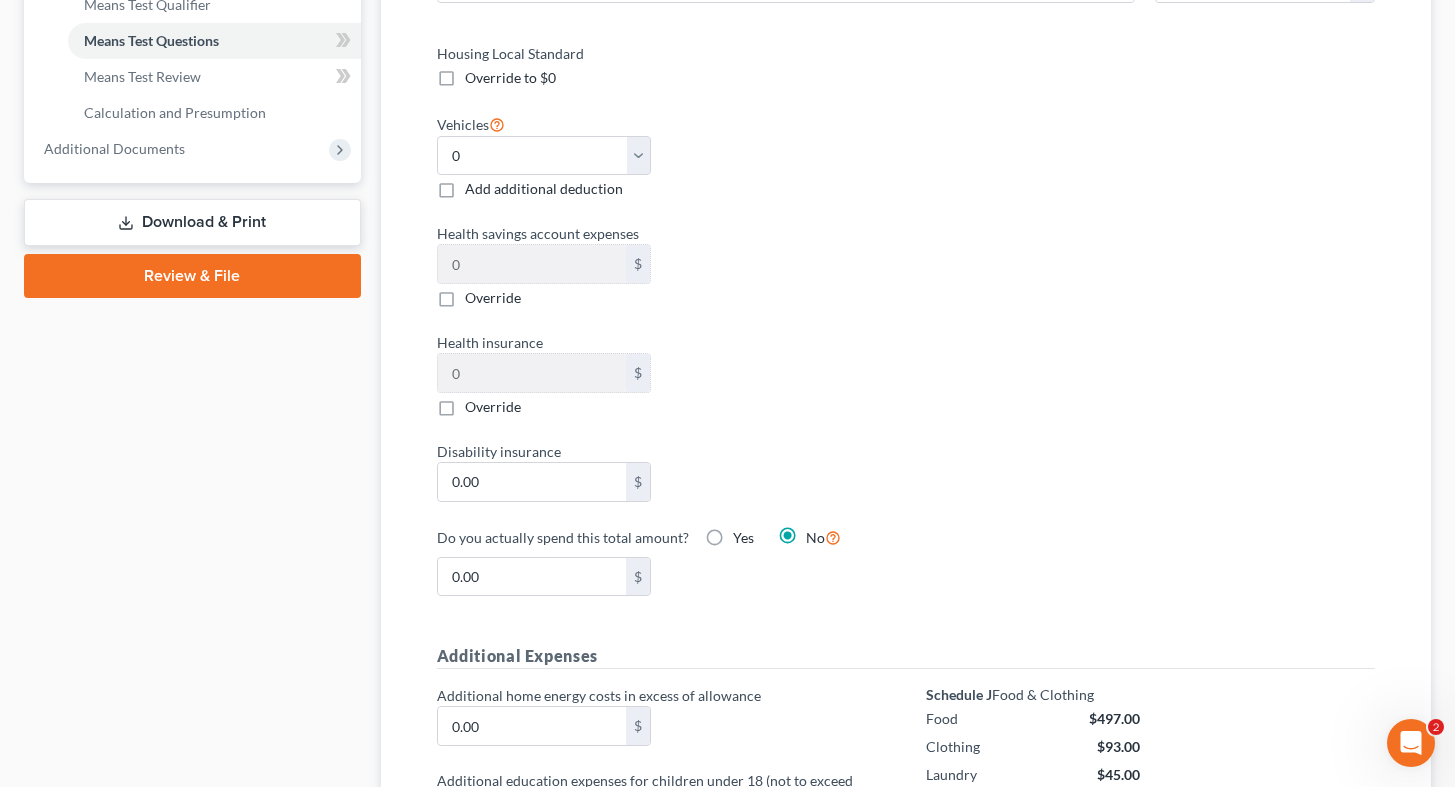 click on "Yes" at bounding box center (743, 538) 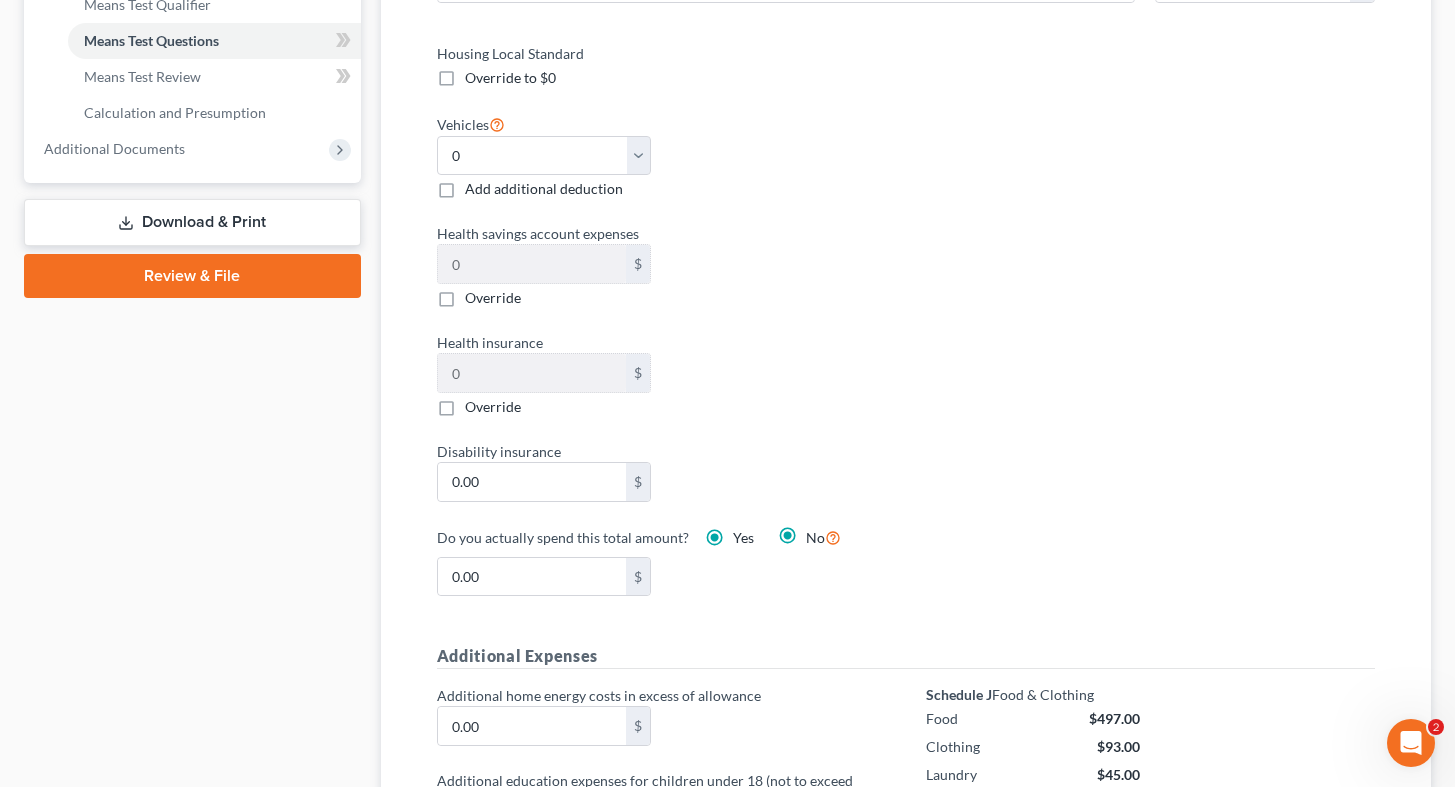radio on "false" 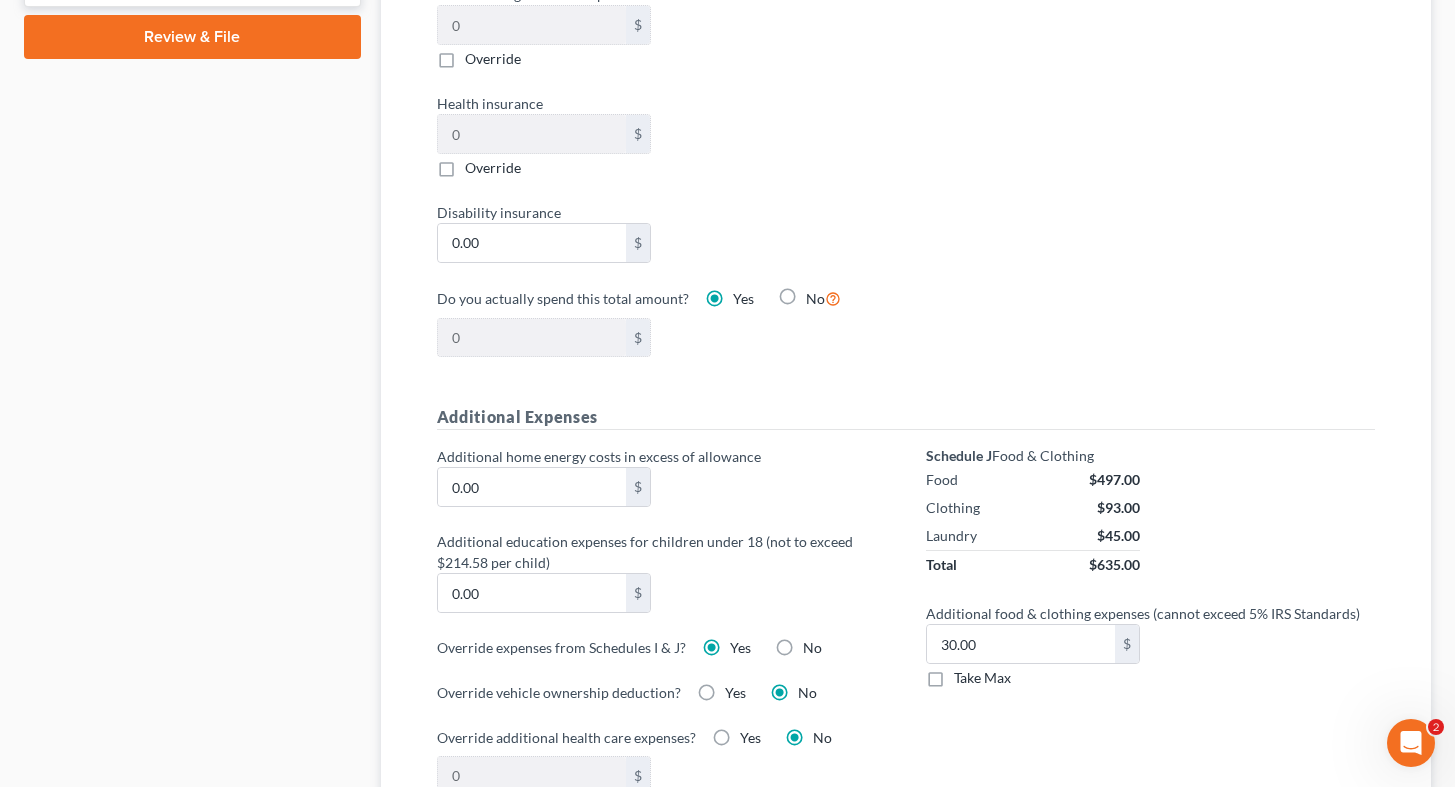 scroll, scrollTop: 1302, scrollLeft: 0, axis: vertical 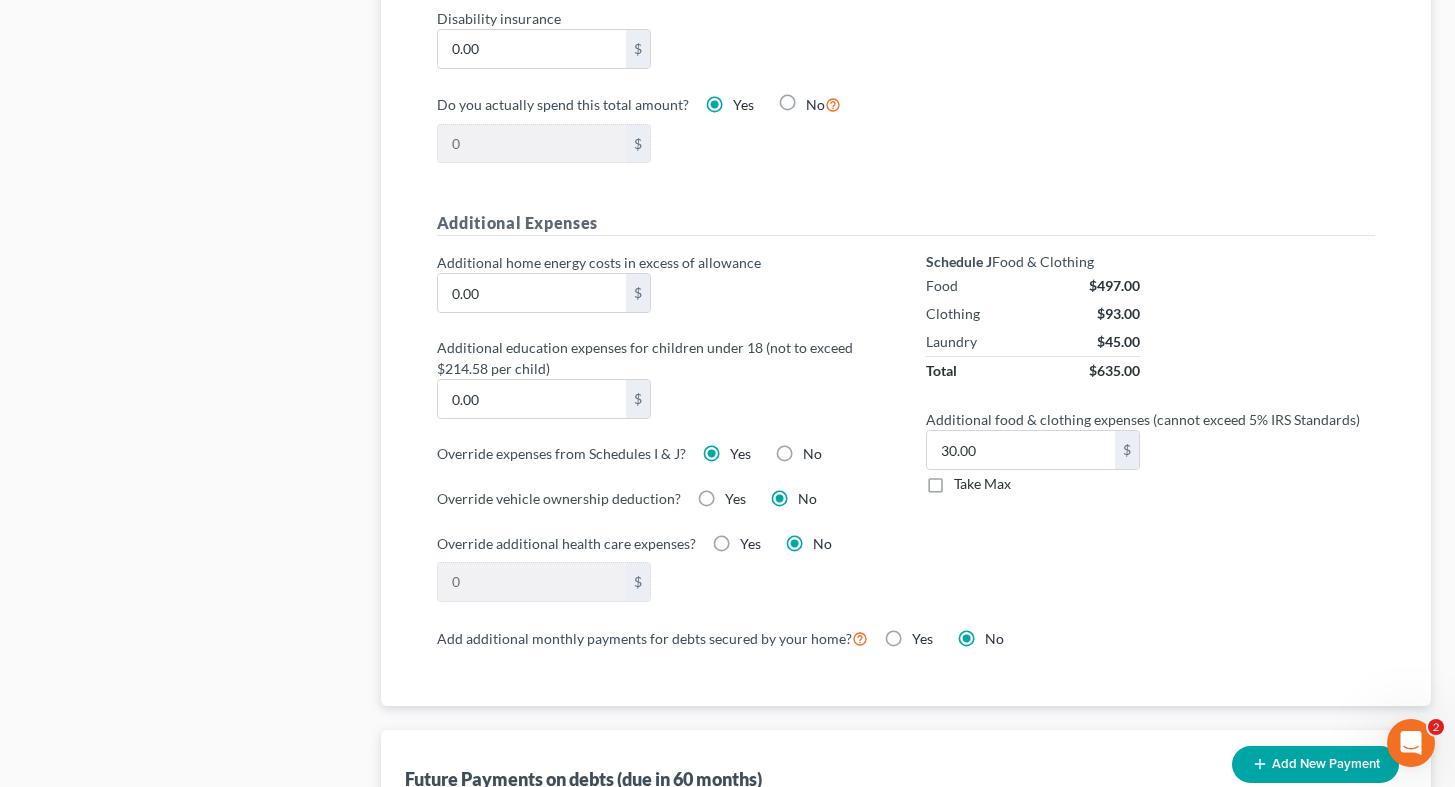 click on "No" at bounding box center (812, 454) 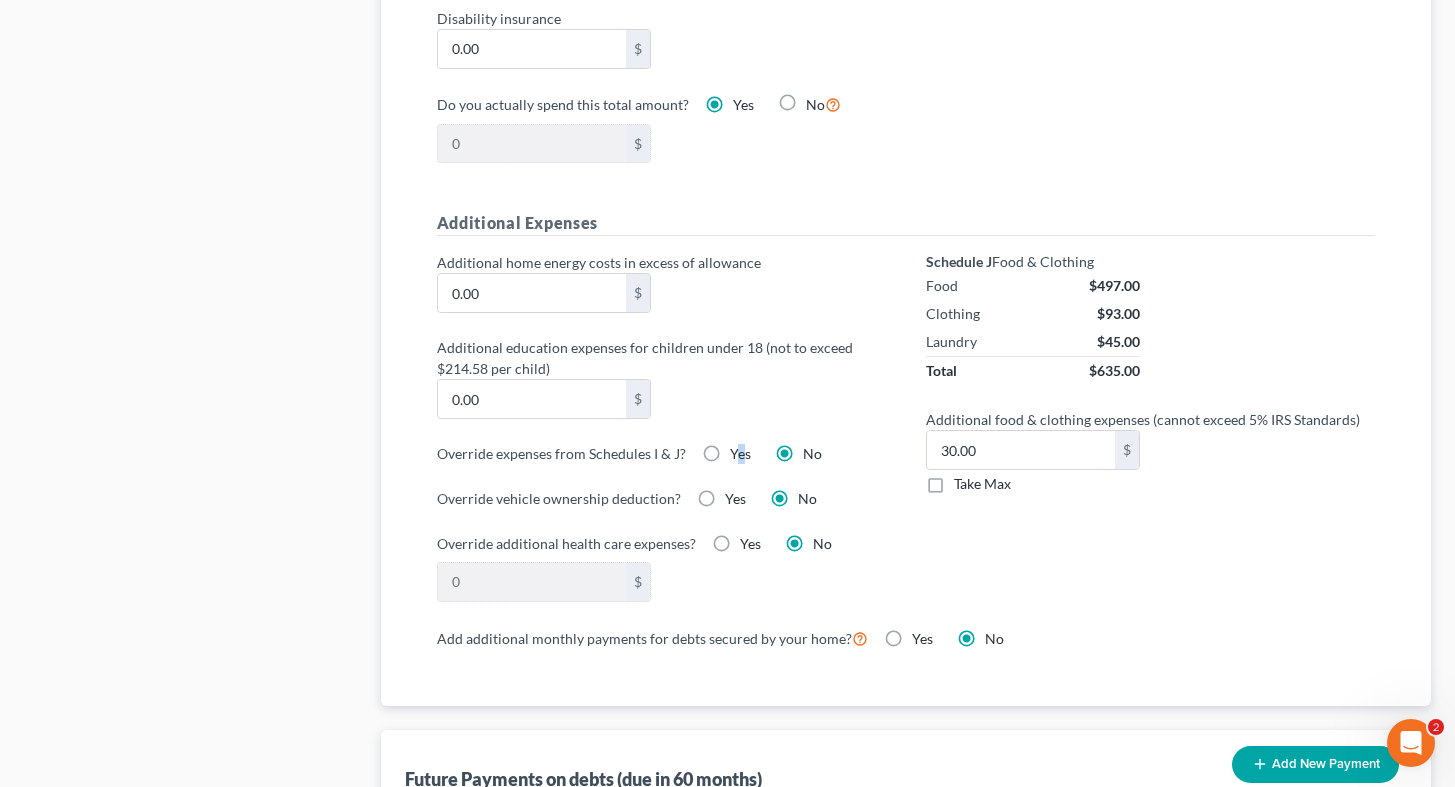 click on "Yes" at bounding box center [740, 454] 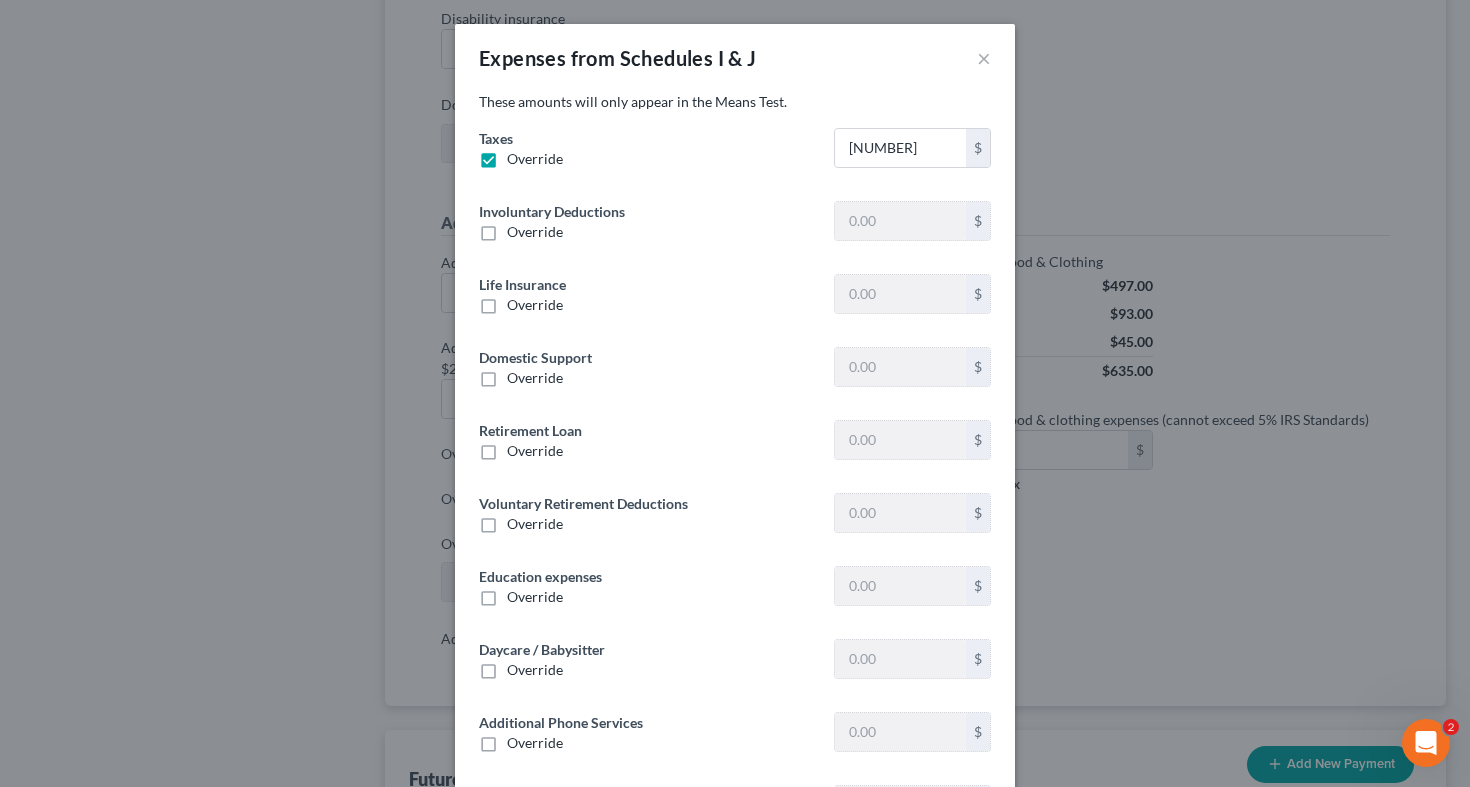 type on "0" 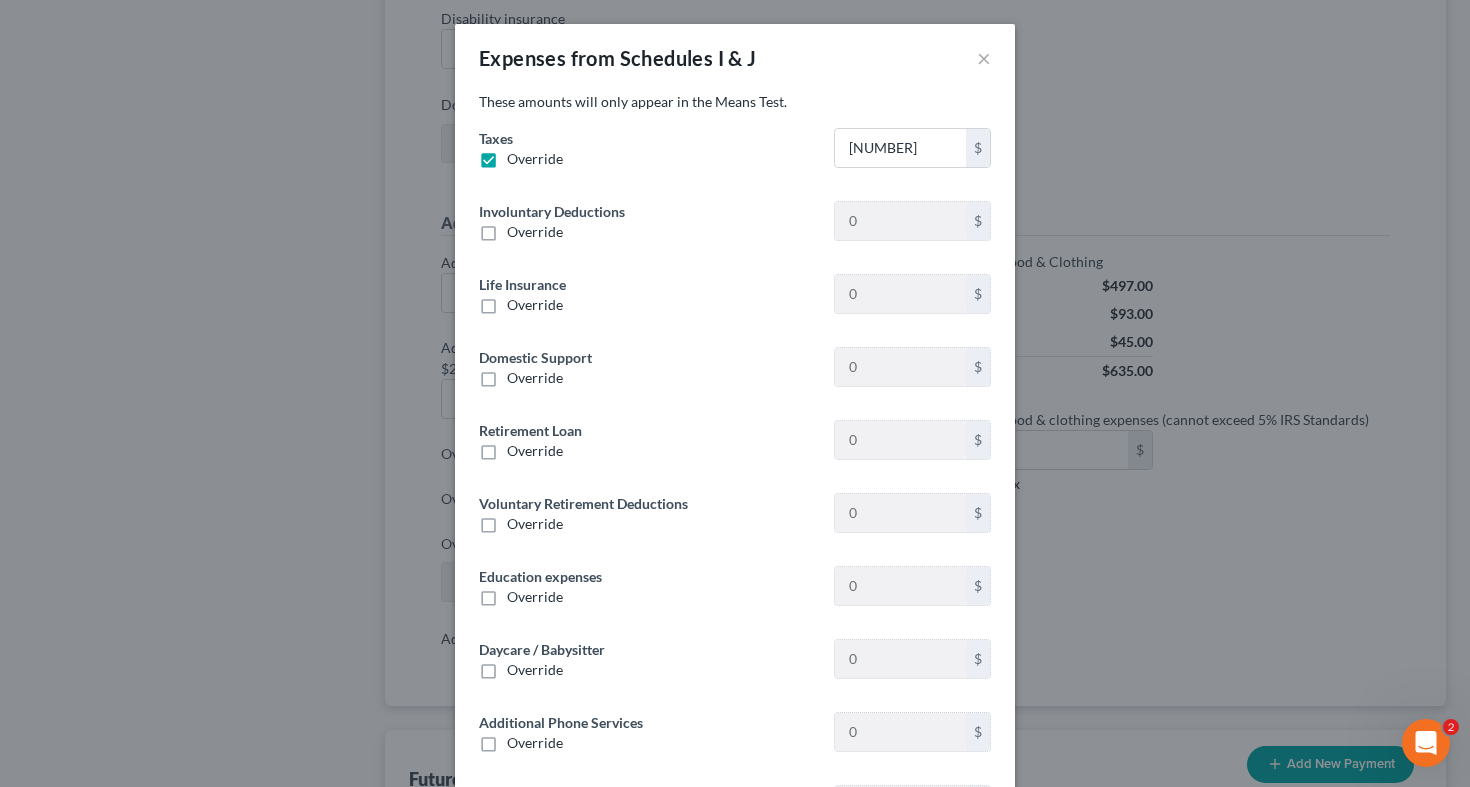 click on "Expenses from Schedules I & J ×" at bounding box center [735, 58] 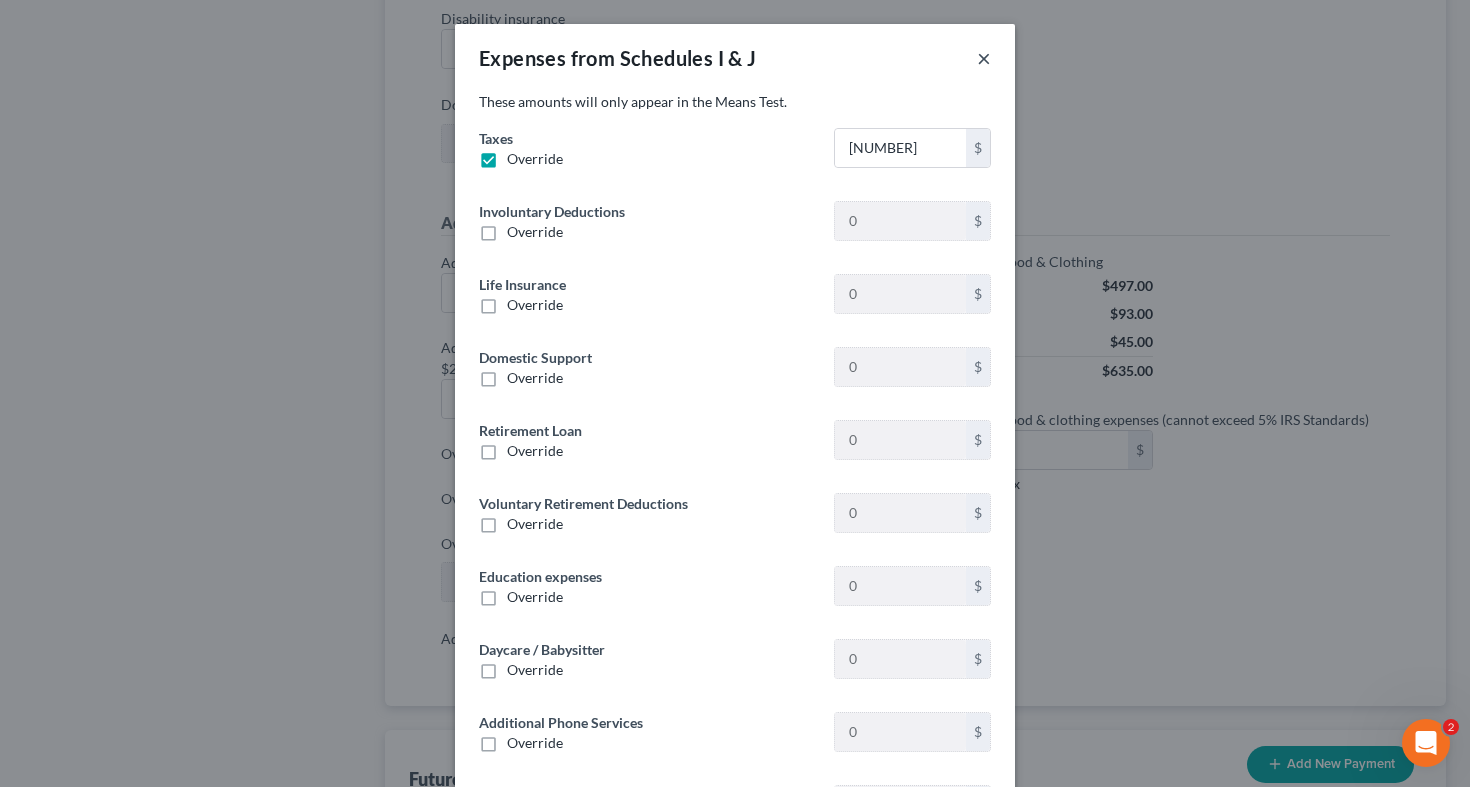 click on "×" at bounding box center (984, 58) 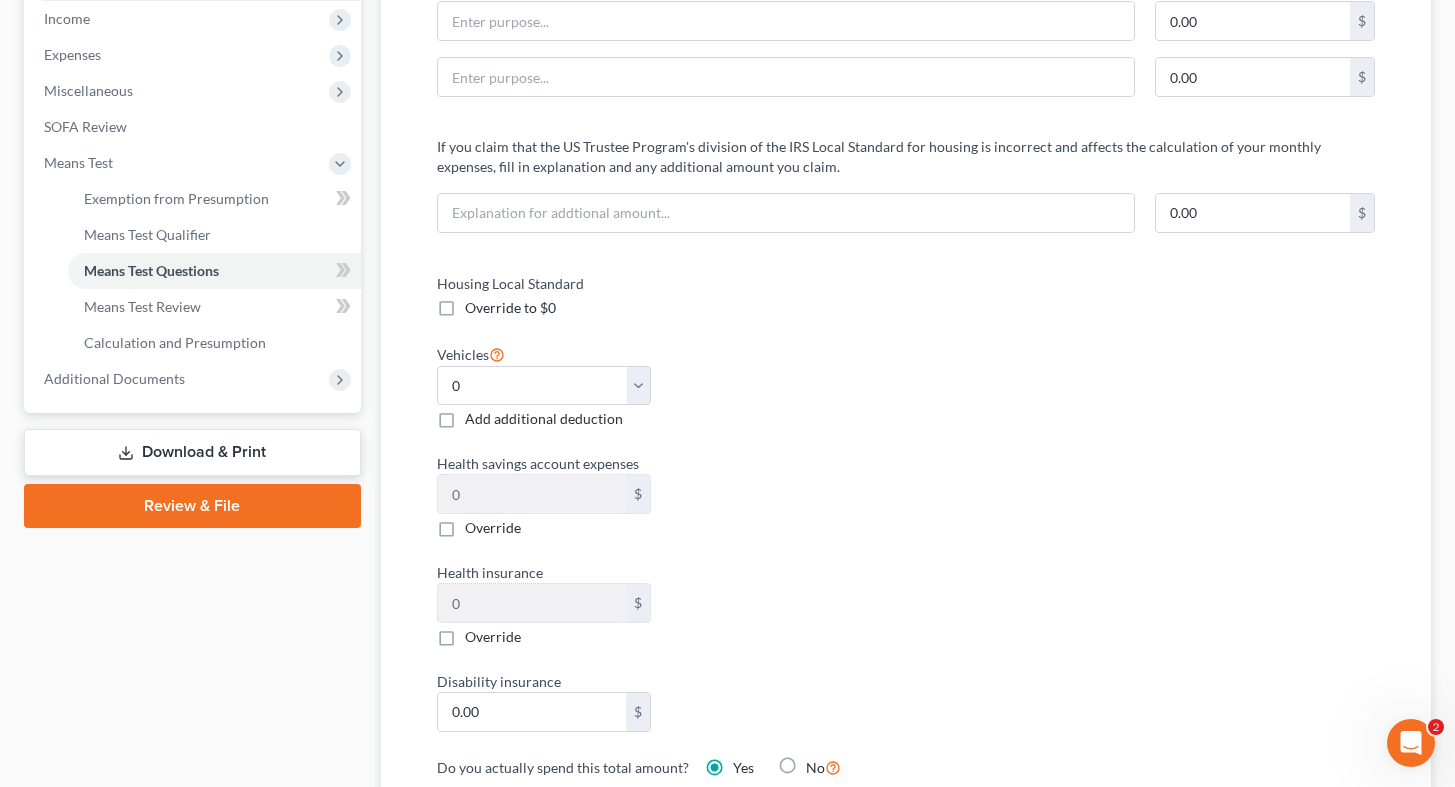 scroll, scrollTop: 466, scrollLeft: 0, axis: vertical 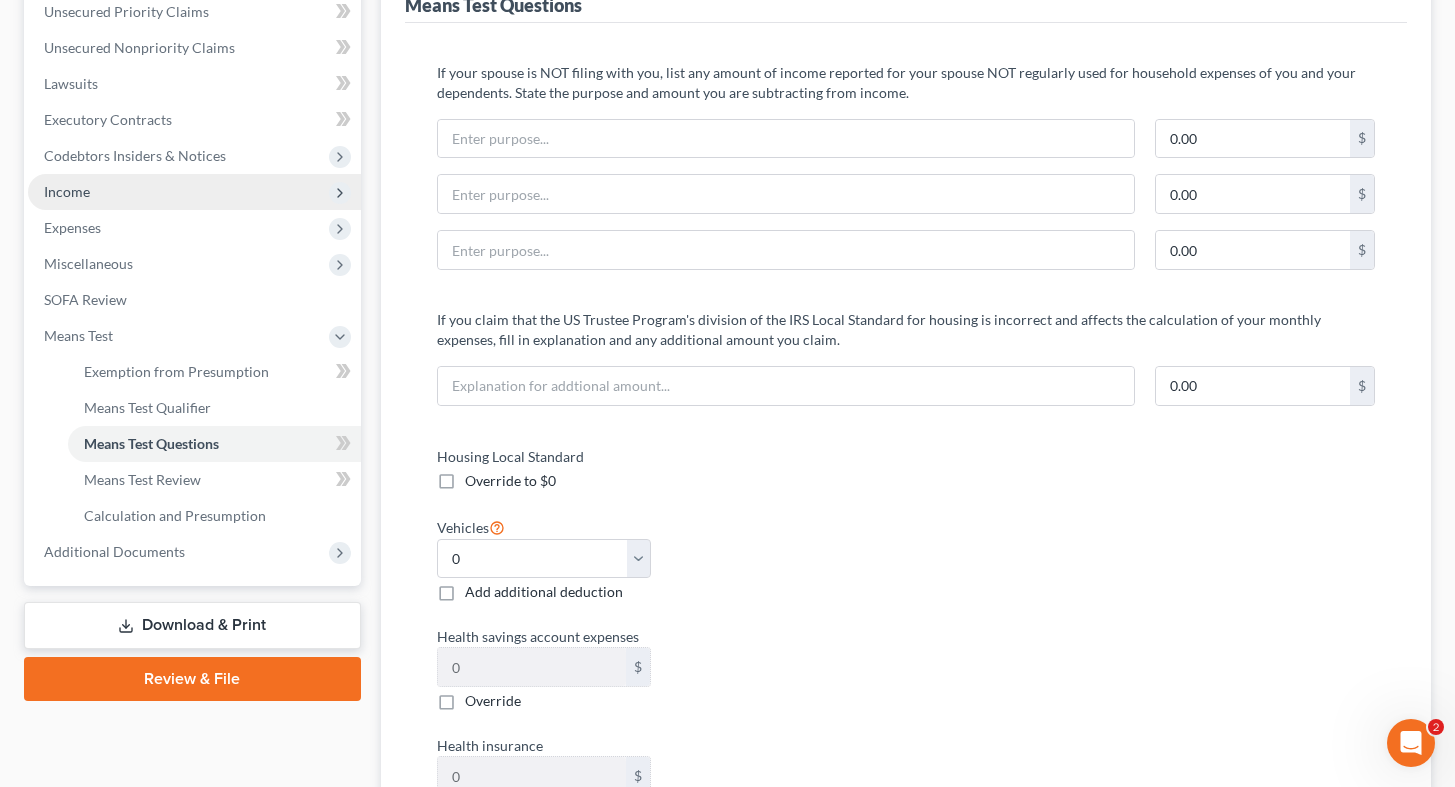 click on "Income" at bounding box center [194, 192] 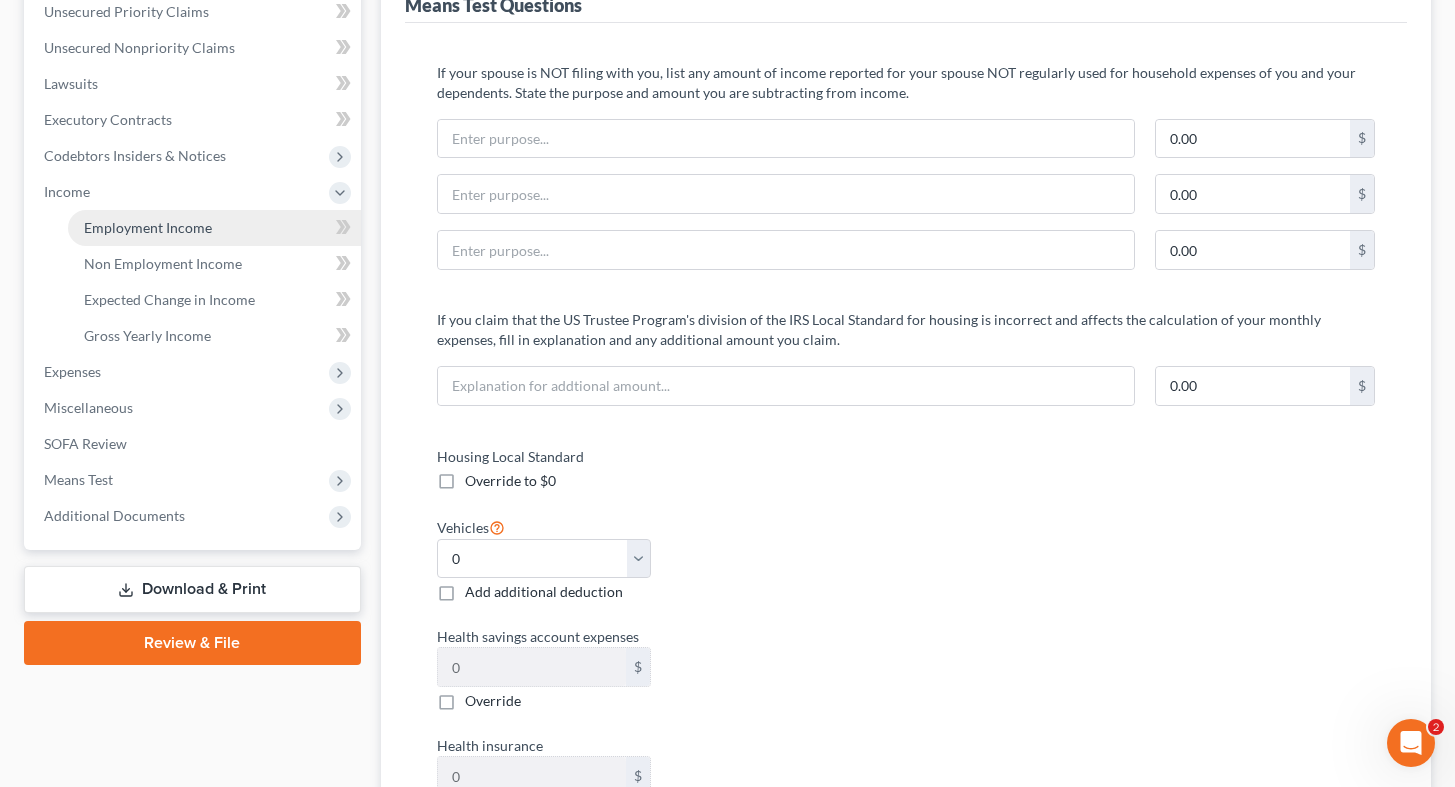 click on "Employment Income" at bounding box center [148, 227] 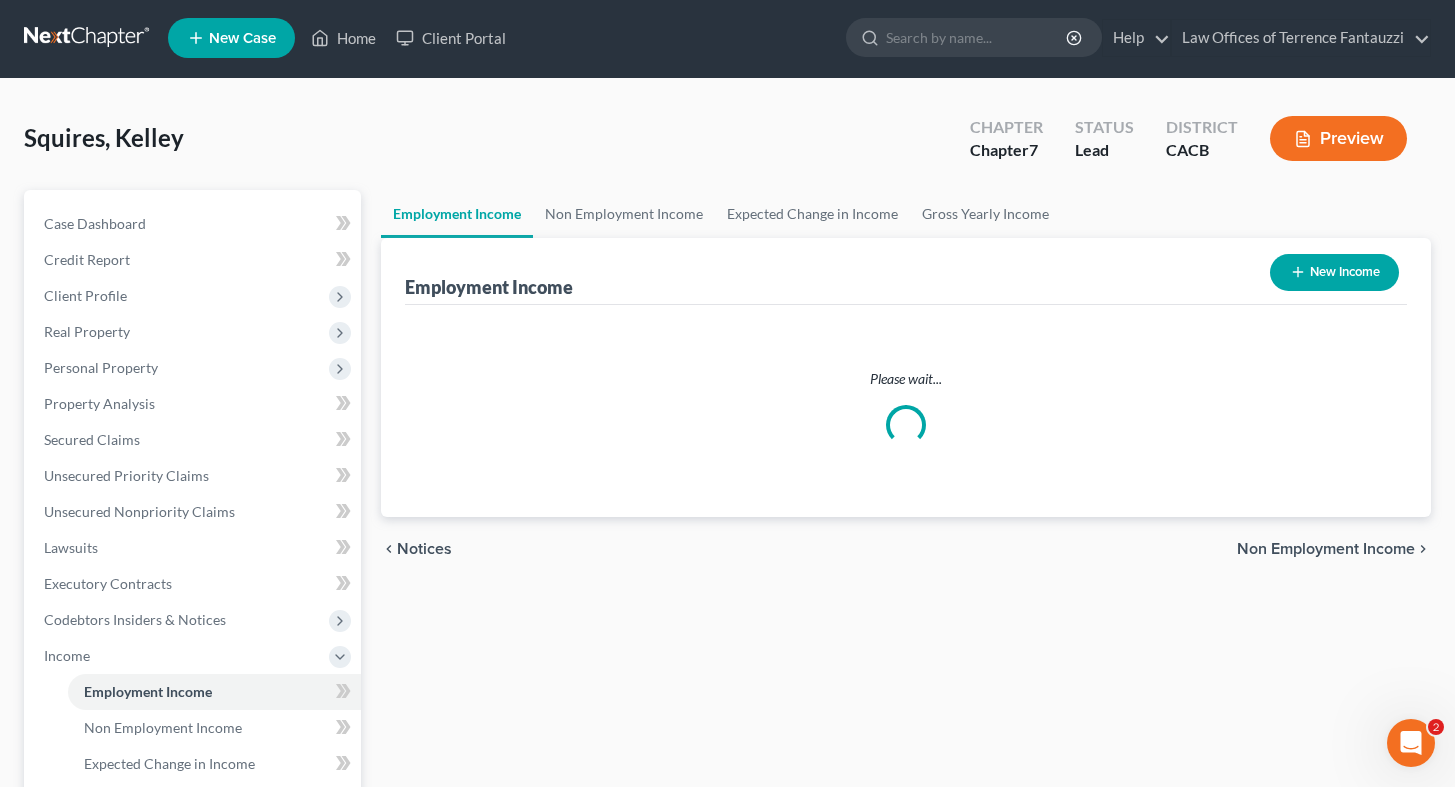 scroll, scrollTop: 0, scrollLeft: 0, axis: both 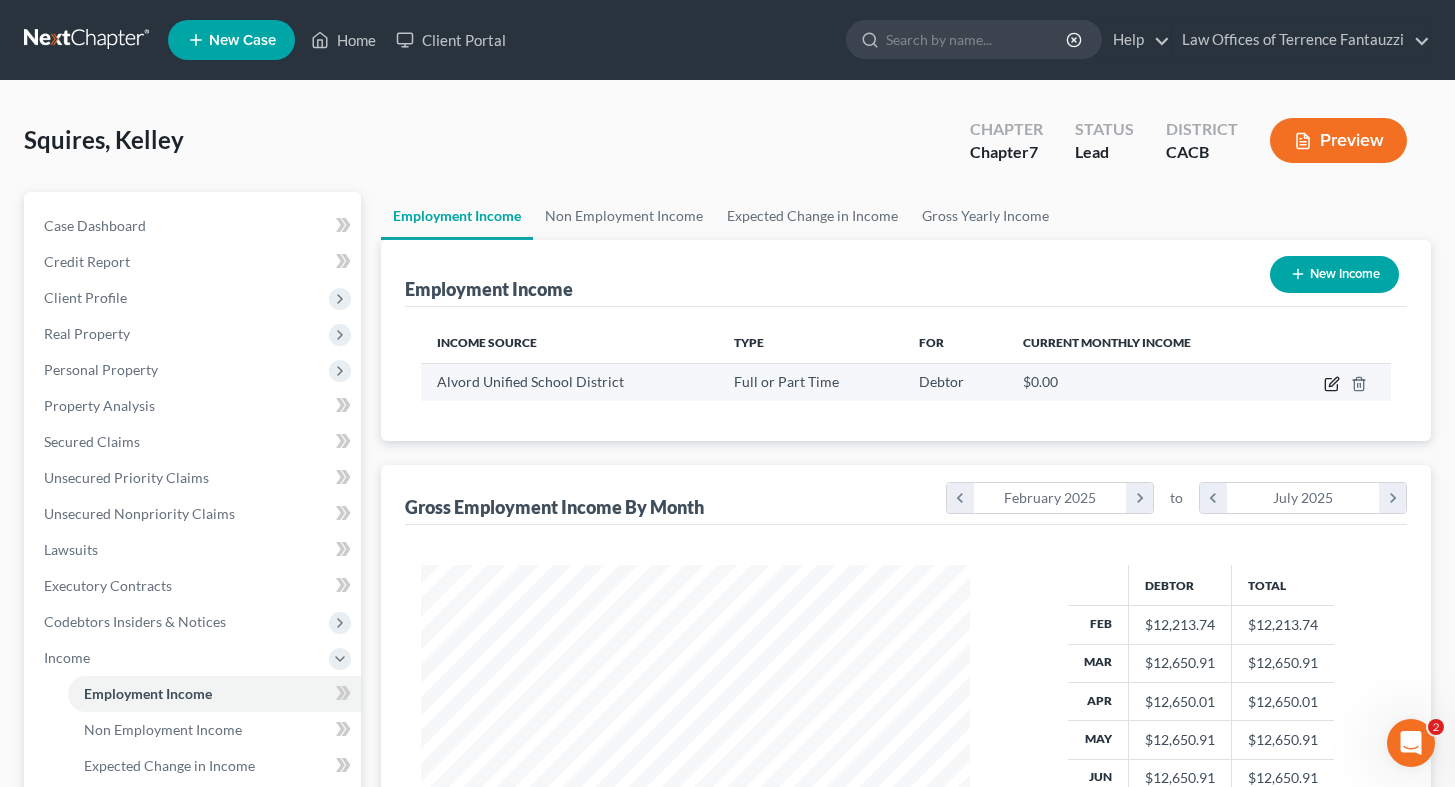 click 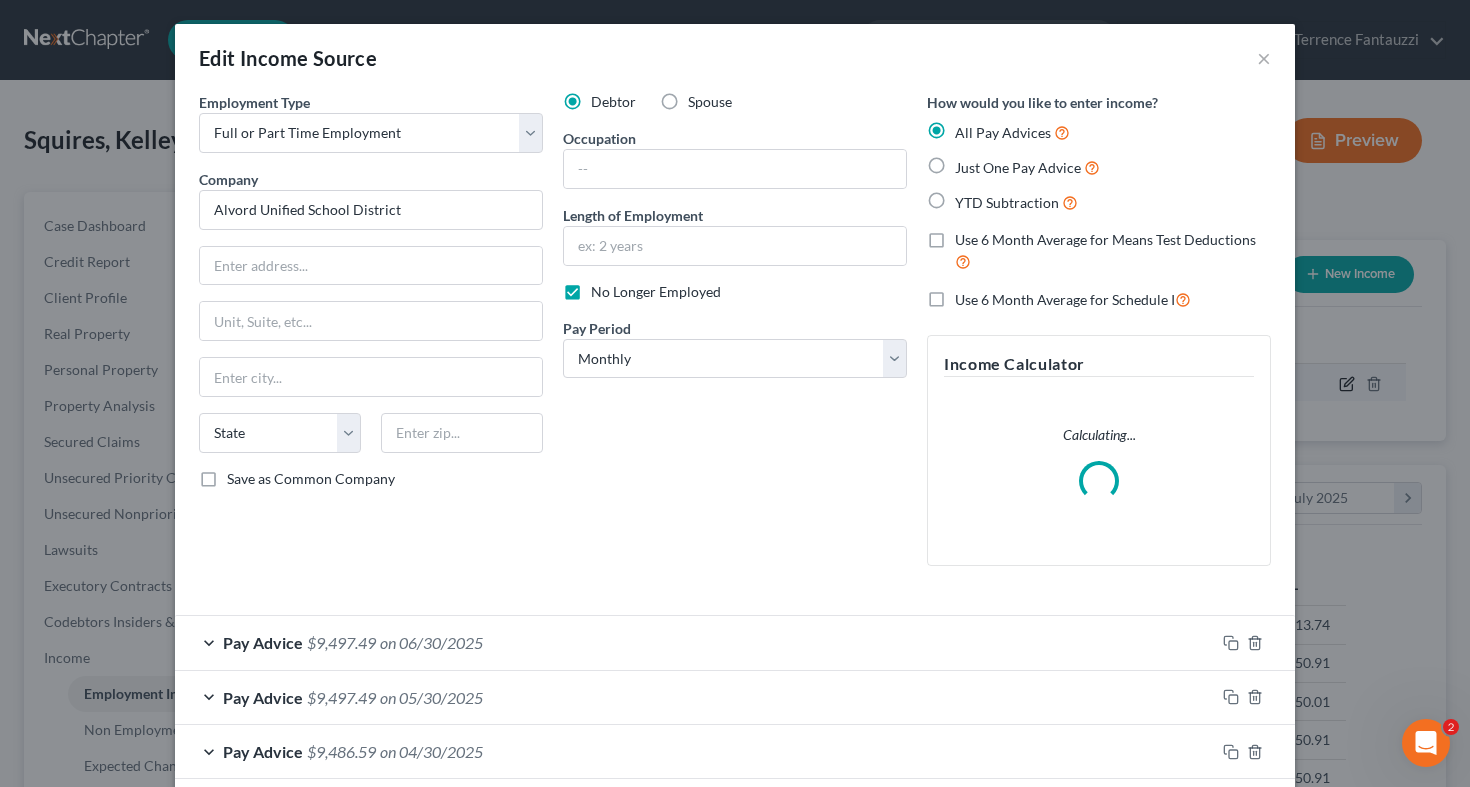 scroll, scrollTop: 999642, scrollLeft: 999404, axis: both 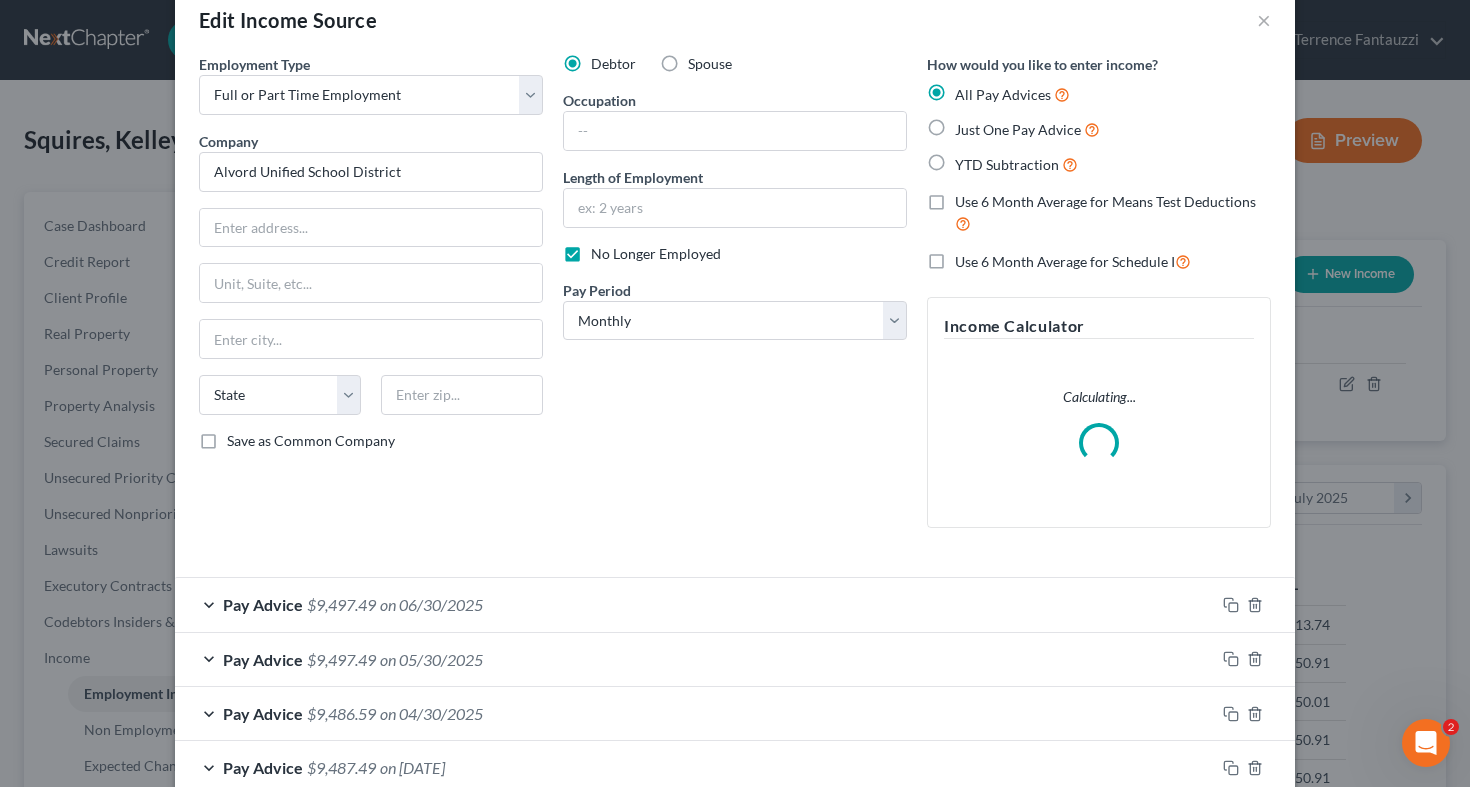click on "Pay Advice $9,497.49 on 06/30/2025" at bounding box center [695, 604] 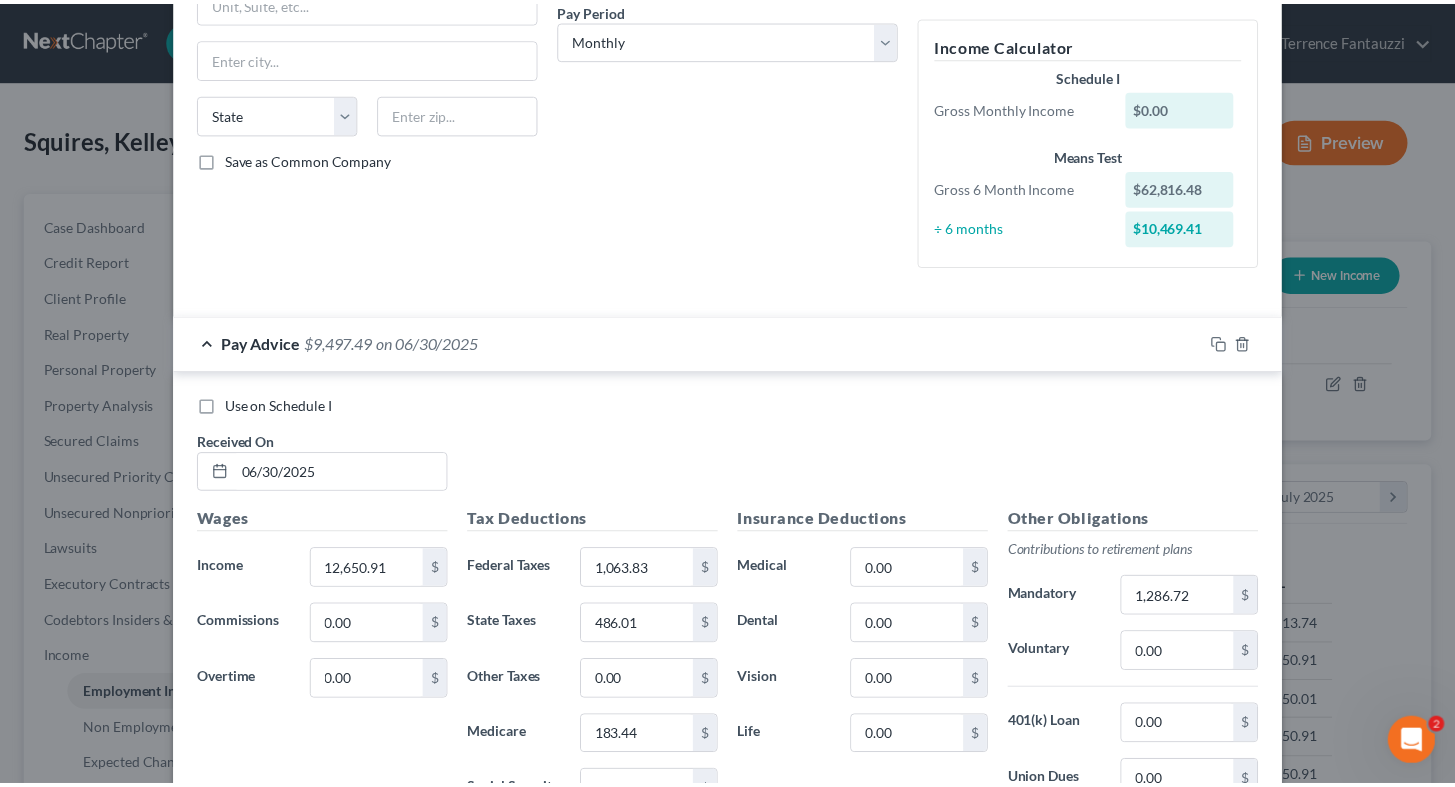 scroll, scrollTop: 0, scrollLeft: 0, axis: both 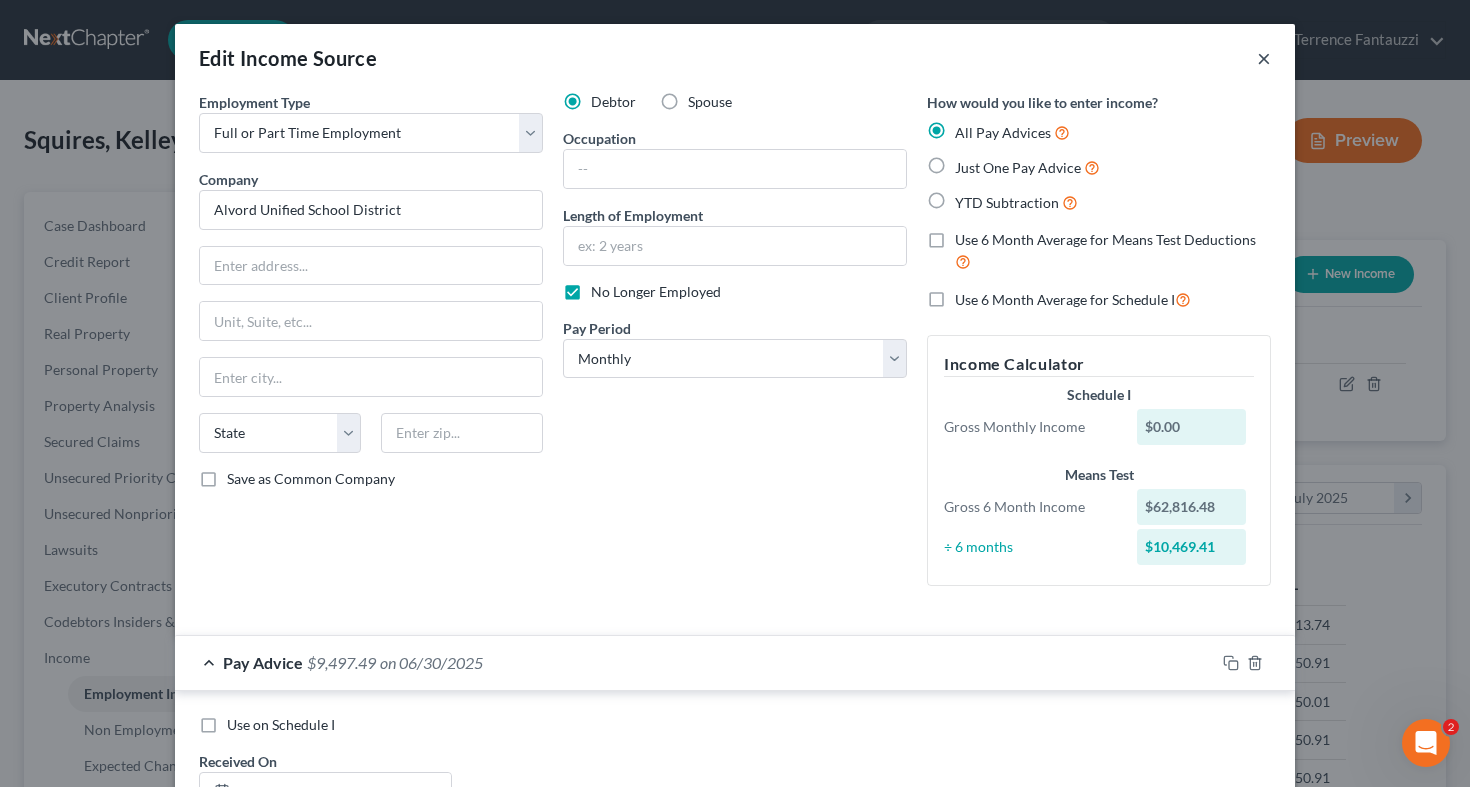 click on "×" at bounding box center [1264, 58] 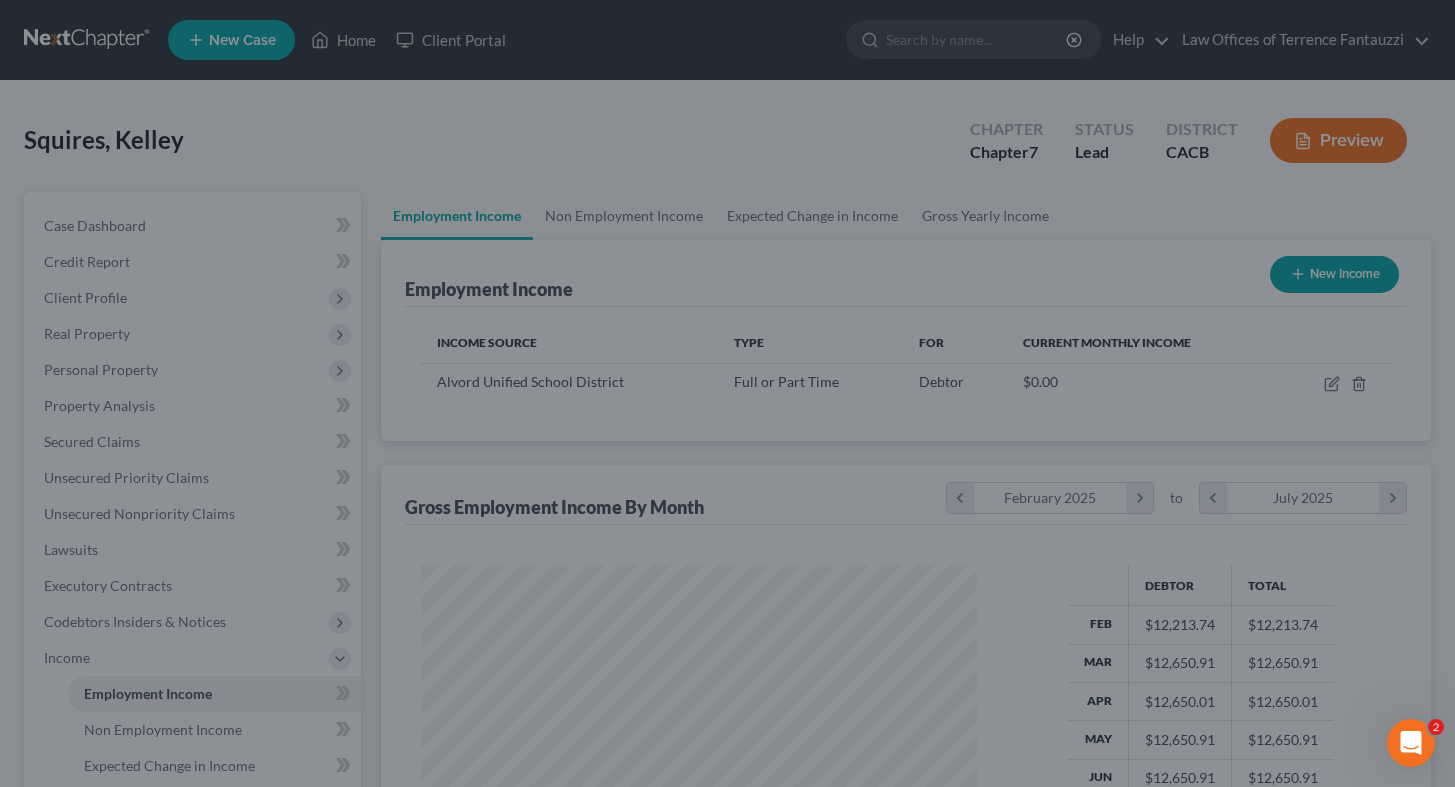 scroll, scrollTop: 358, scrollLeft: 590, axis: both 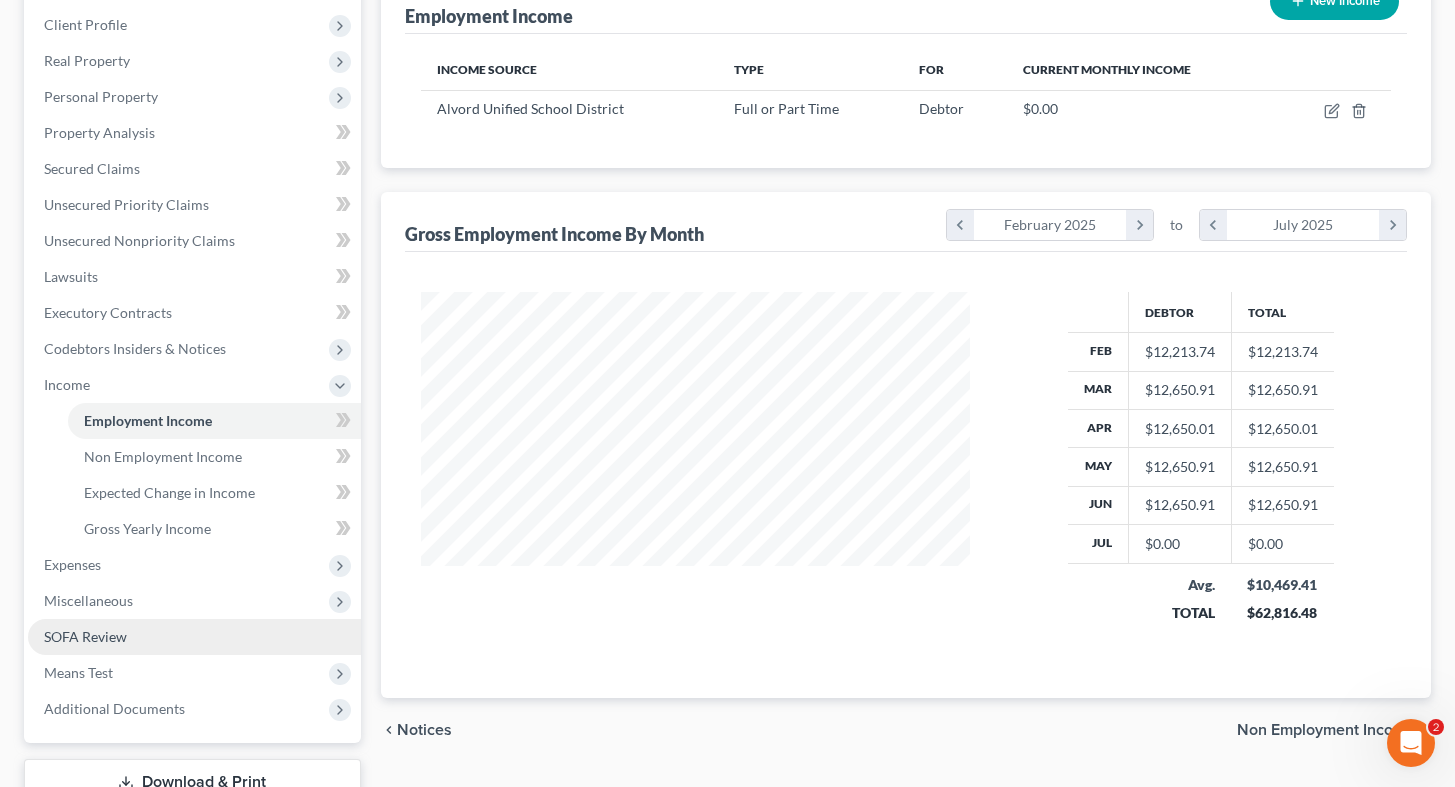 click on "SOFA Review" at bounding box center [85, 636] 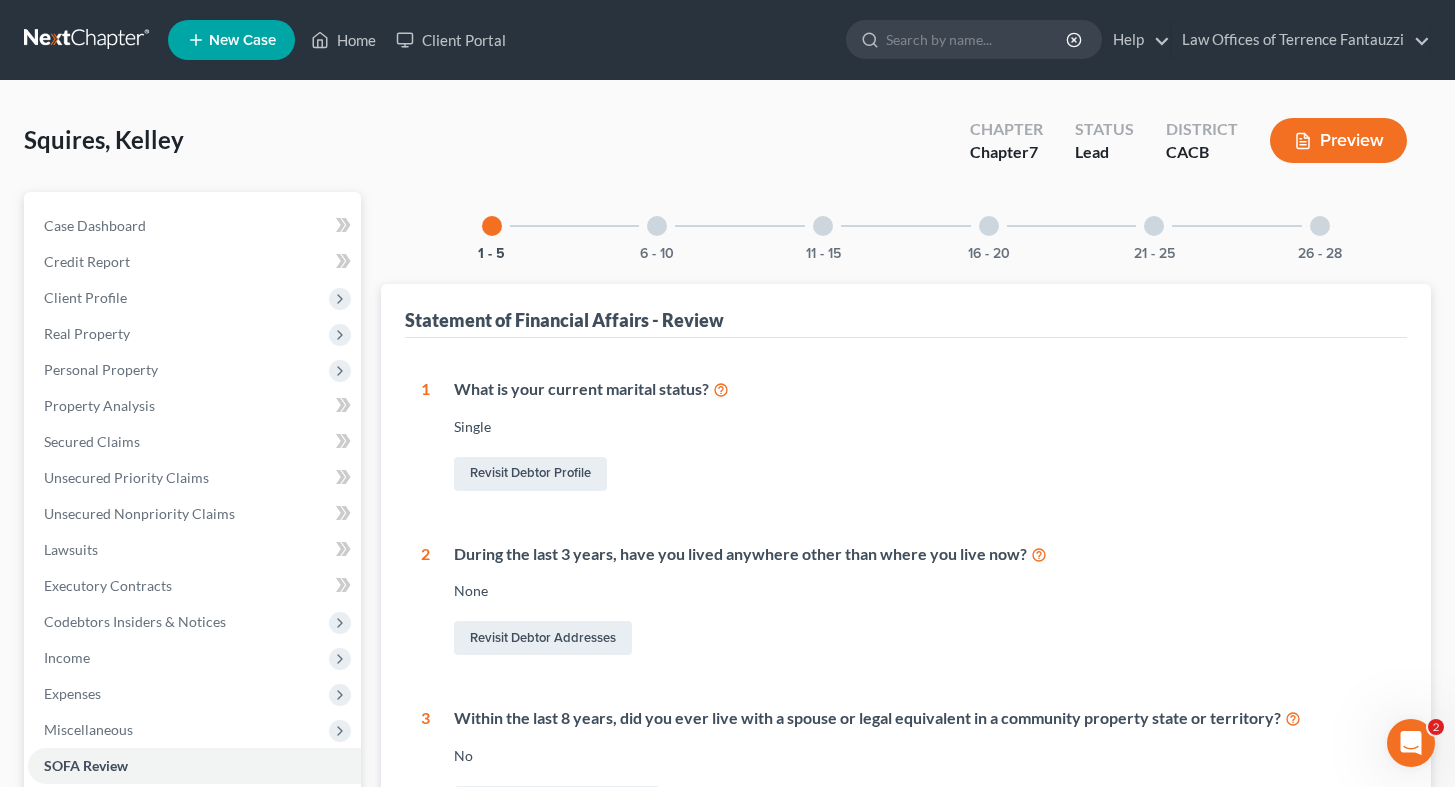 scroll, scrollTop: 563, scrollLeft: 0, axis: vertical 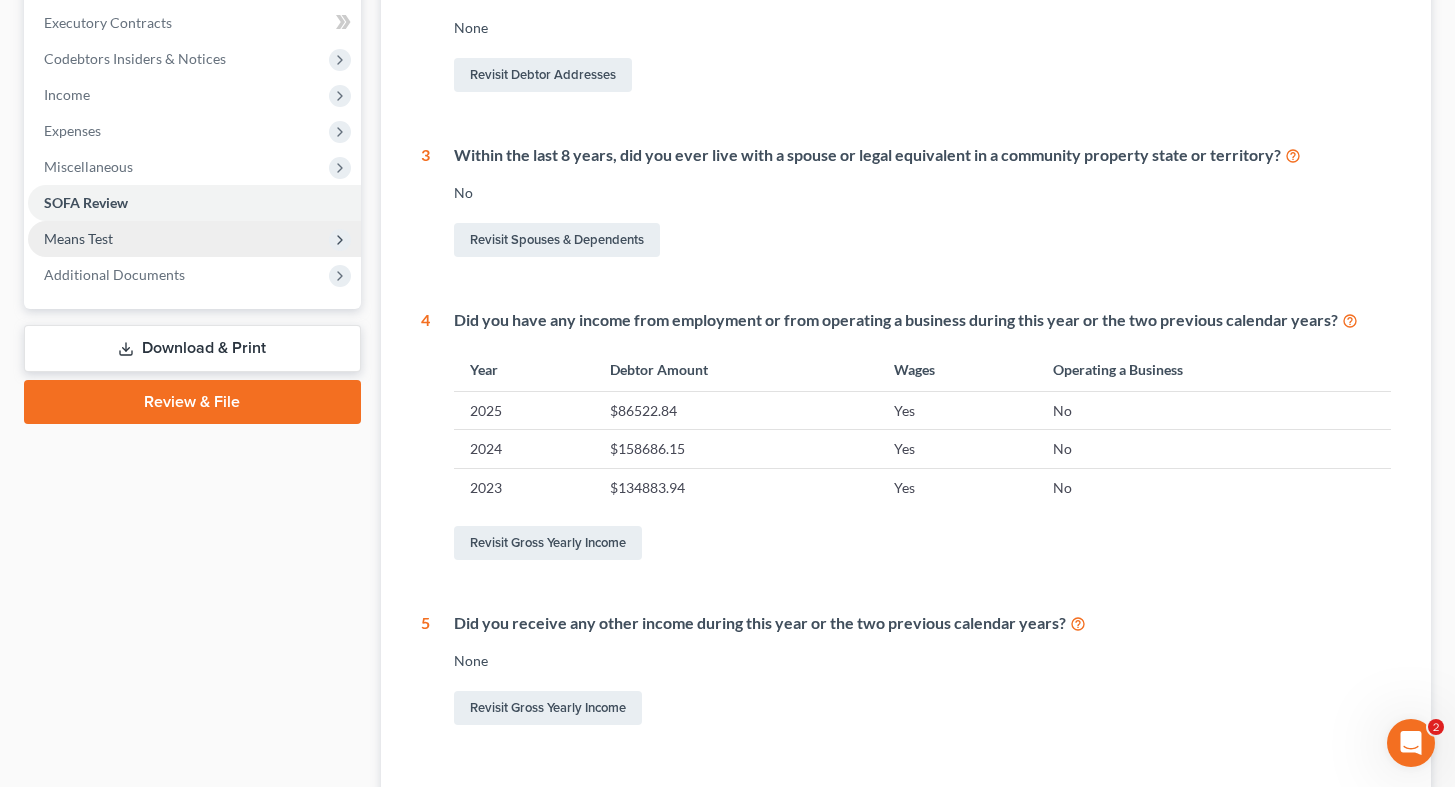 click on "Means Test" at bounding box center [194, 239] 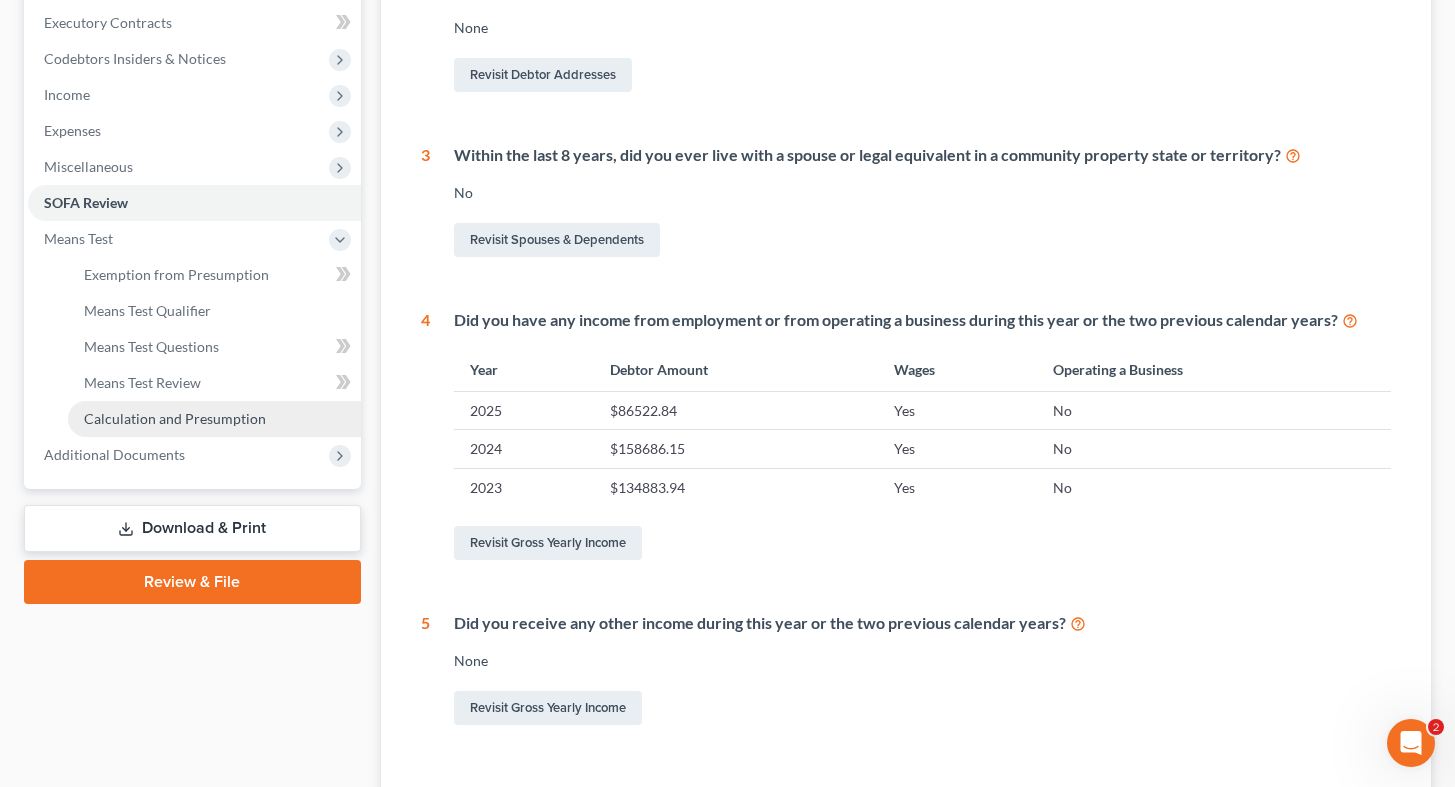 click on "Calculation and Presumption" at bounding box center [214, 419] 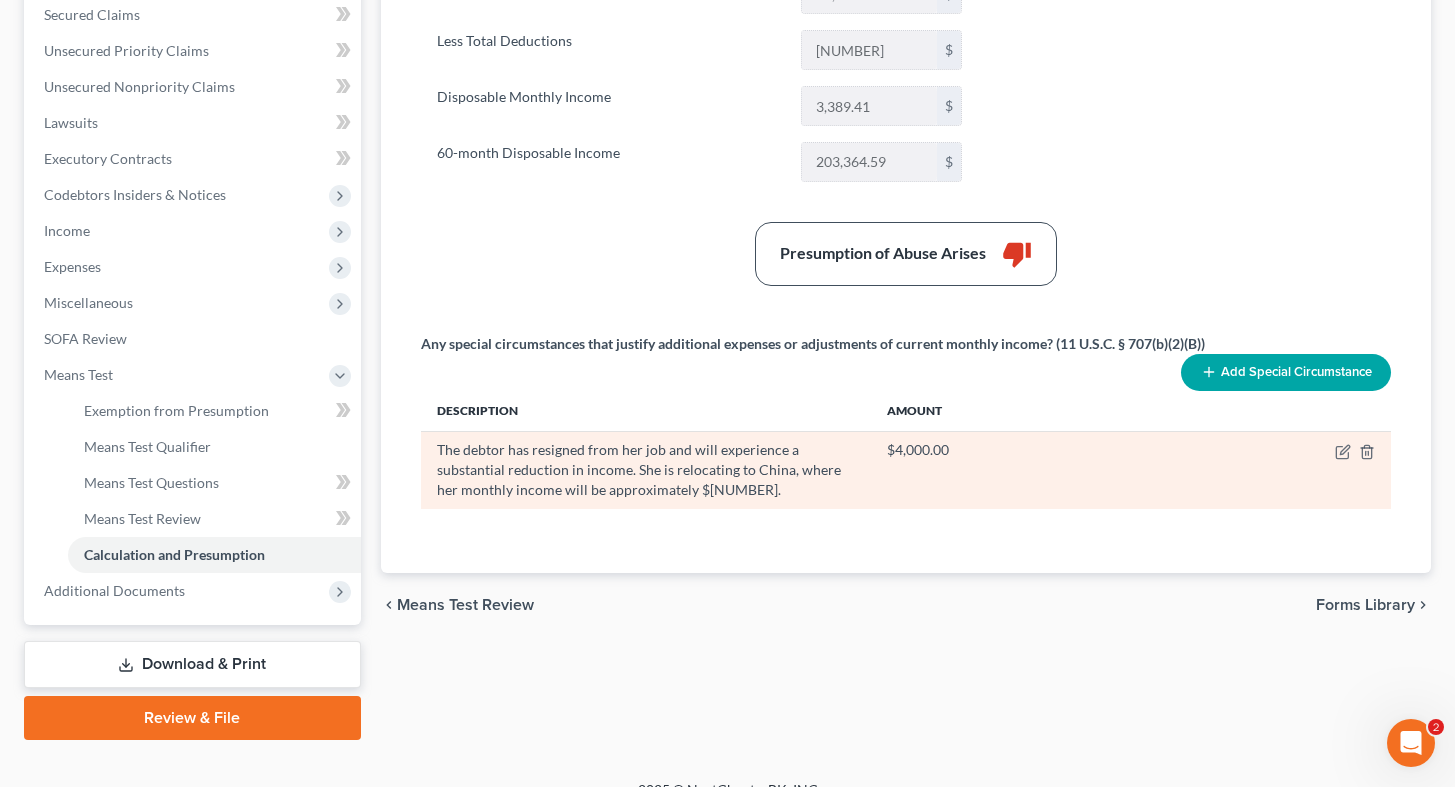 scroll, scrollTop: 0, scrollLeft: 0, axis: both 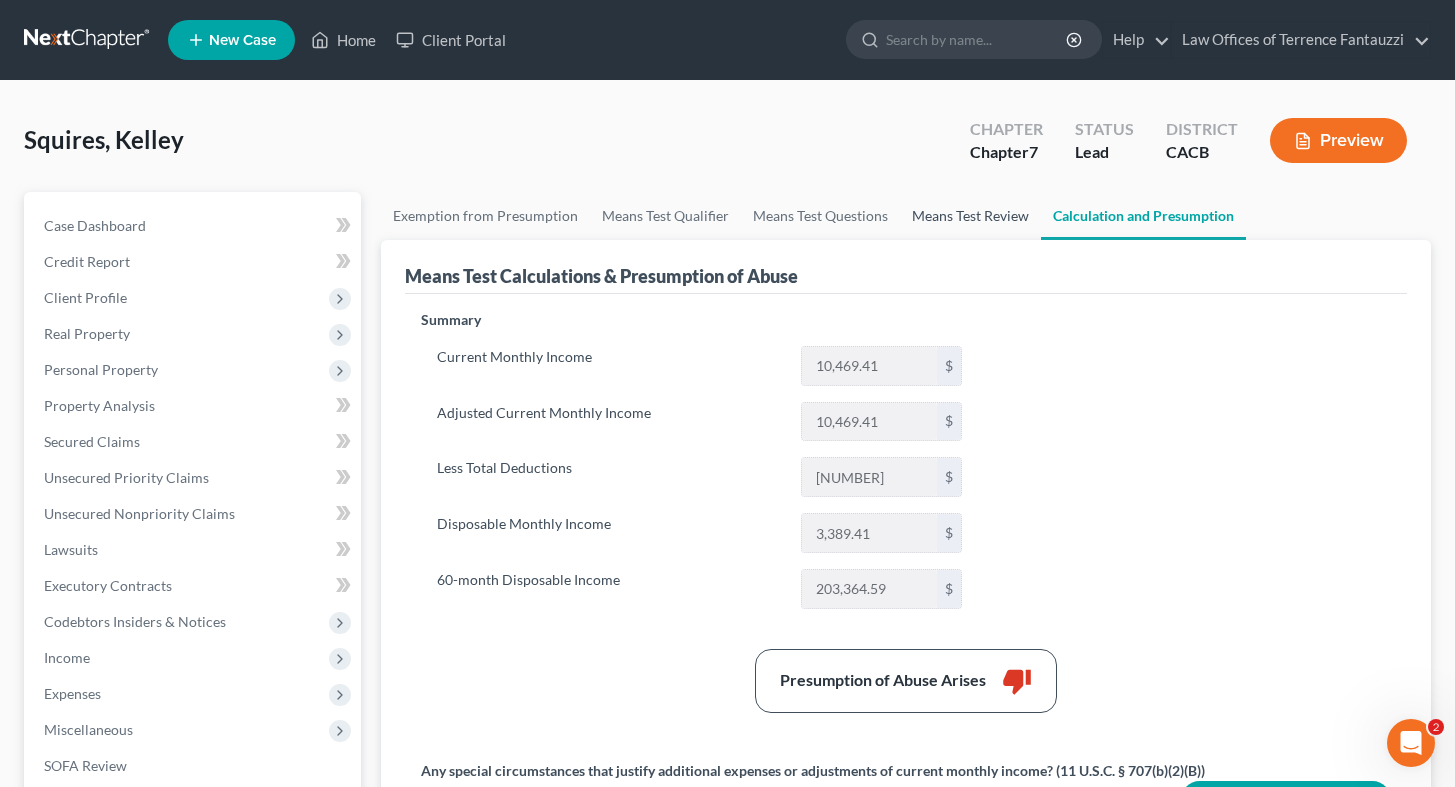 click on "Means Test Review" at bounding box center [970, 216] 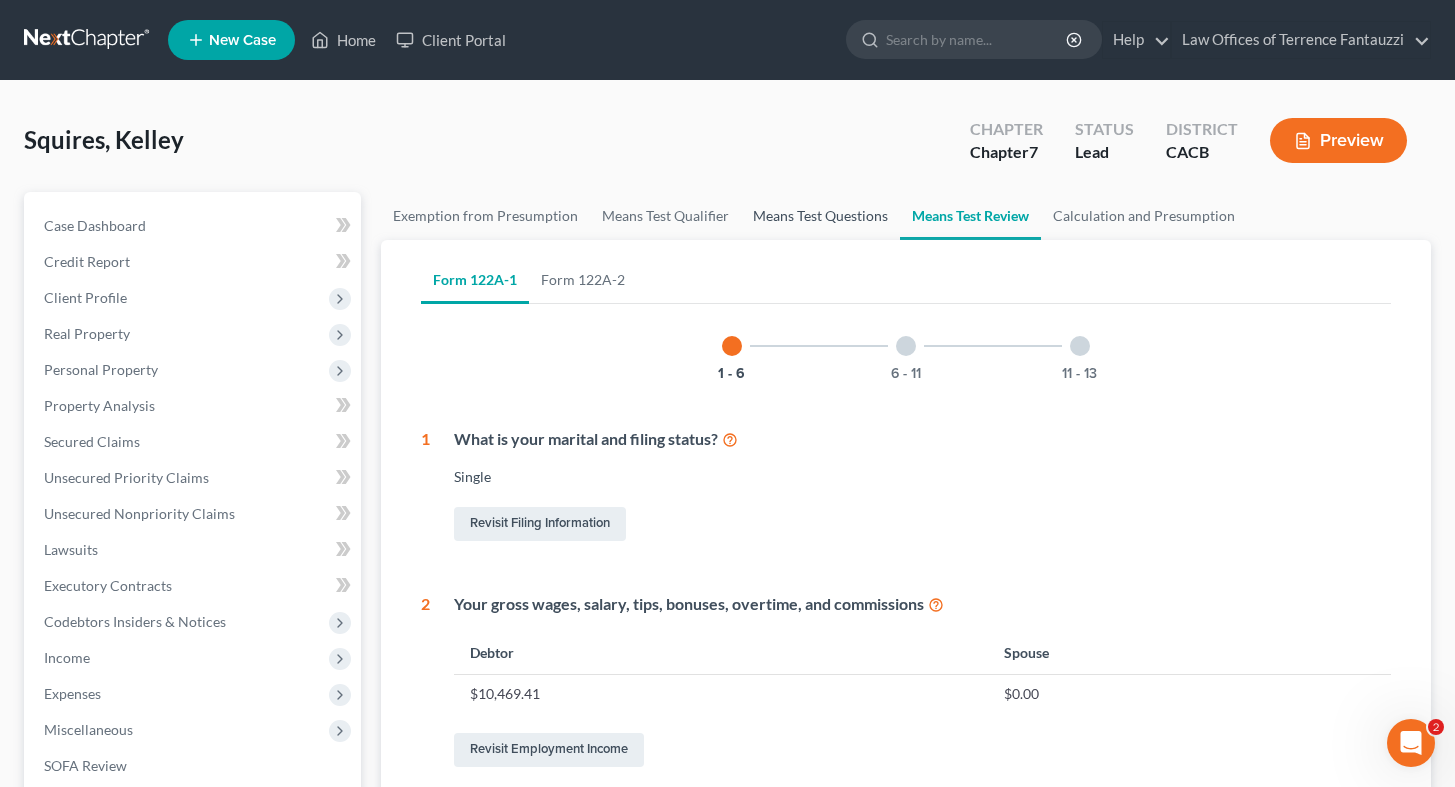 click on "Means Test Questions" at bounding box center (820, 216) 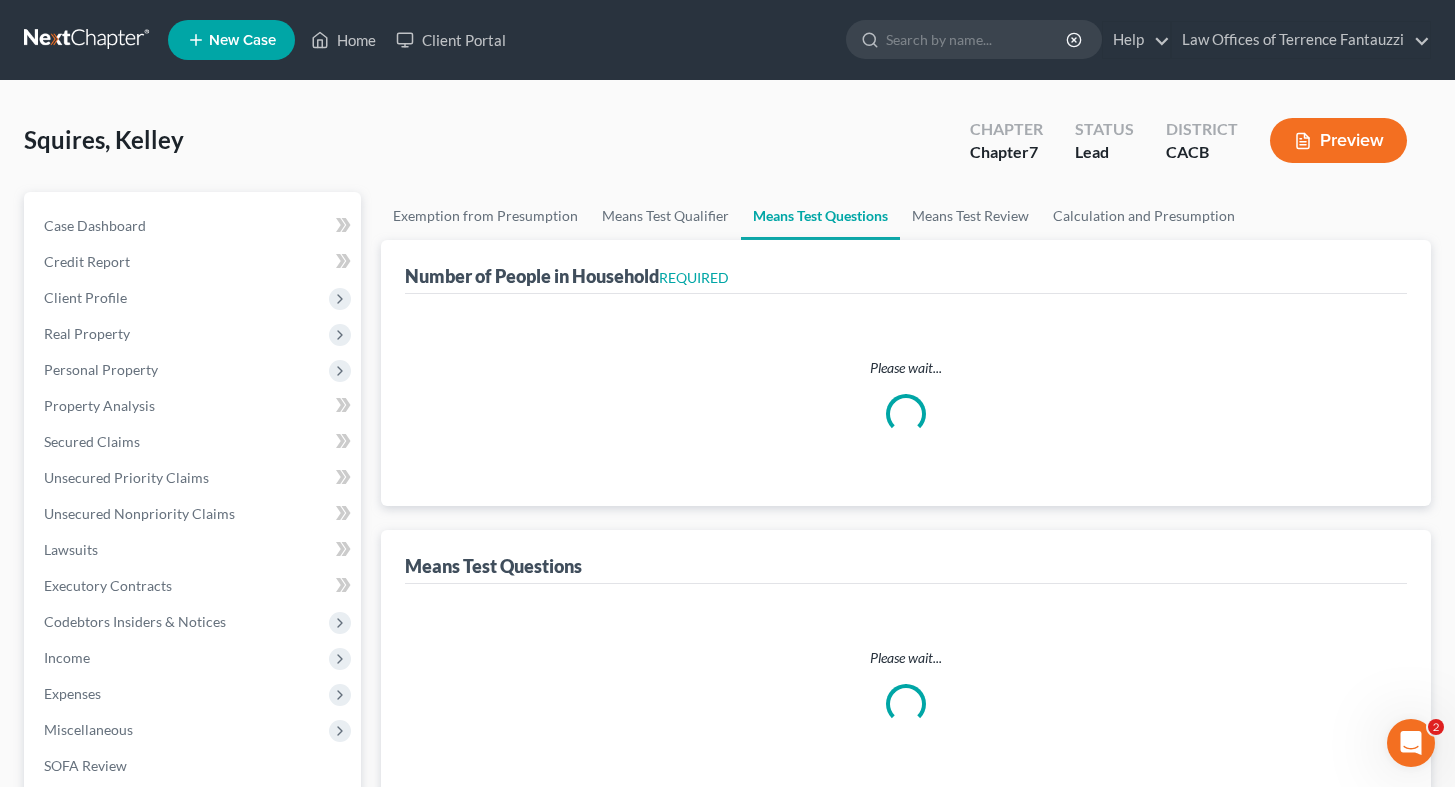 select on "1" 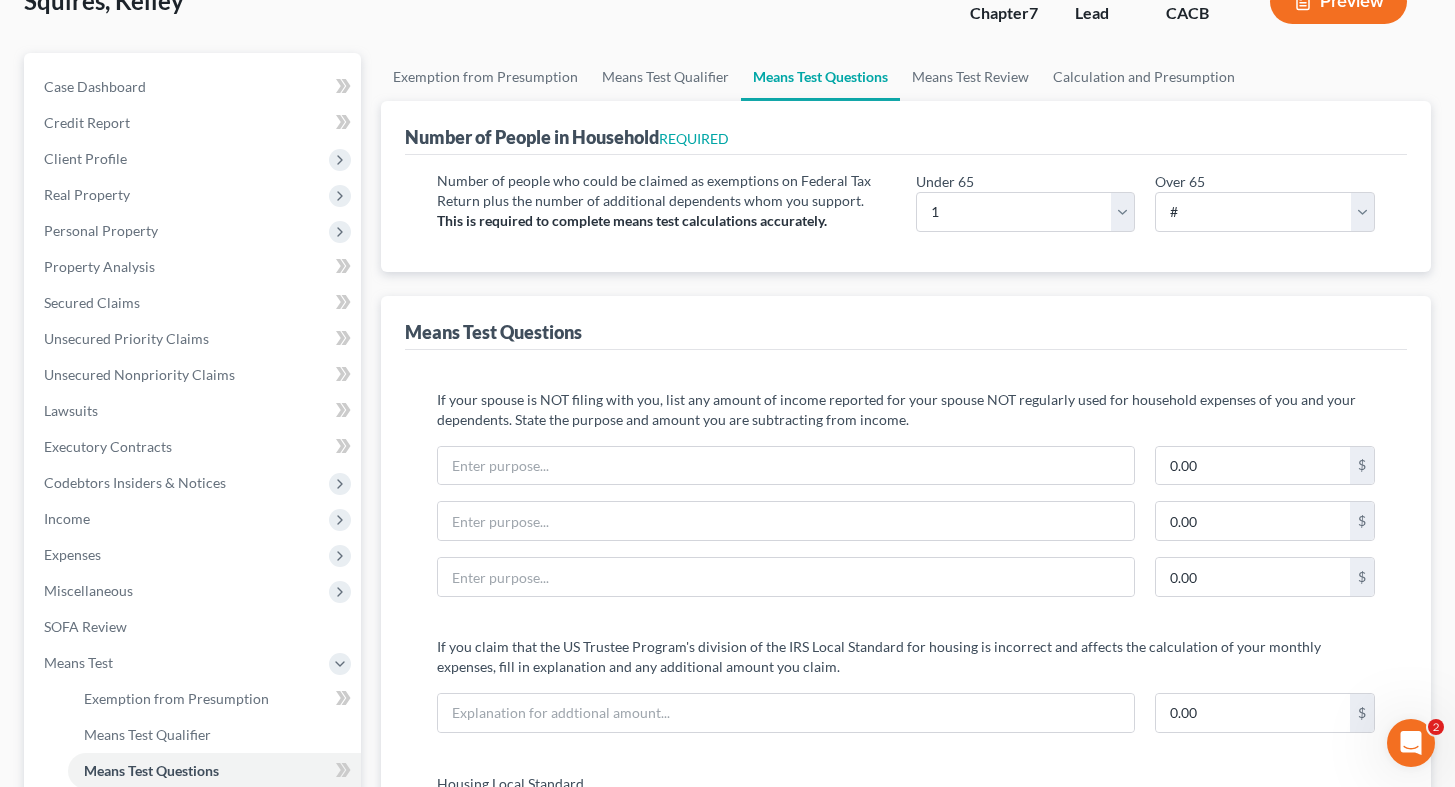 scroll, scrollTop: 0, scrollLeft: 0, axis: both 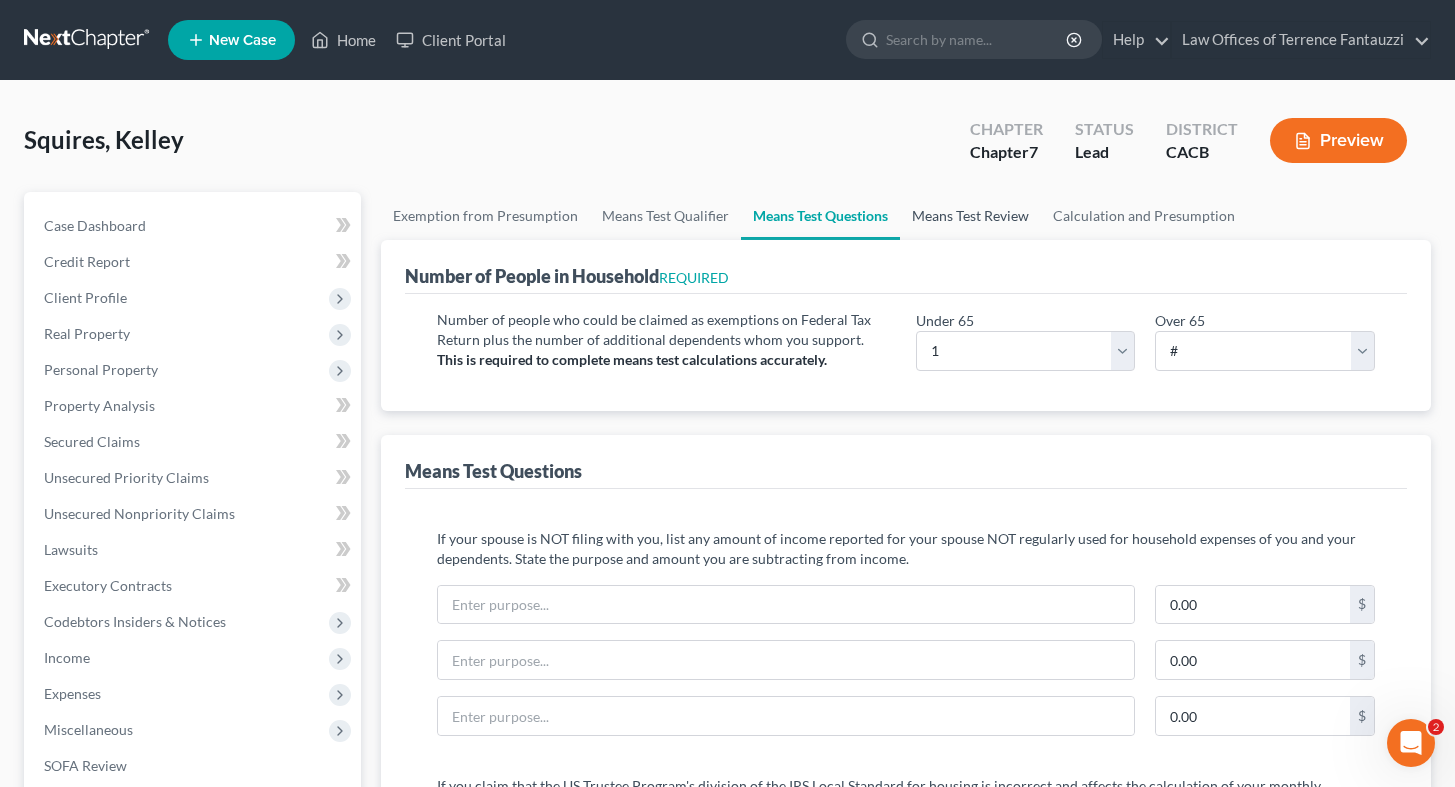 click on "Means Test Review" at bounding box center (970, 216) 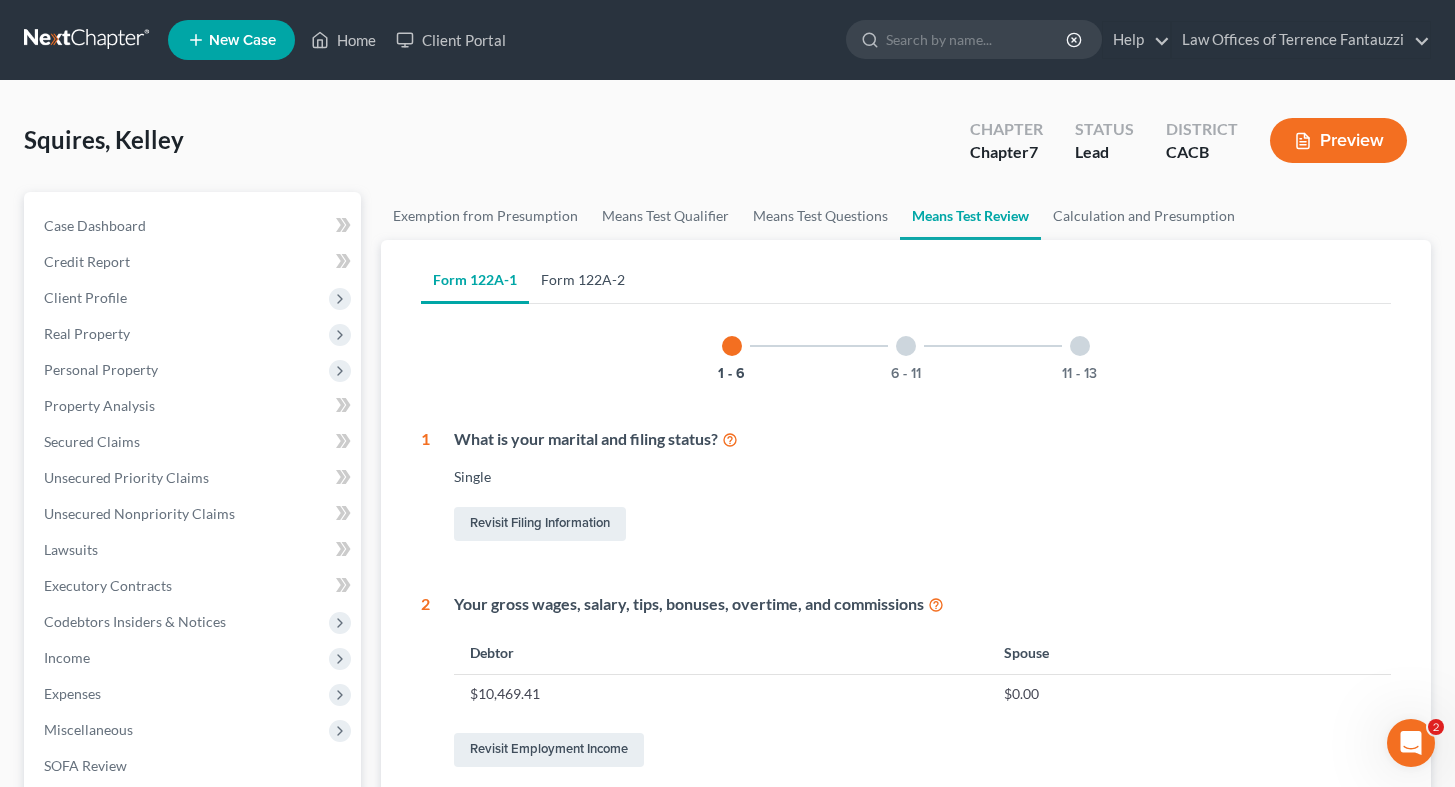 click on "Form 122A-2" at bounding box center [583, 280] 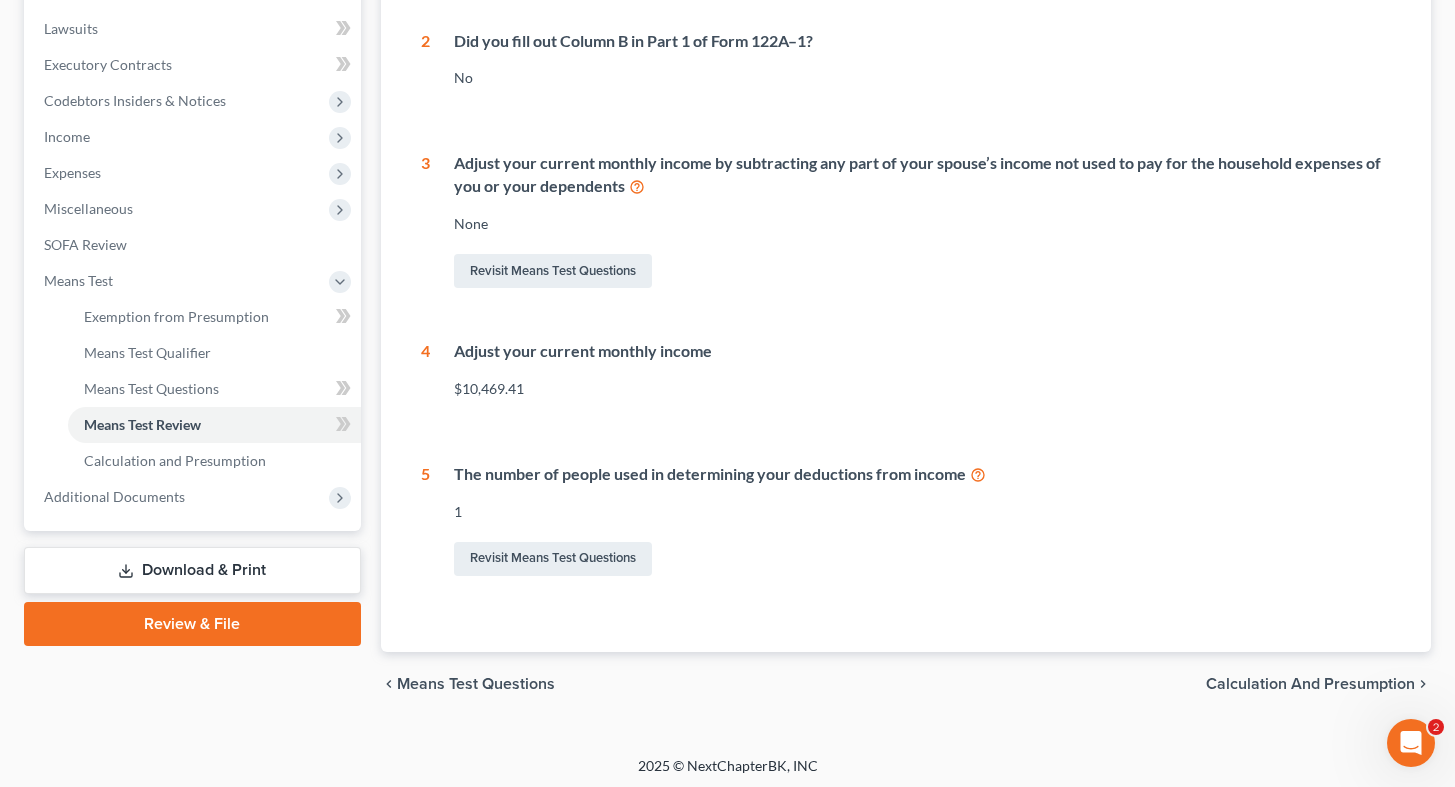 scroll, scrollTop: 0, scrollLeft: 0, axis: both 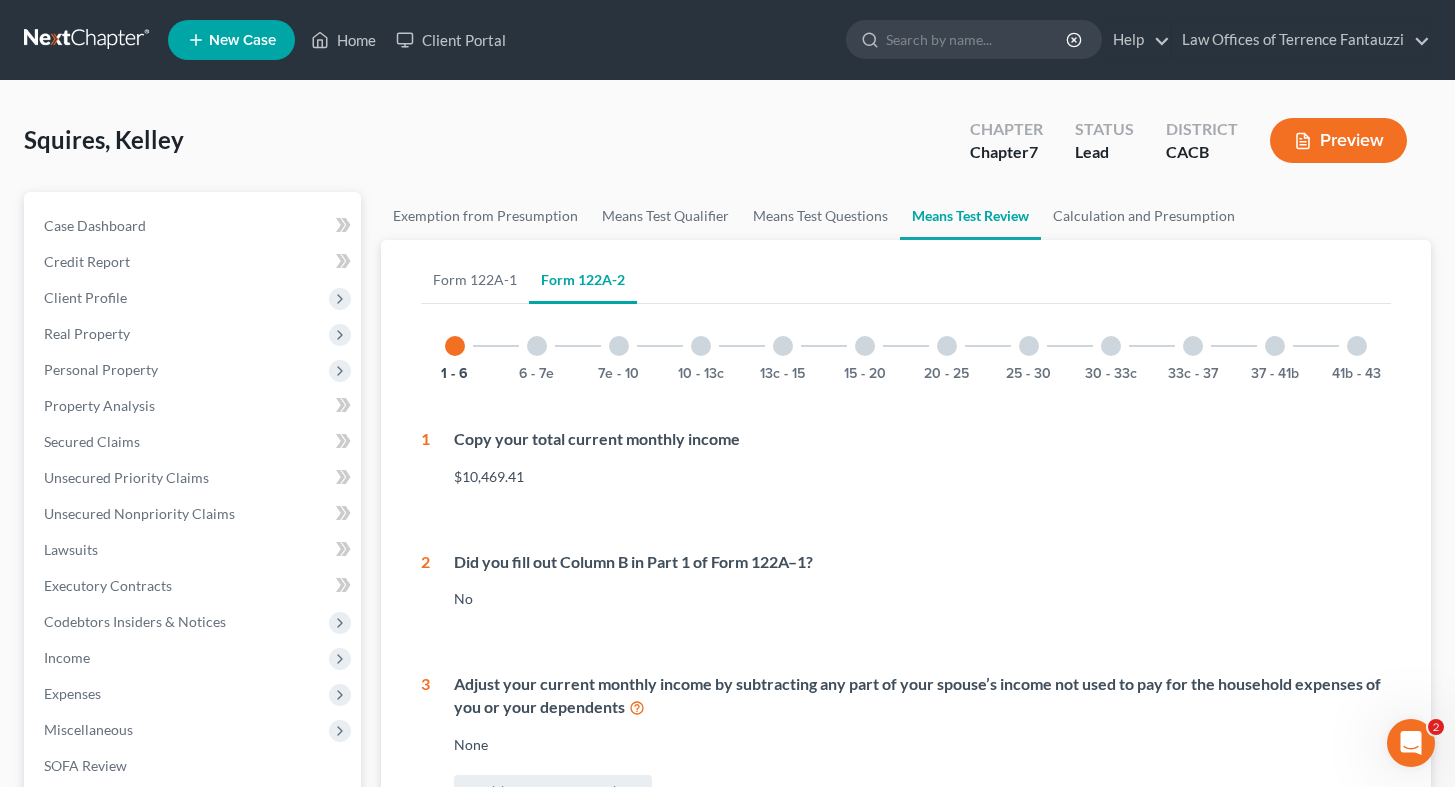 click on "41b - 43" at bounding box center (1357, 346) 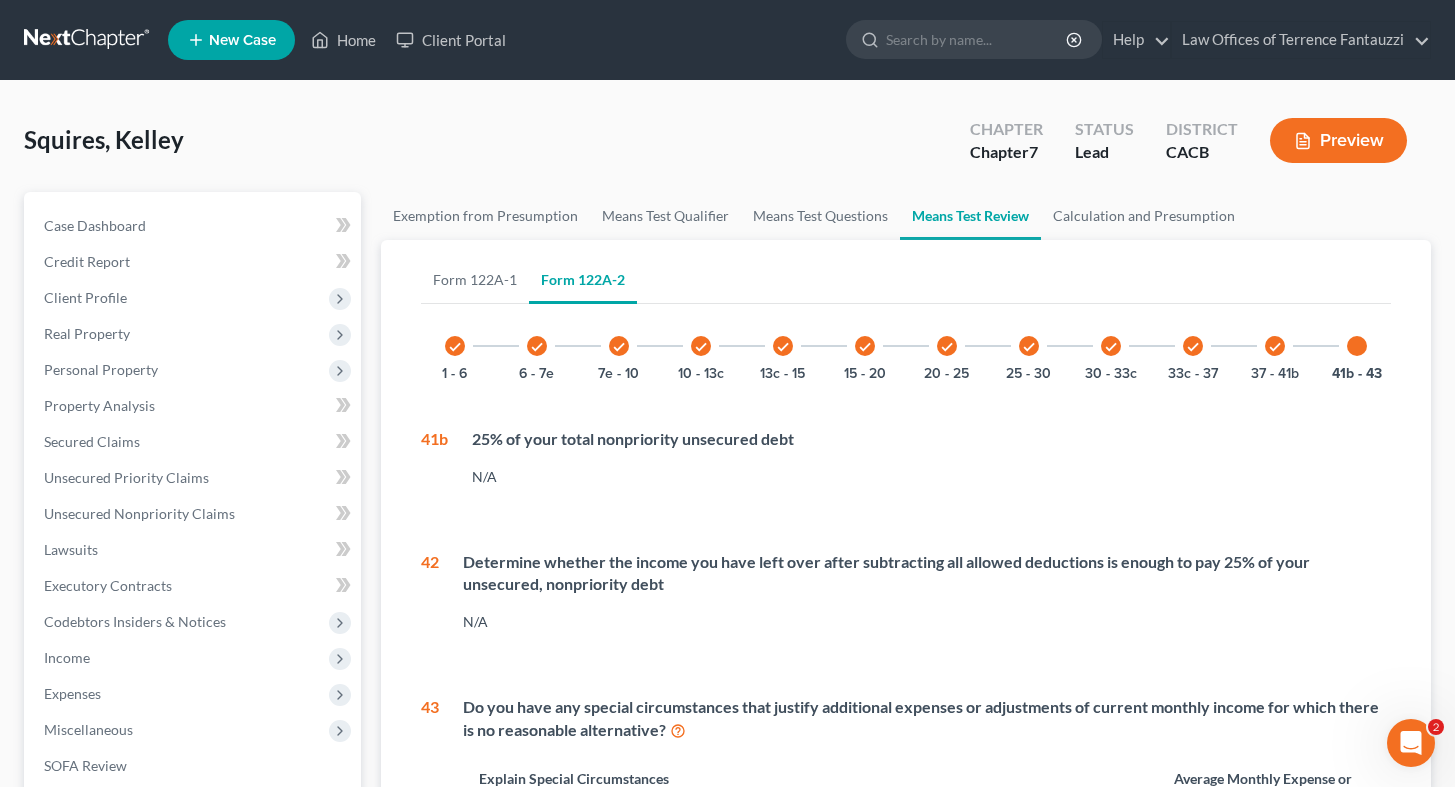 scroll, scrollTop: 456, scrollLeft: 0, axis: vertical 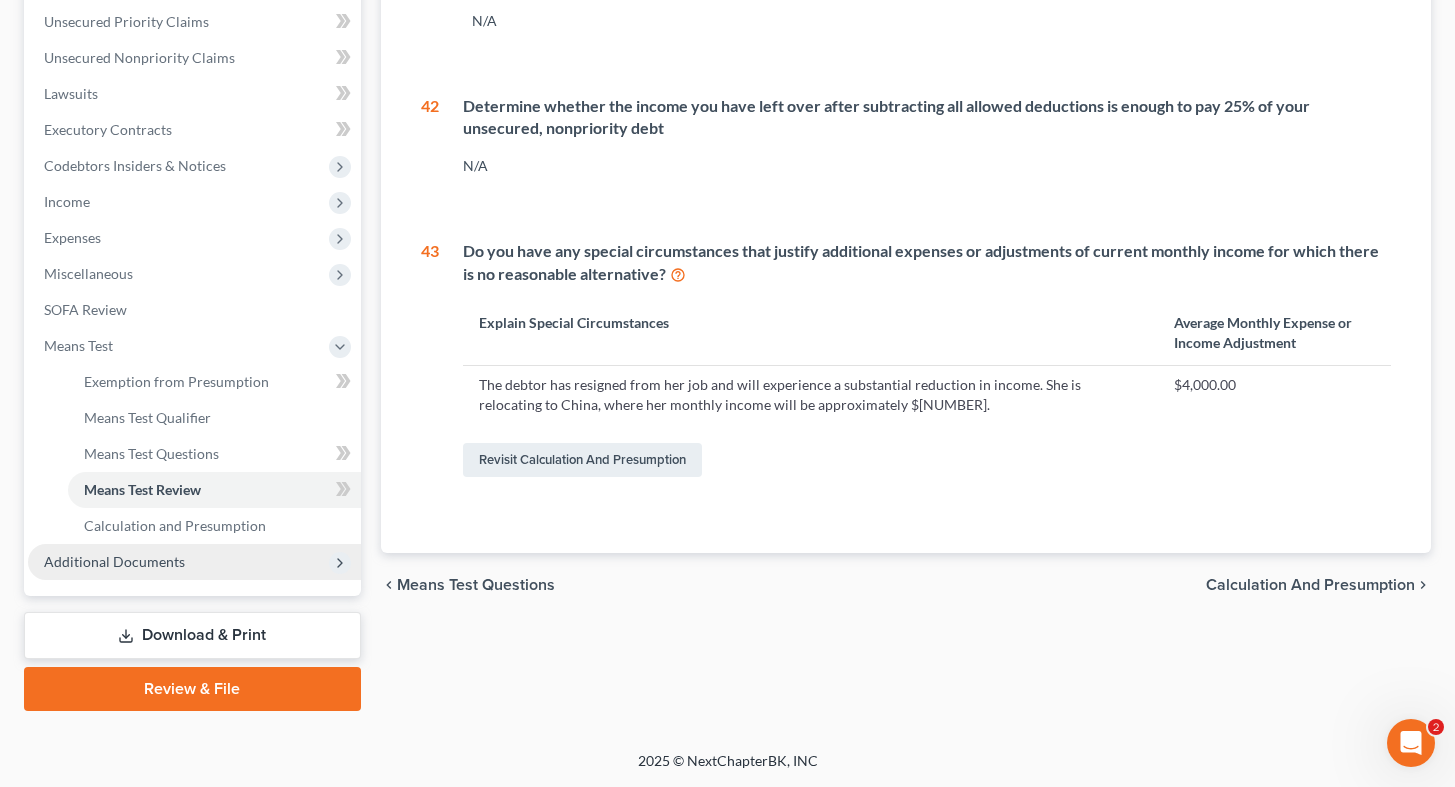 click on "Additional Documents" at bounding box center (194, 562) 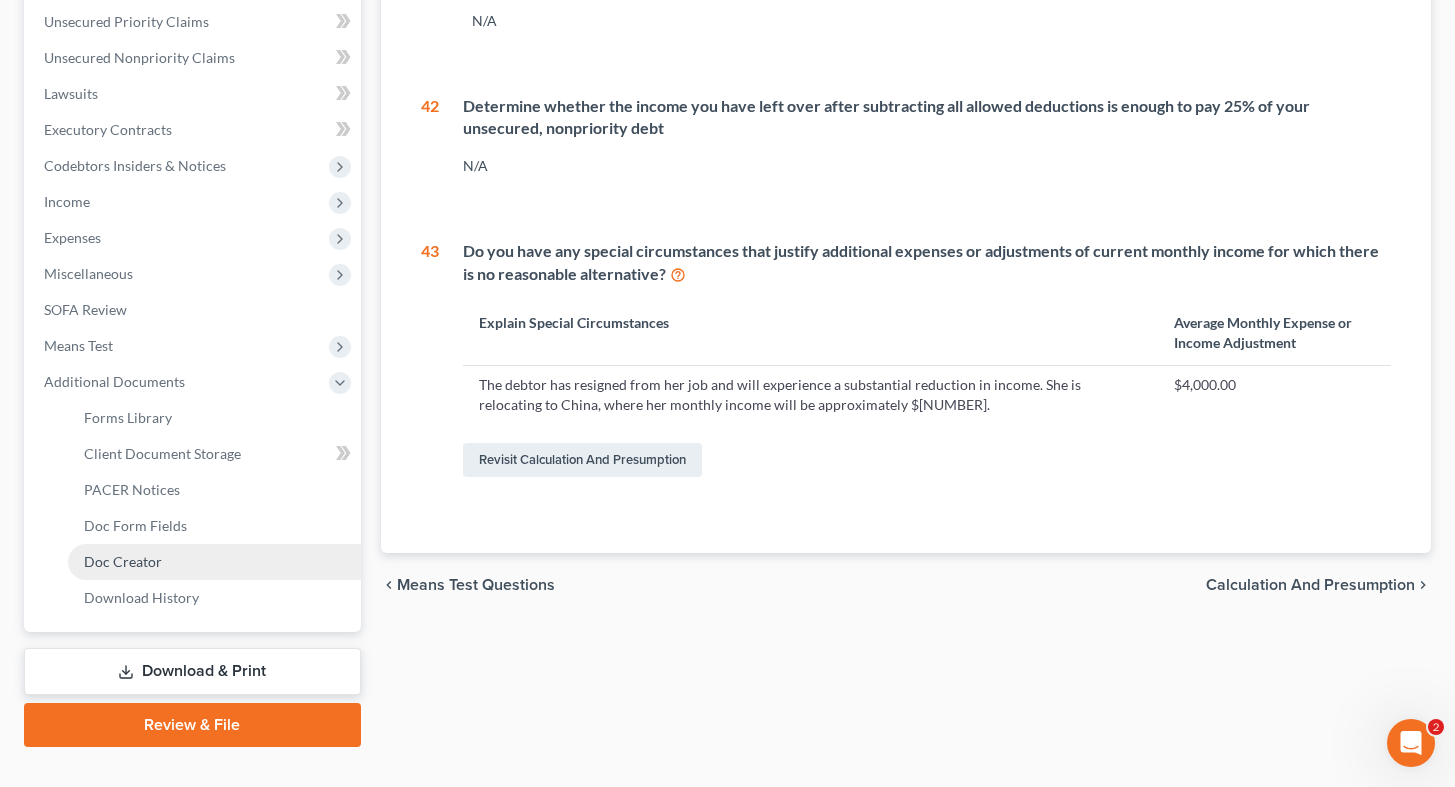 scroll, scrollTop: 492, scrollLeft: 0, axis: vertical 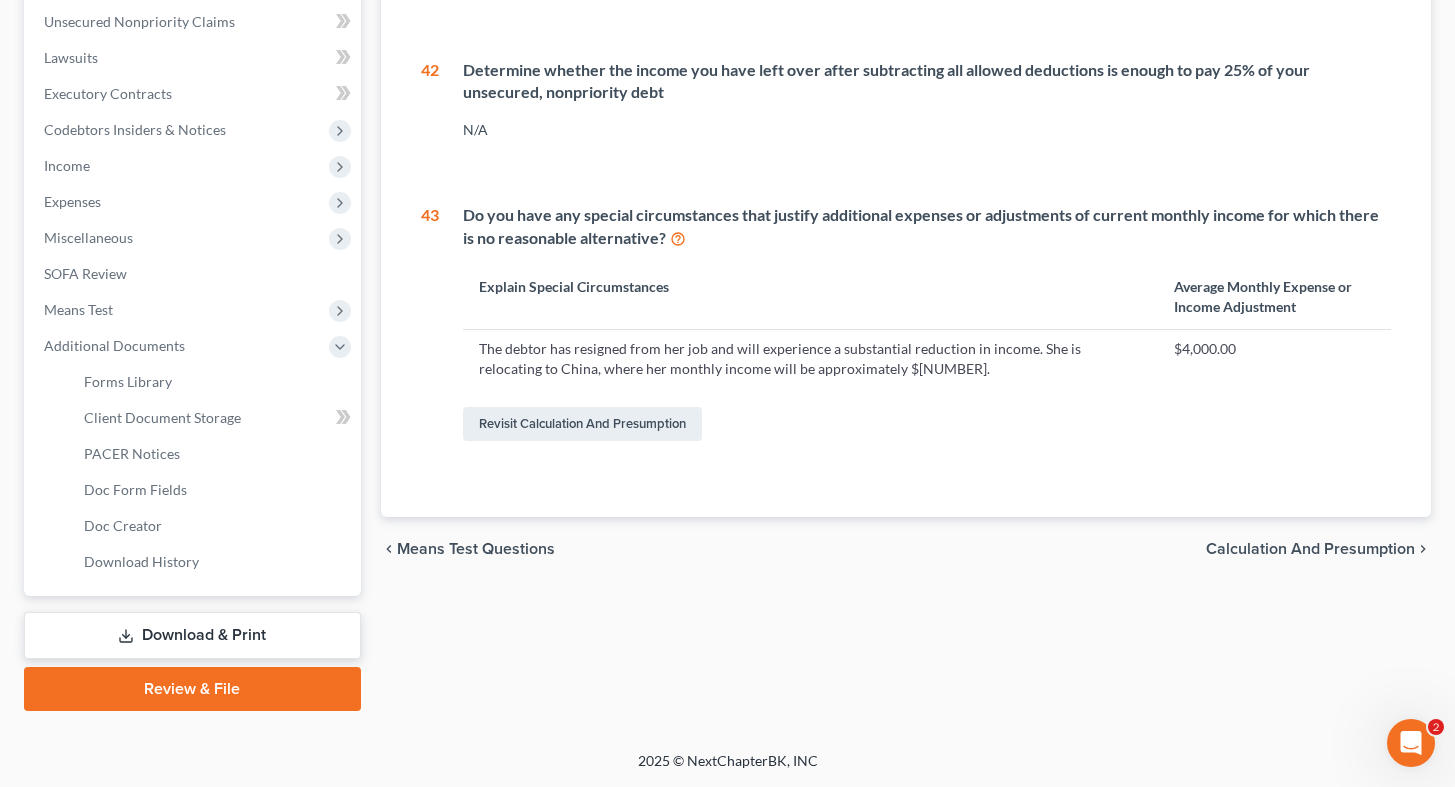click on "Download & Print" at bounding box center (192, 635) 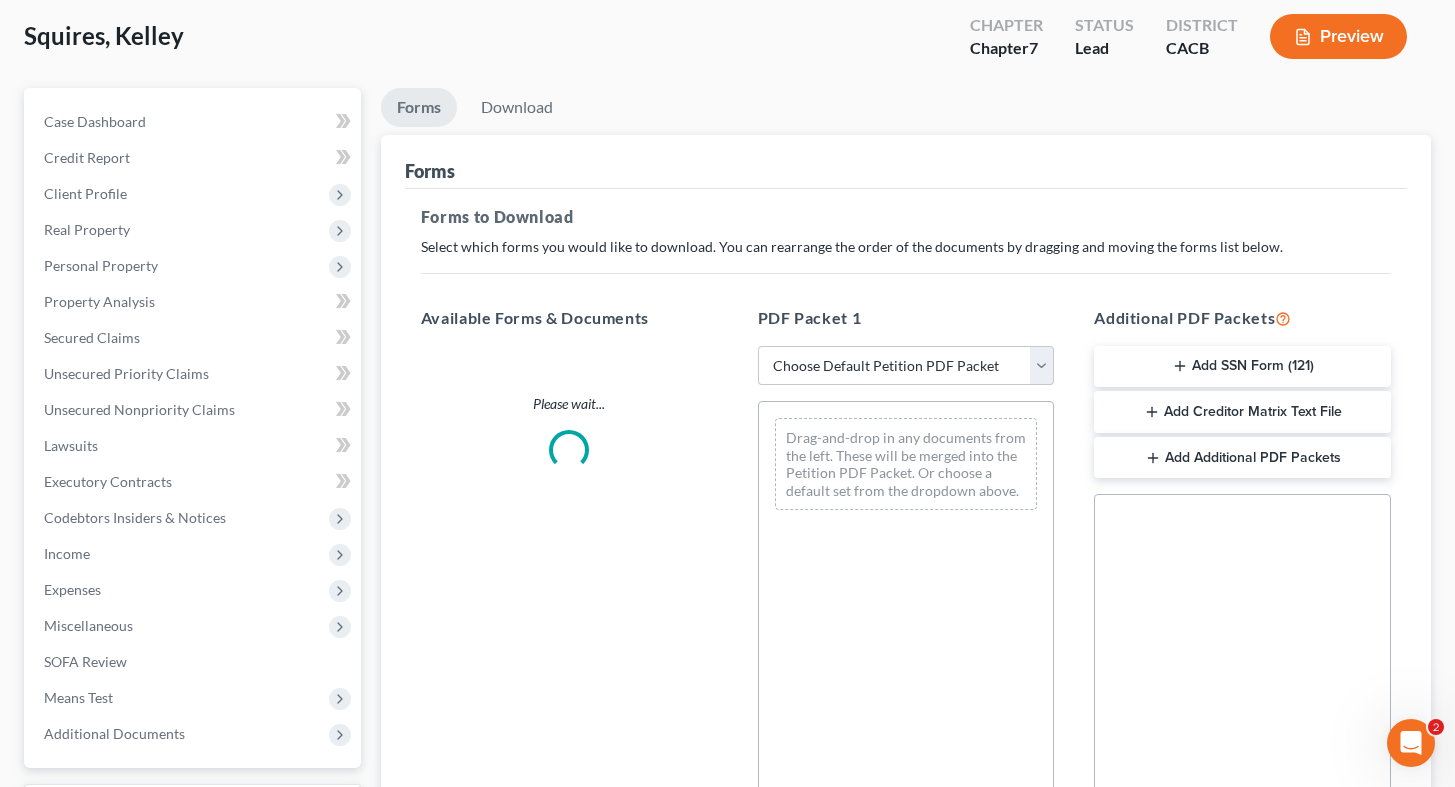 scroll, scrollTop: 0, scrollLeft: 0, axis: both 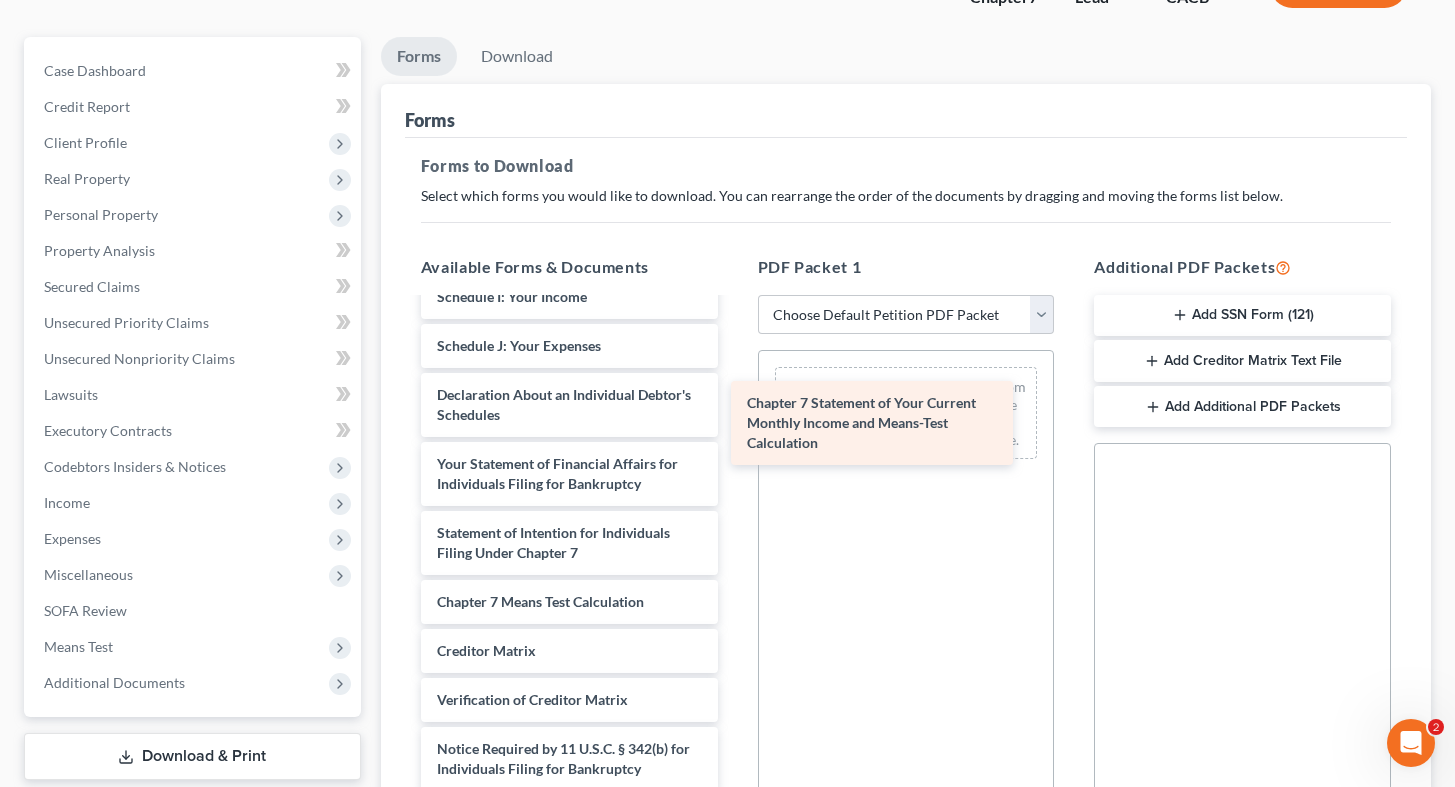 drag, startPoint x: 532, startPoint y: 524, endPoint x: 875, endPoint y: 408, distance: 362.08426 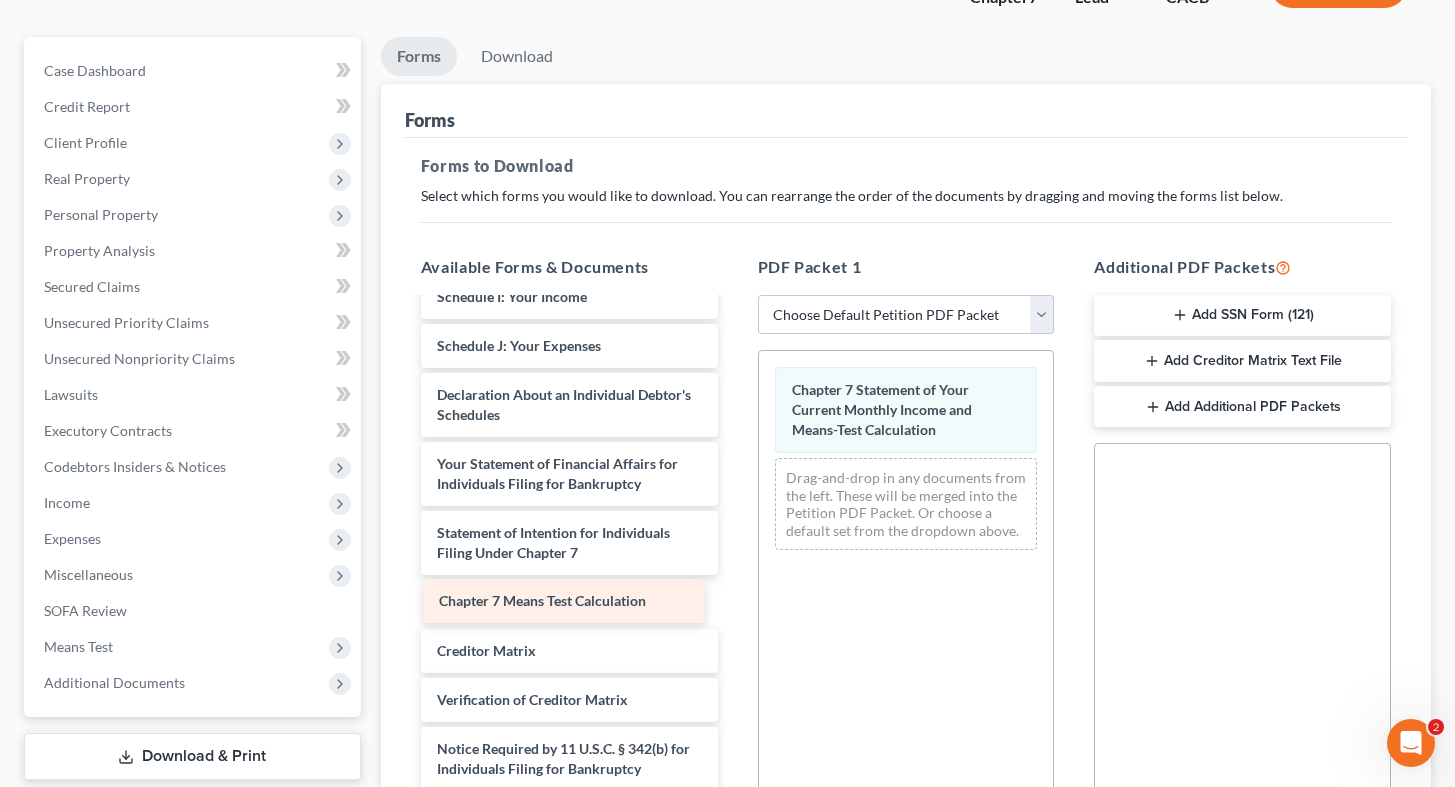 scroll, scrollTop: 537, scrollLeft: 0, axis: vertical 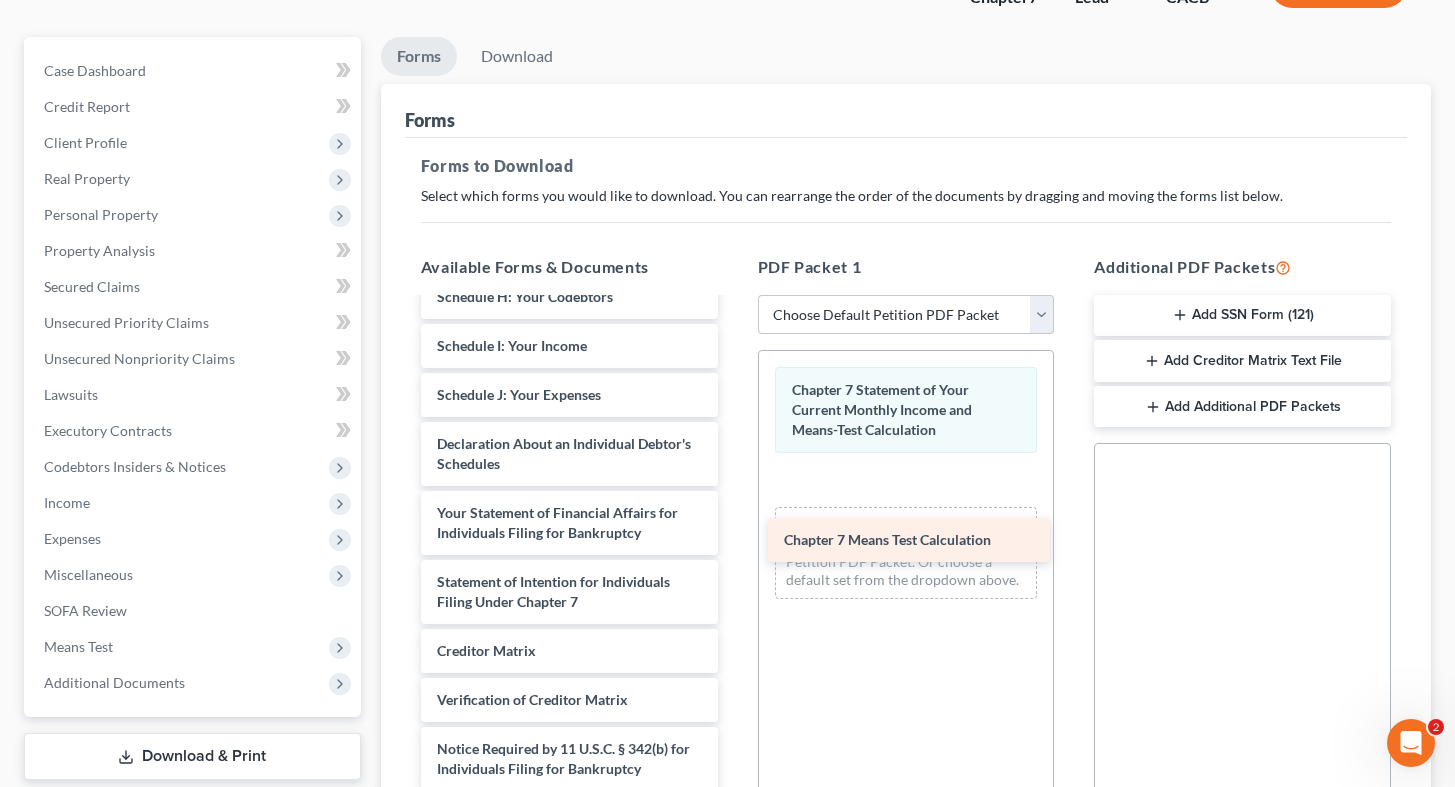 drag, startPoint x: 512, startPoint y: 601, endPoint x: 863, endPoint y: 538, distance: 356.60904 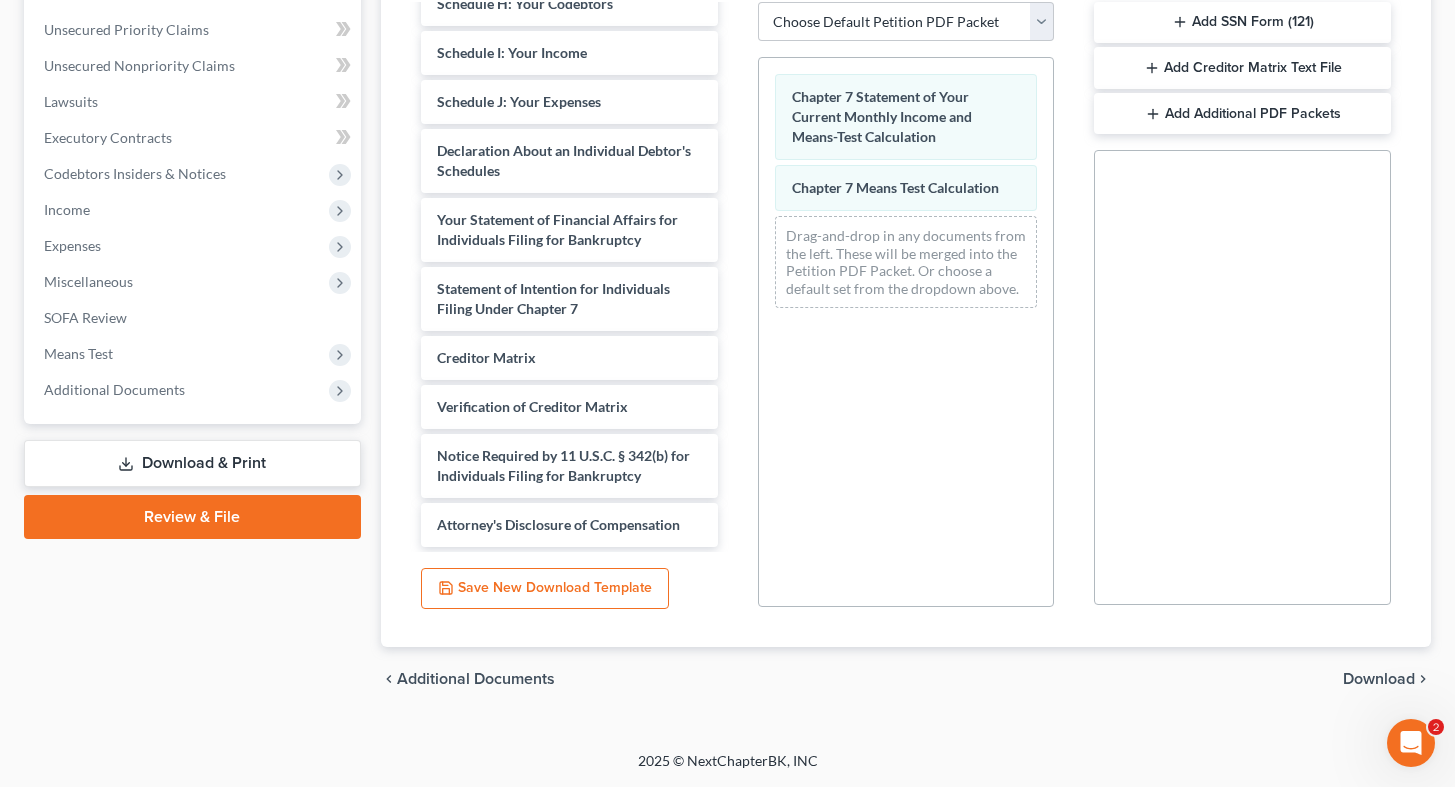 click on "Download" at bounding box center [1379, 679] 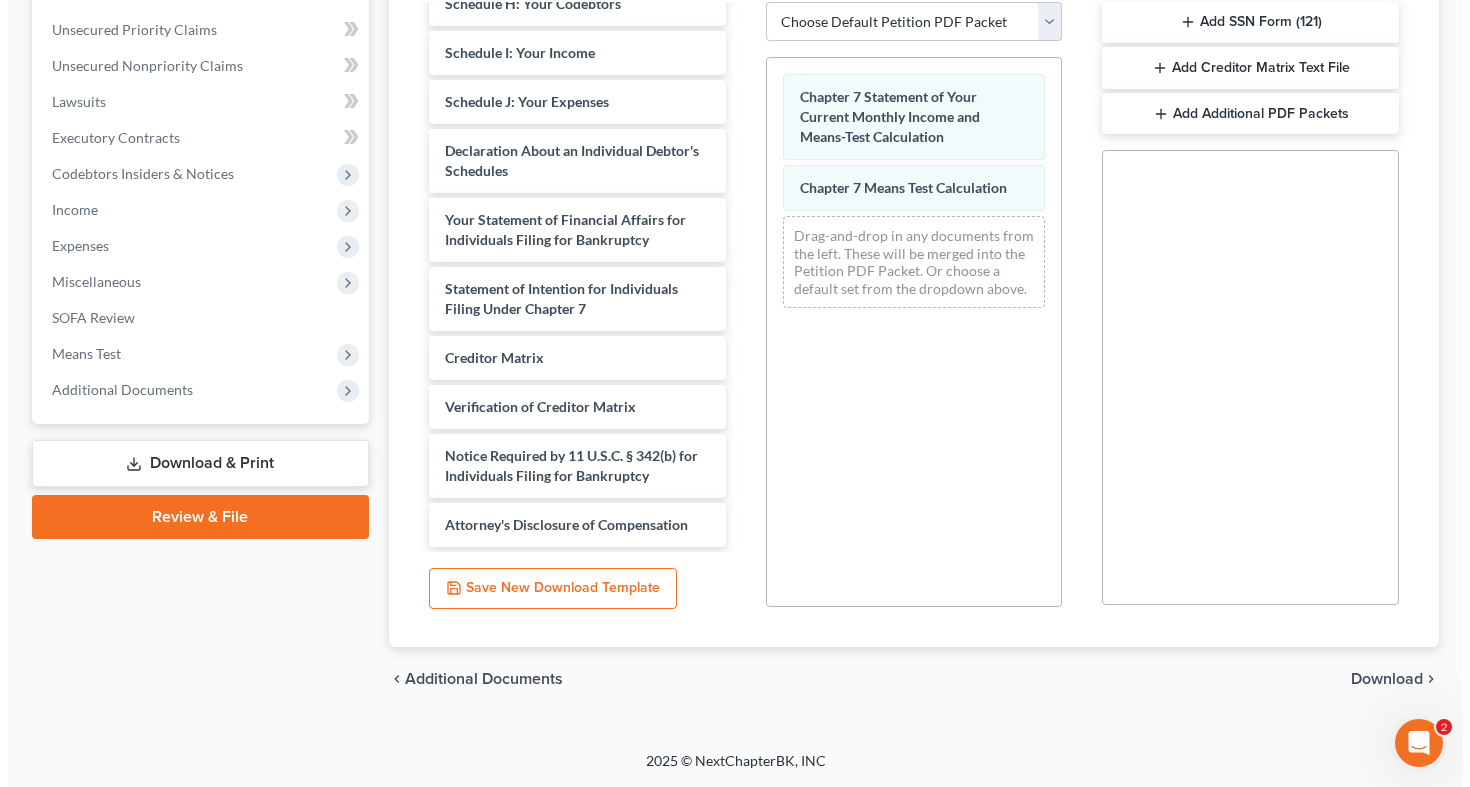 scroll, scrollTop: 276, scrollLeft: 0, axis: vertical 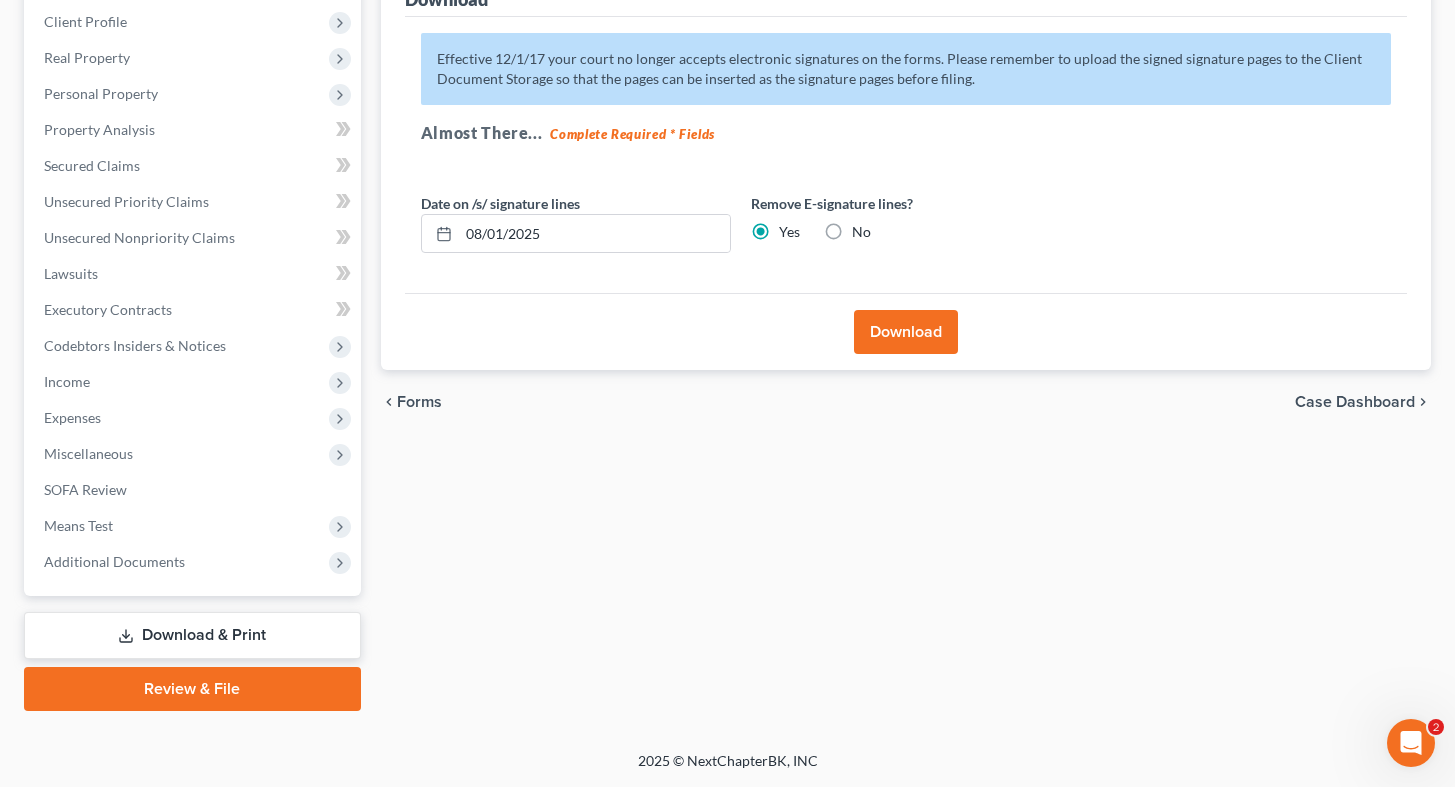 click on "Download" at bounding box center (906, 331) 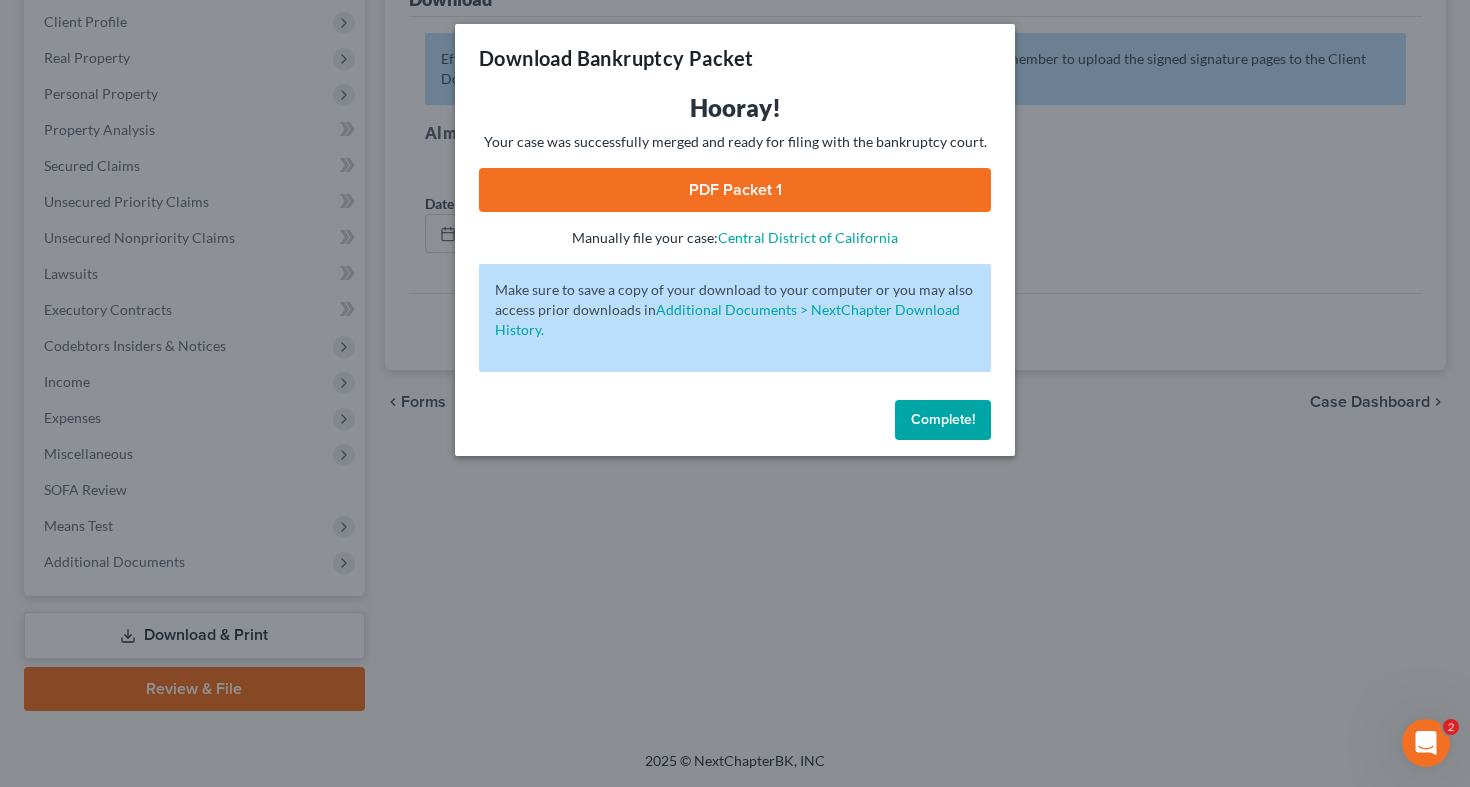 click on "PDF Packet 1" at bounding box center (735, 190) 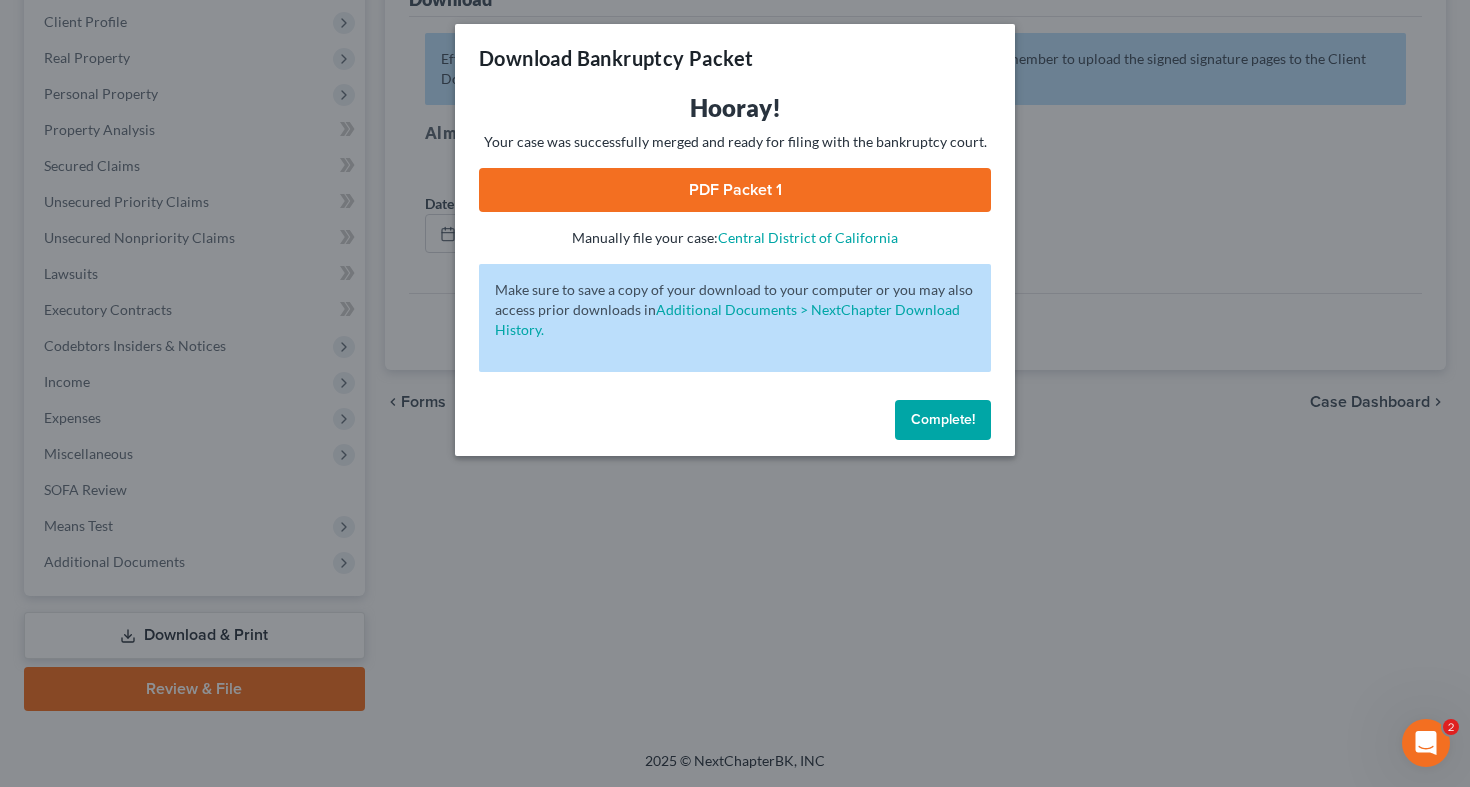 click on "Complete!" at bounding box center [943, 420] 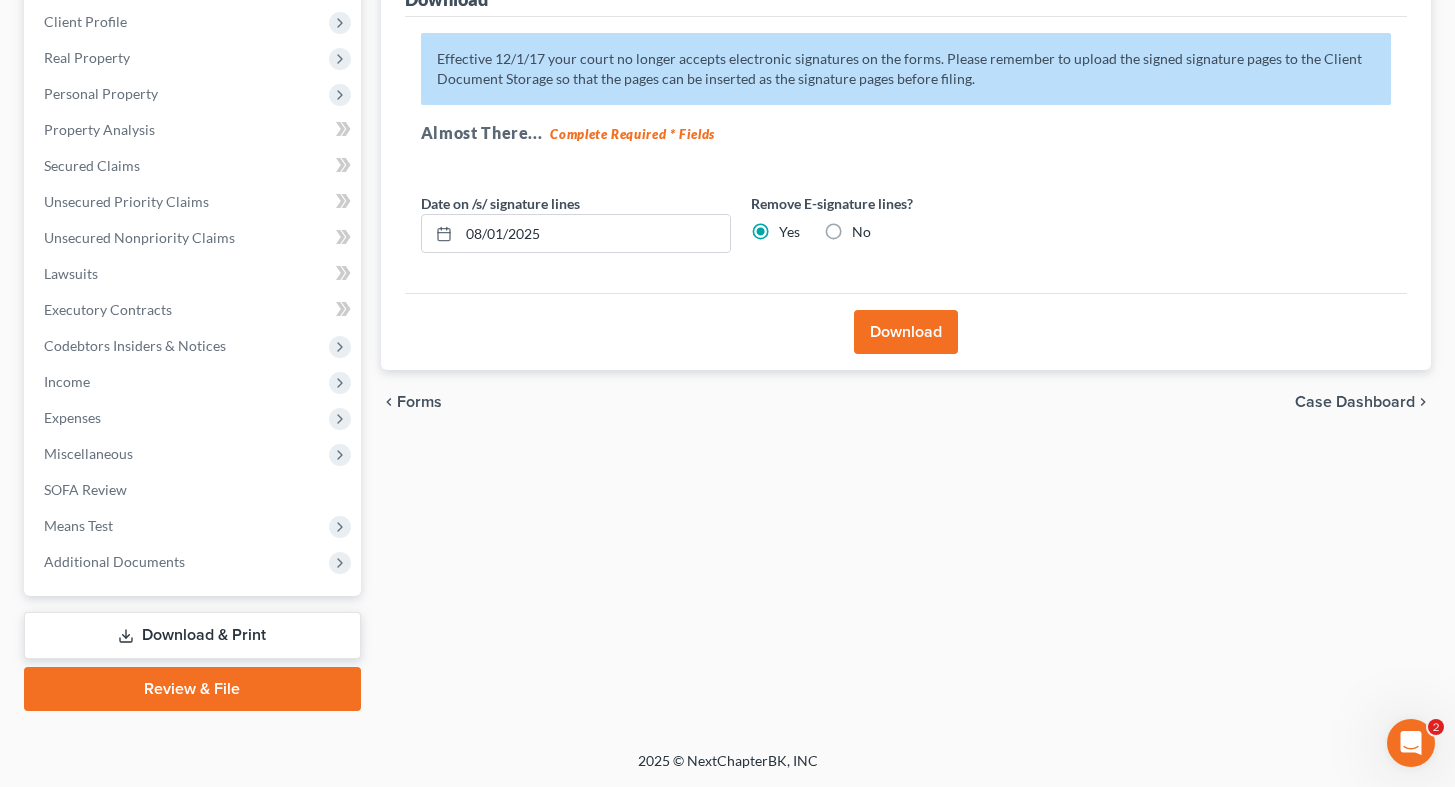 click on "Download" at bounding box center (906, 332) 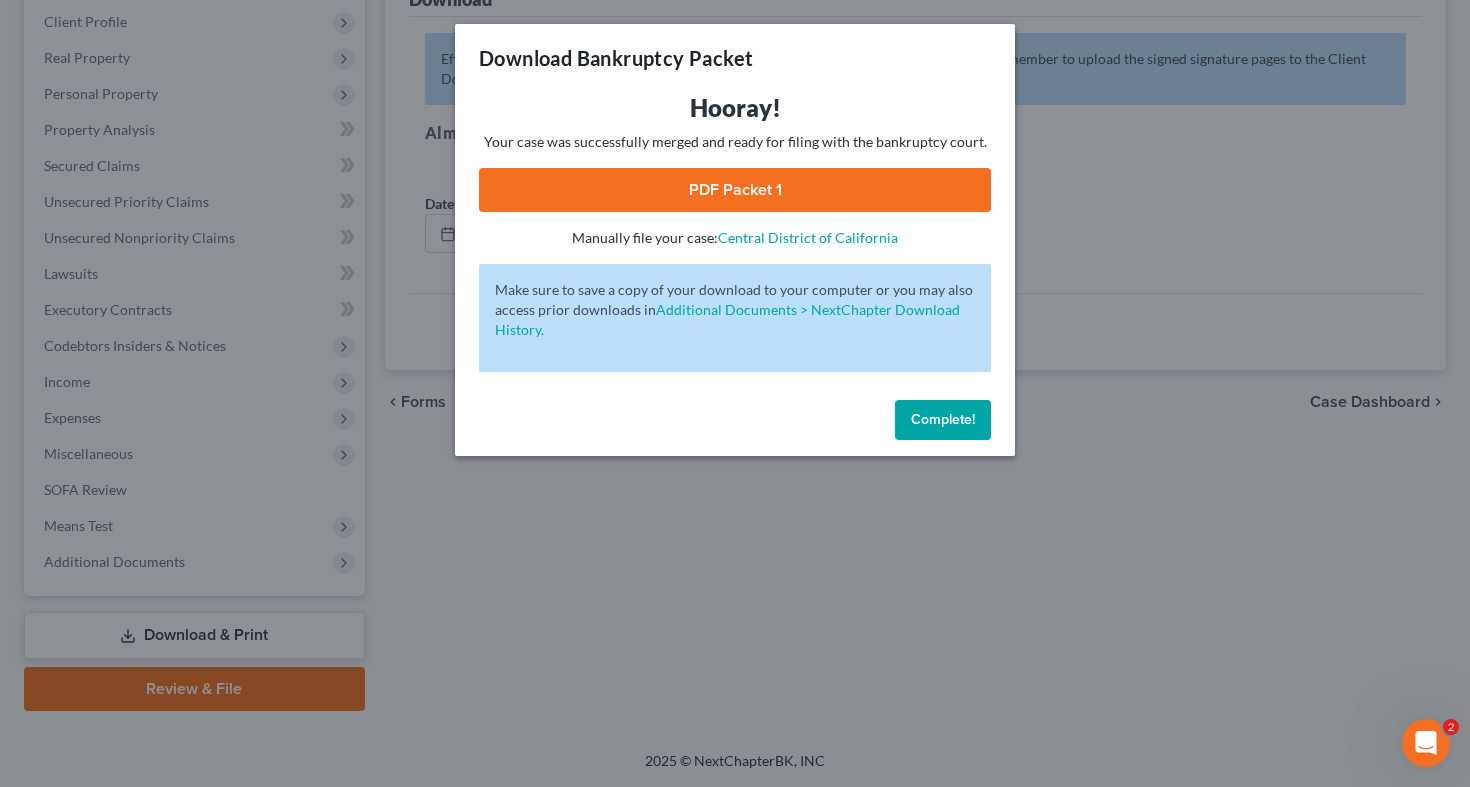 click on "PDF Packet 1" at bounding box center (735, 190) 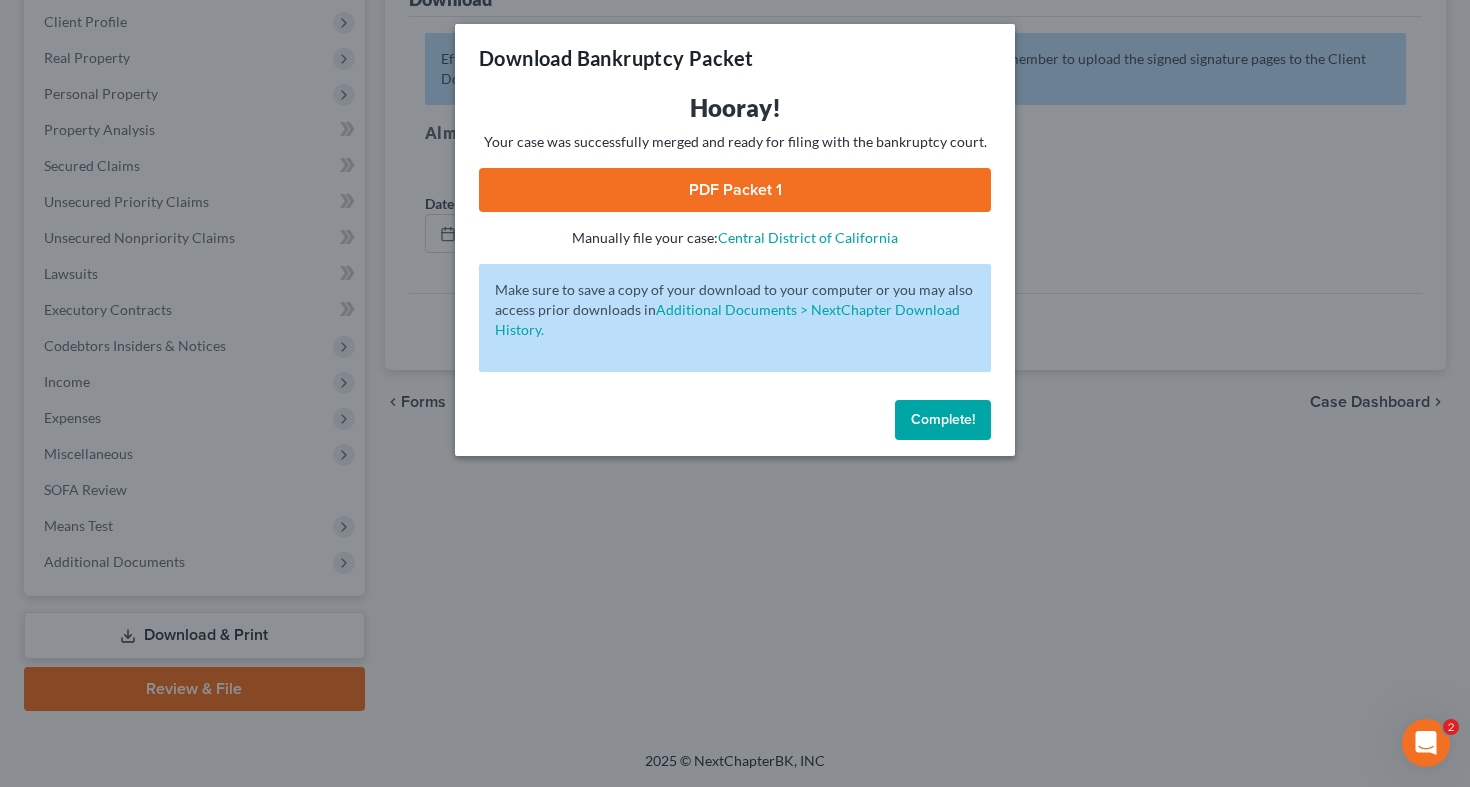 click on "Complete!" at bounding box center (943, 420) 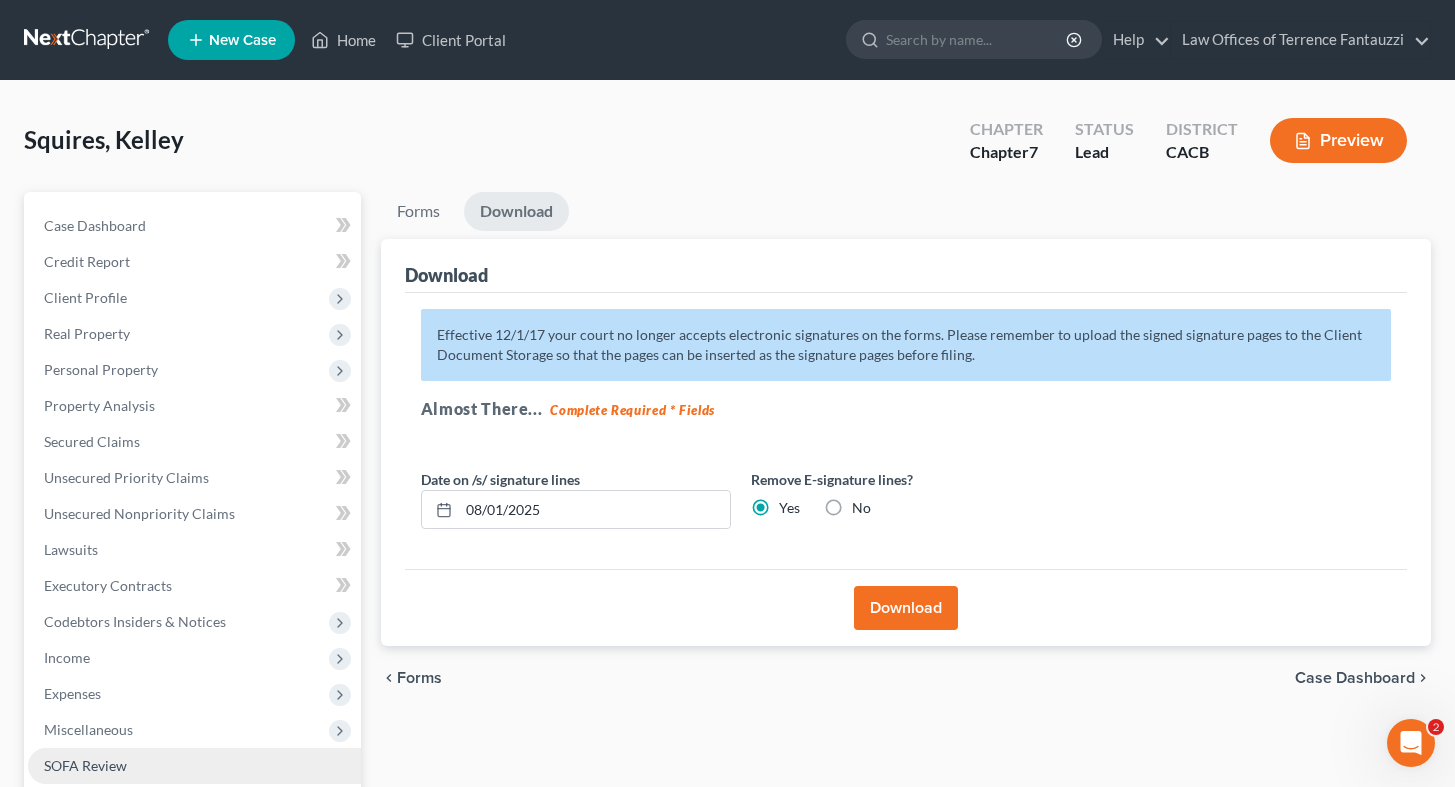 scroll, scrollTop: 276, scrollLeft: 0, axis: vertical 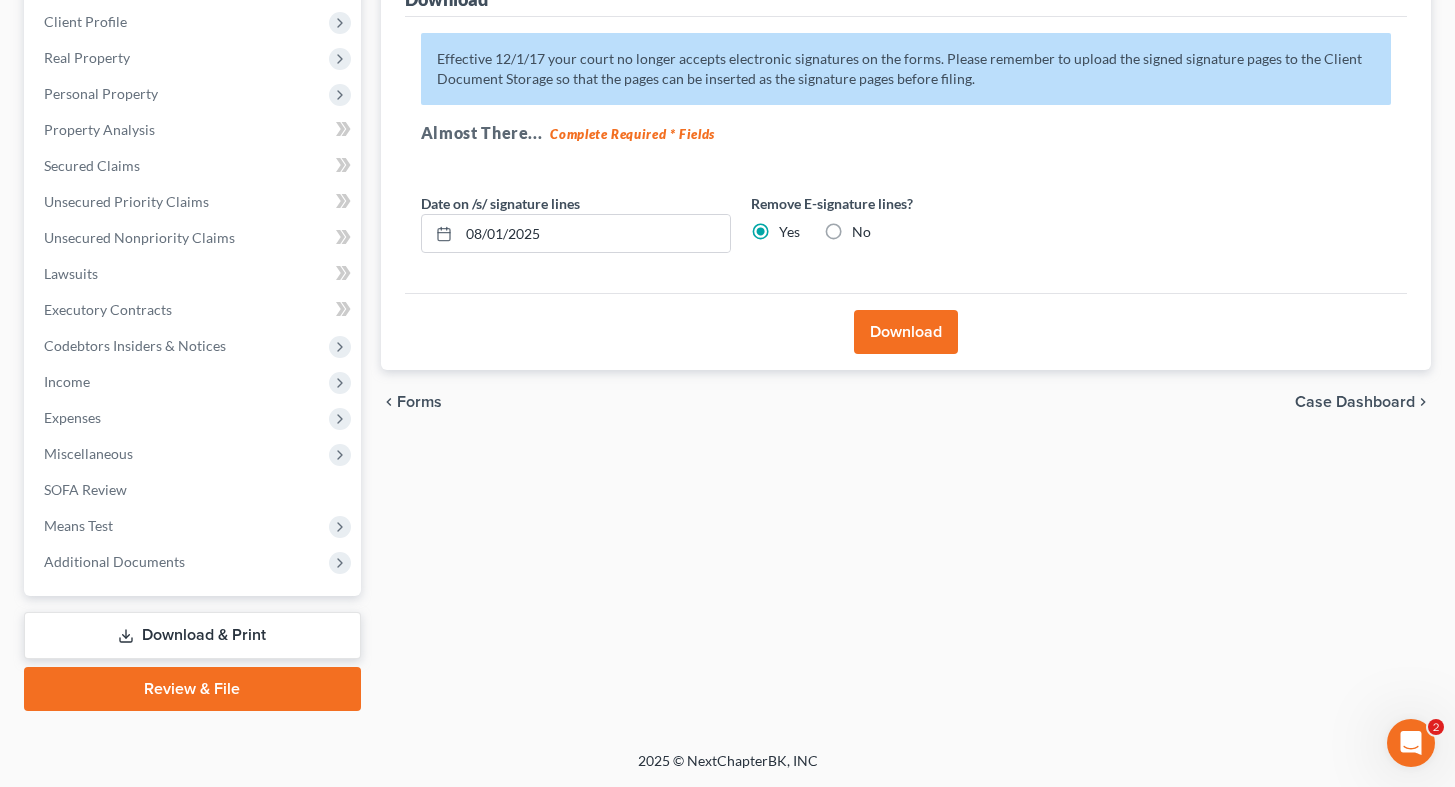 drag, startPoint x: 172, startPoint y: 634, endPoint x: 408, endPoint y: 585, distance: 241.03319 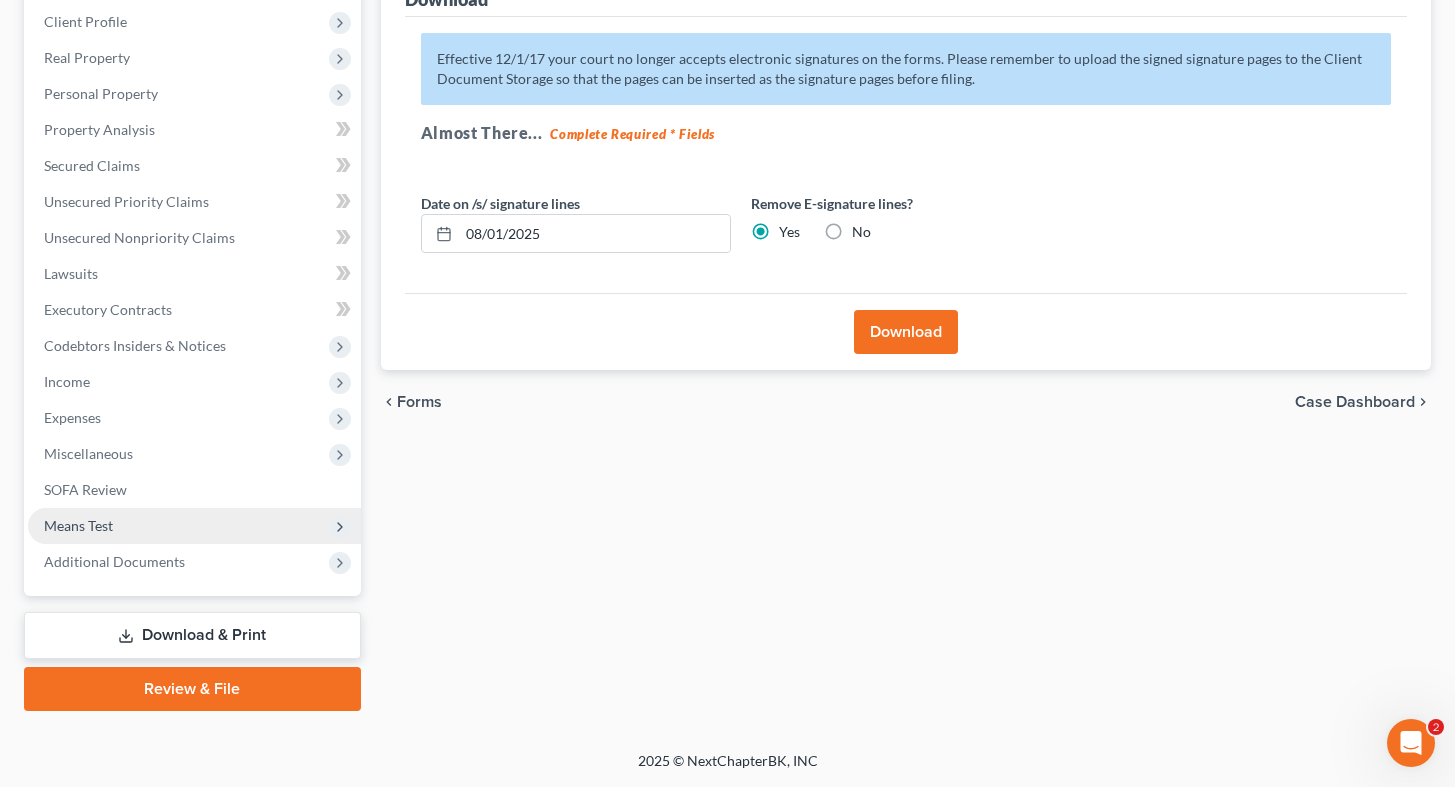 click on "Means Test" at bounding box center (78, 525) 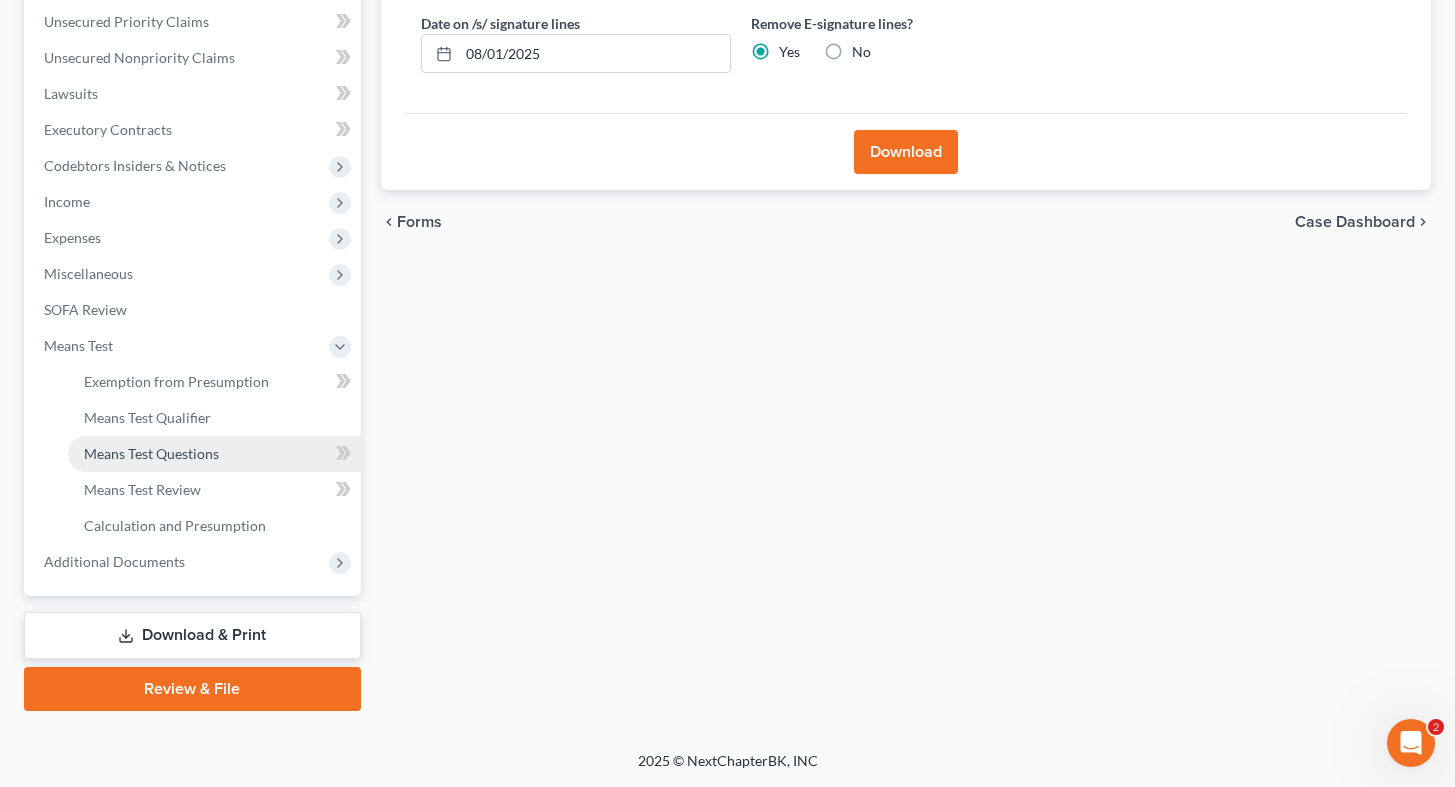 click on "Means Test Questions" at bounding box center (214, 454) 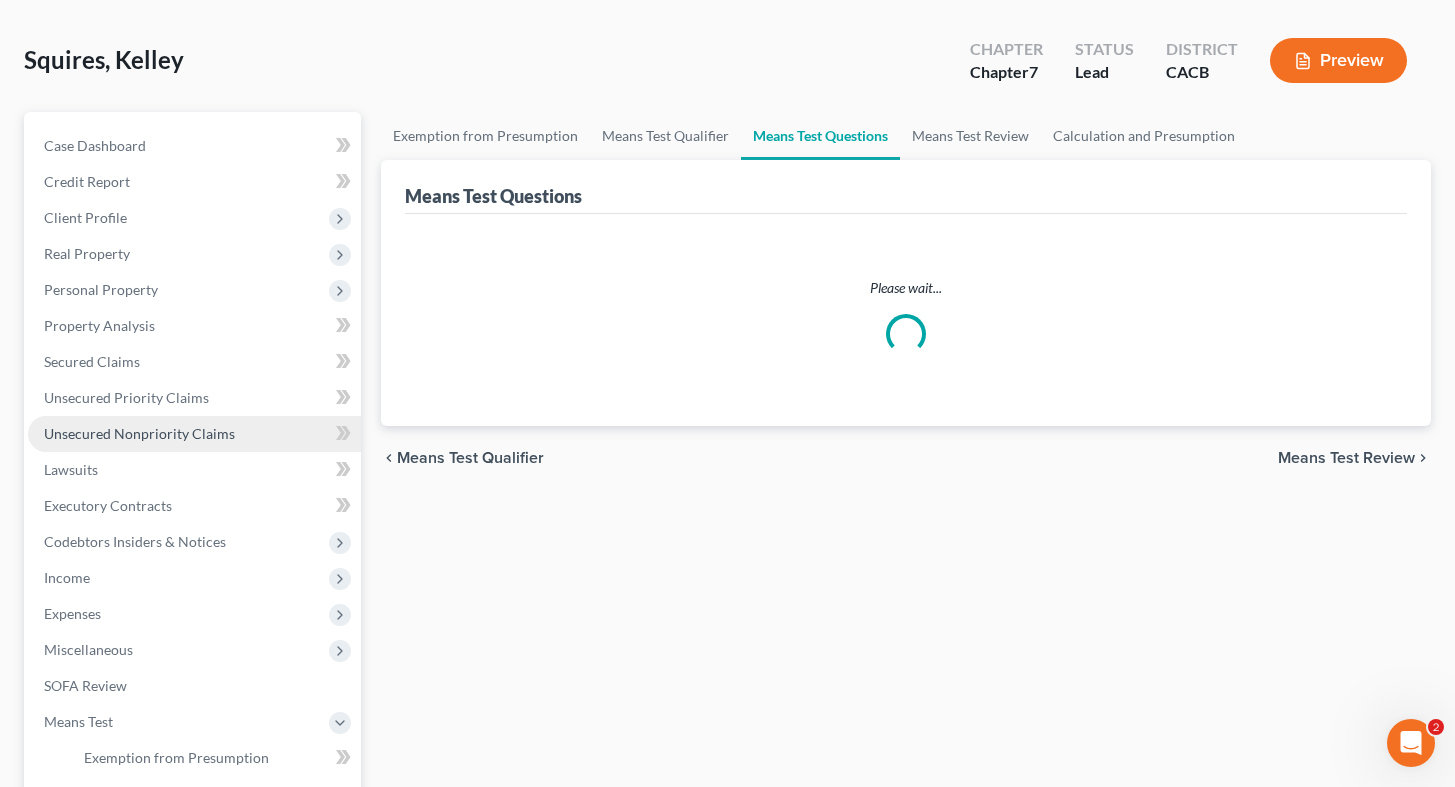 scroll, scrollTop: 0, scrollLeft: 0, axis: both 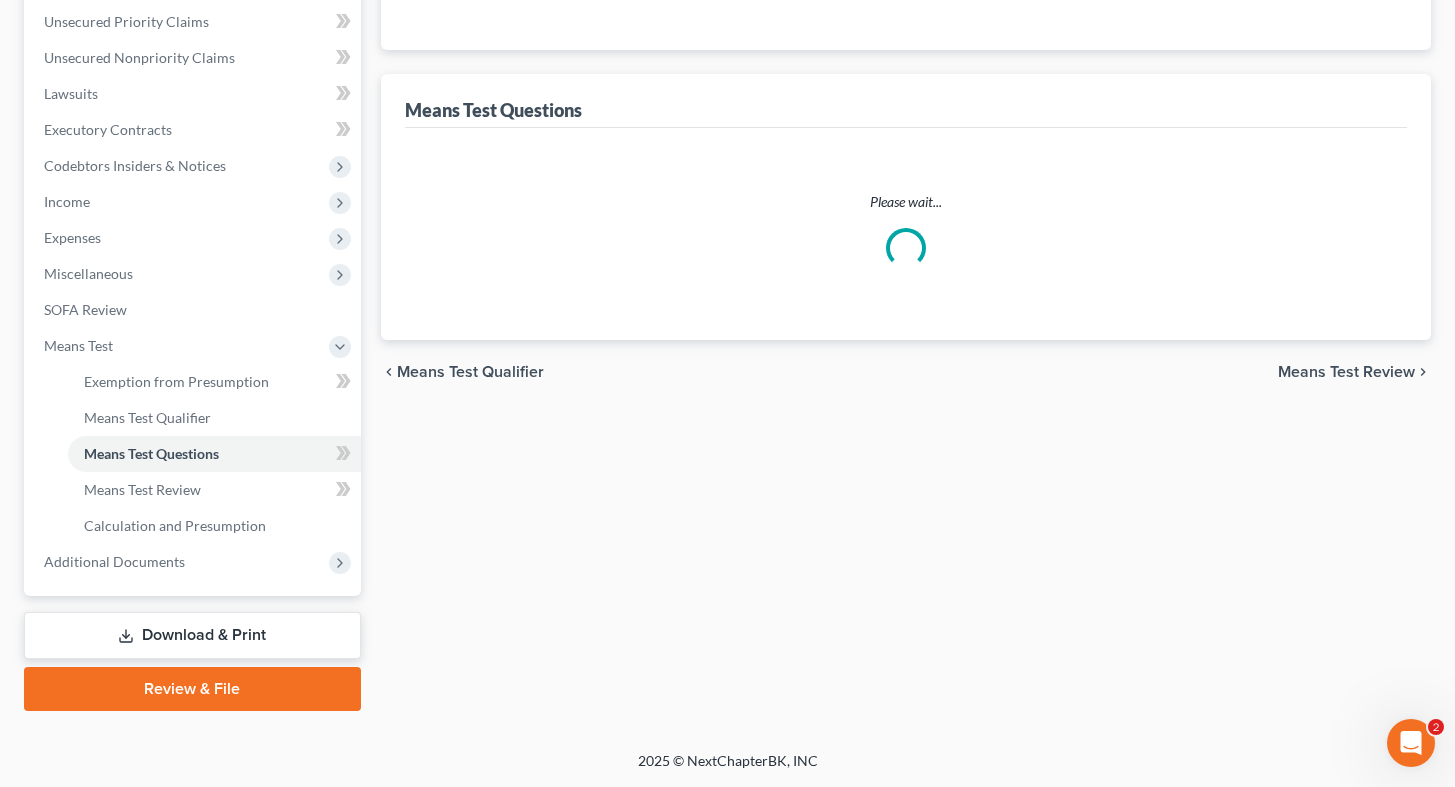 click on "Download & Print" at bounding box center (192, 635) 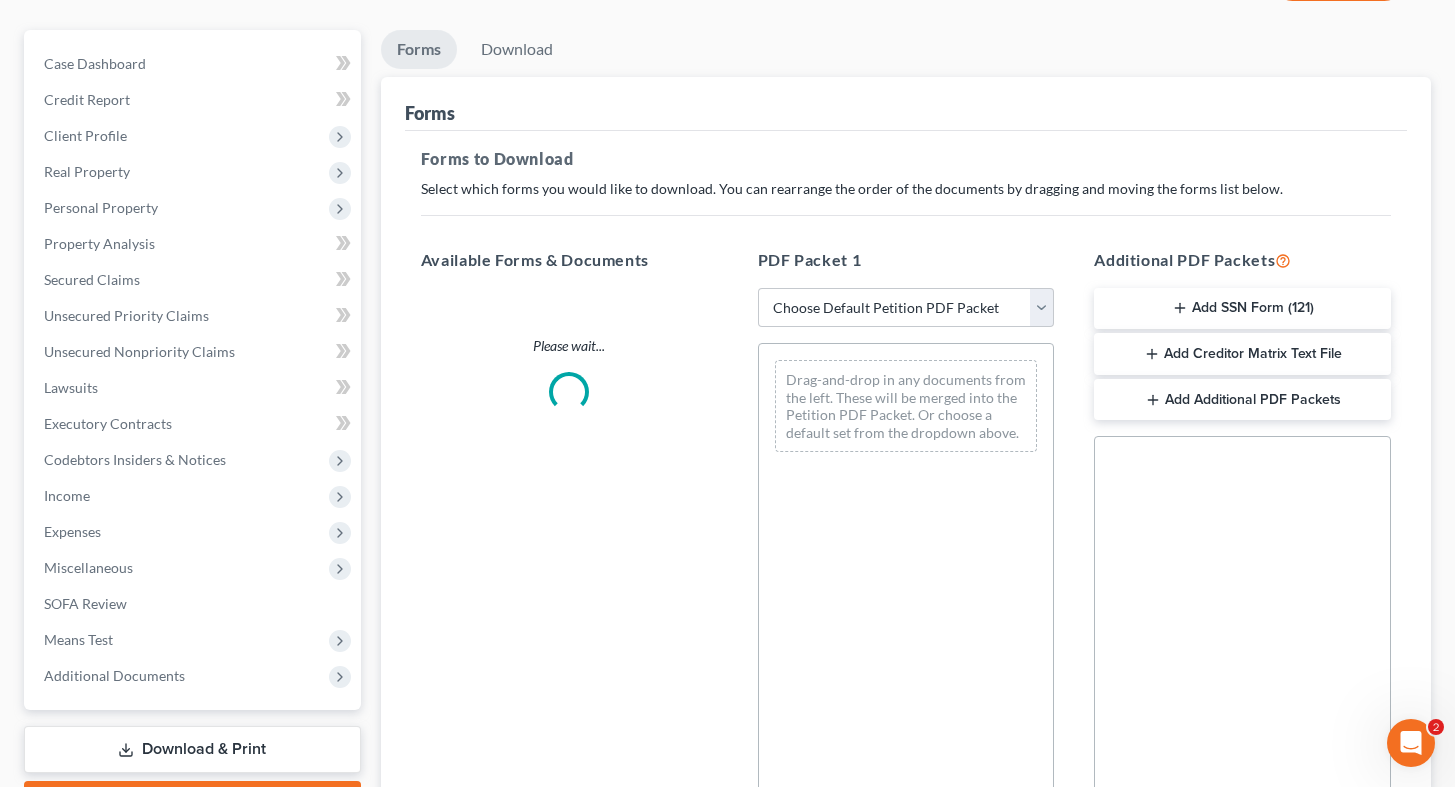 scroll, scrollTop: 0, scrollLeft: 0, axis: both 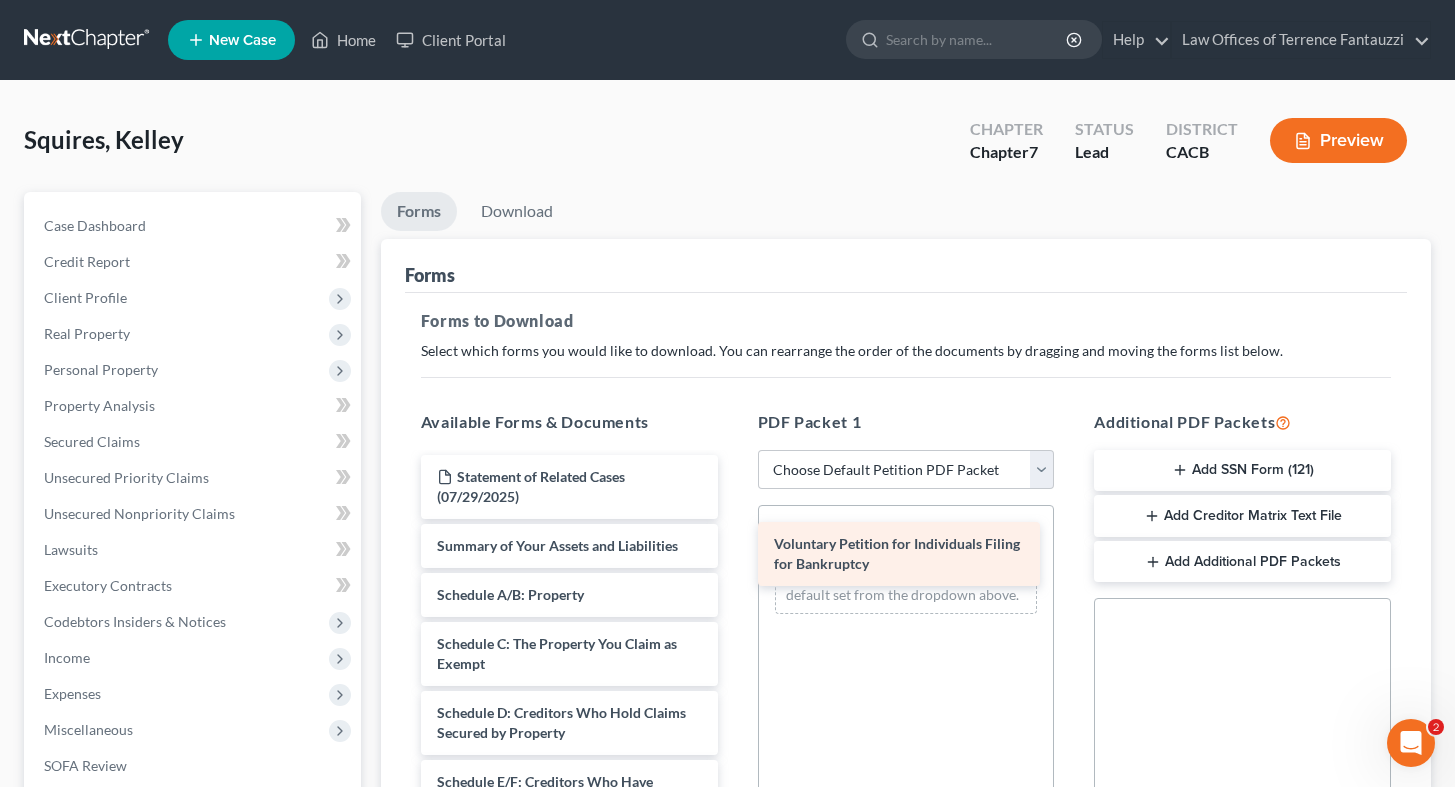 drag, startPoint x: 496, startPoint y: 559, endPoint x: 833, endPoint y: 558, distance: 337.0015 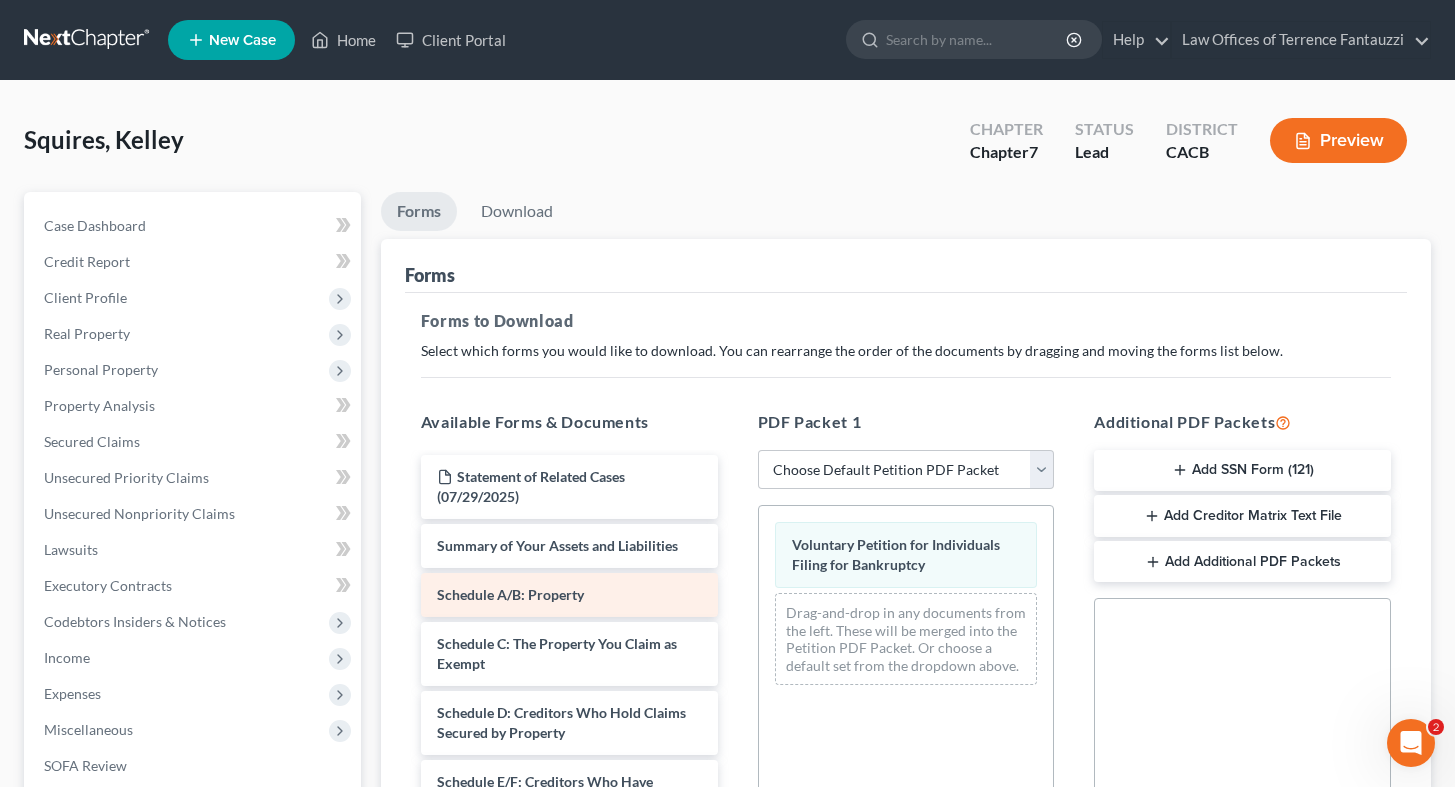 scroll, scrollTop: 156, scrollLeft: 0, axis: vertical 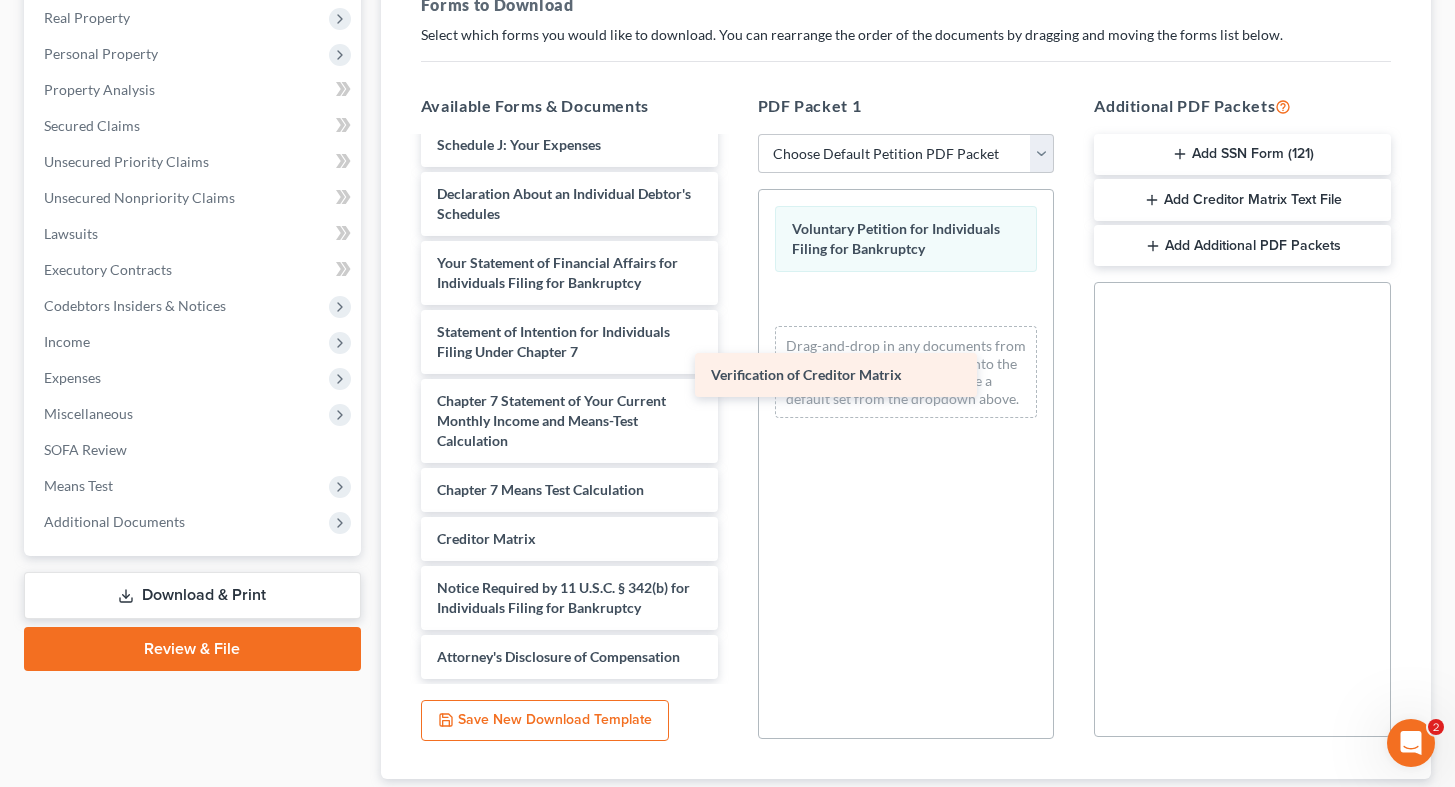 drag, startPoint x: 549, startPoint y: 541, endPoint x: 883, endPoint y: 349, distance: 385.25317 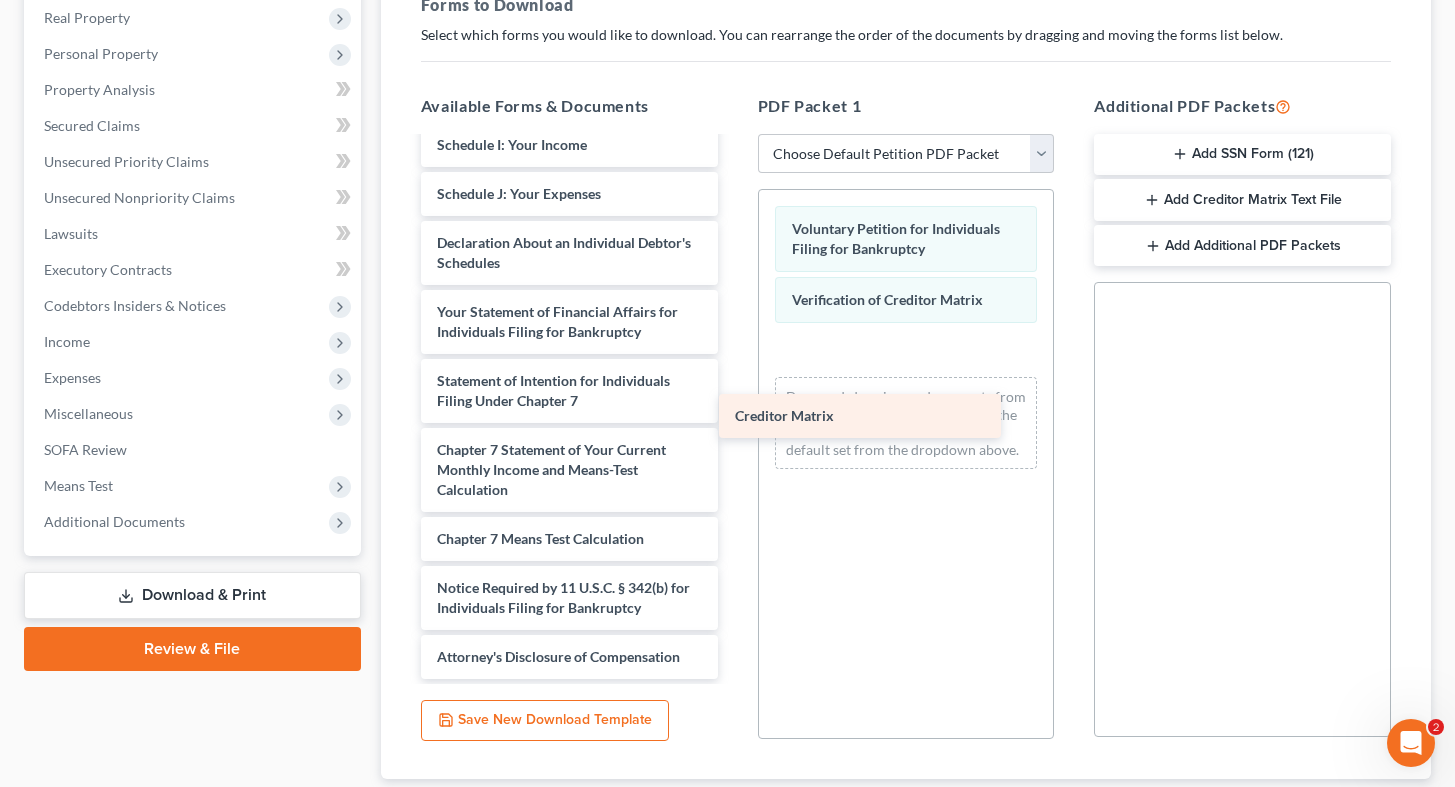 scroll, scrollTop: 508, scrollLeft: 0, axis: vertical 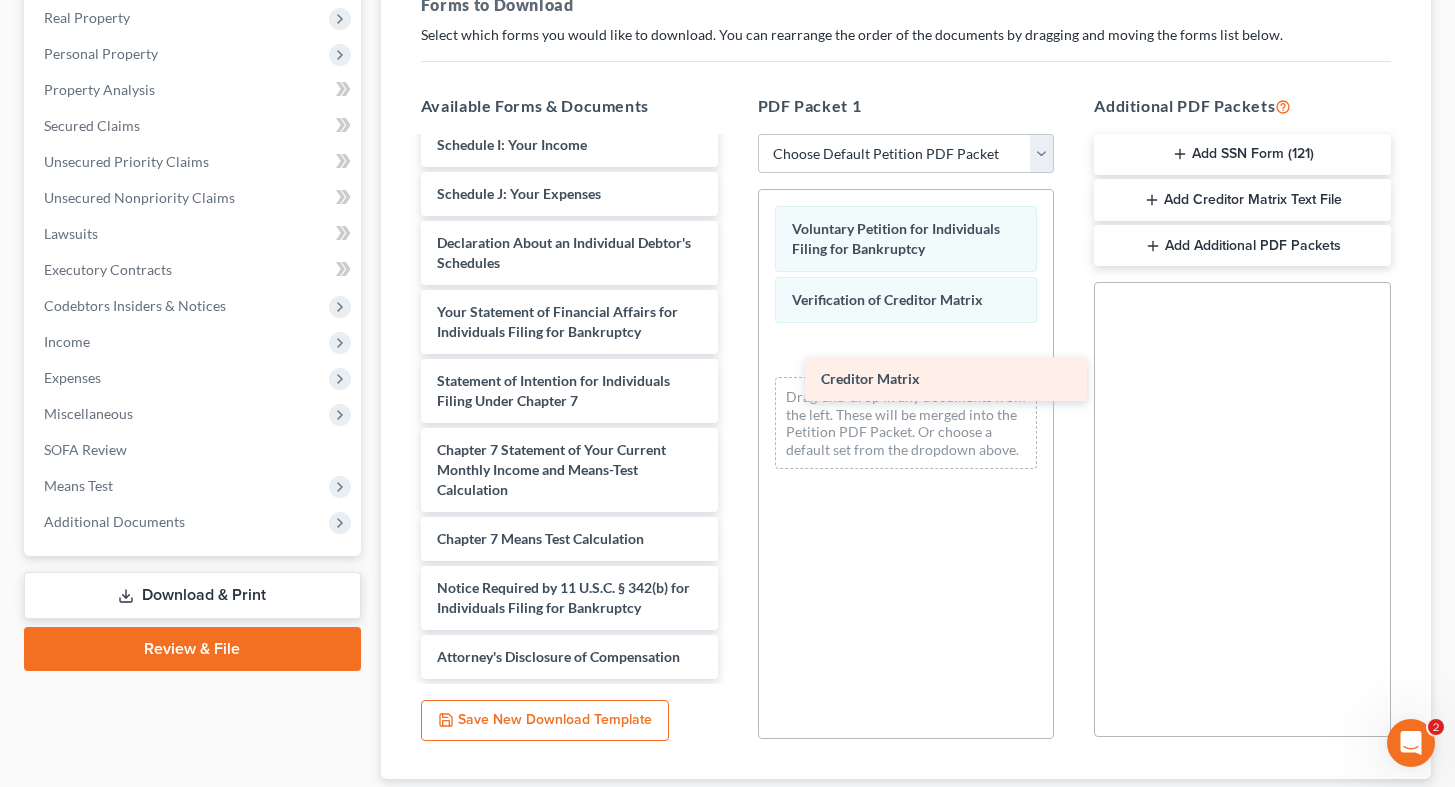 drag, startPoint x: 476, startPoint y: 538, endPoint x: 861, endPoint y: 379, distance: 416.54053 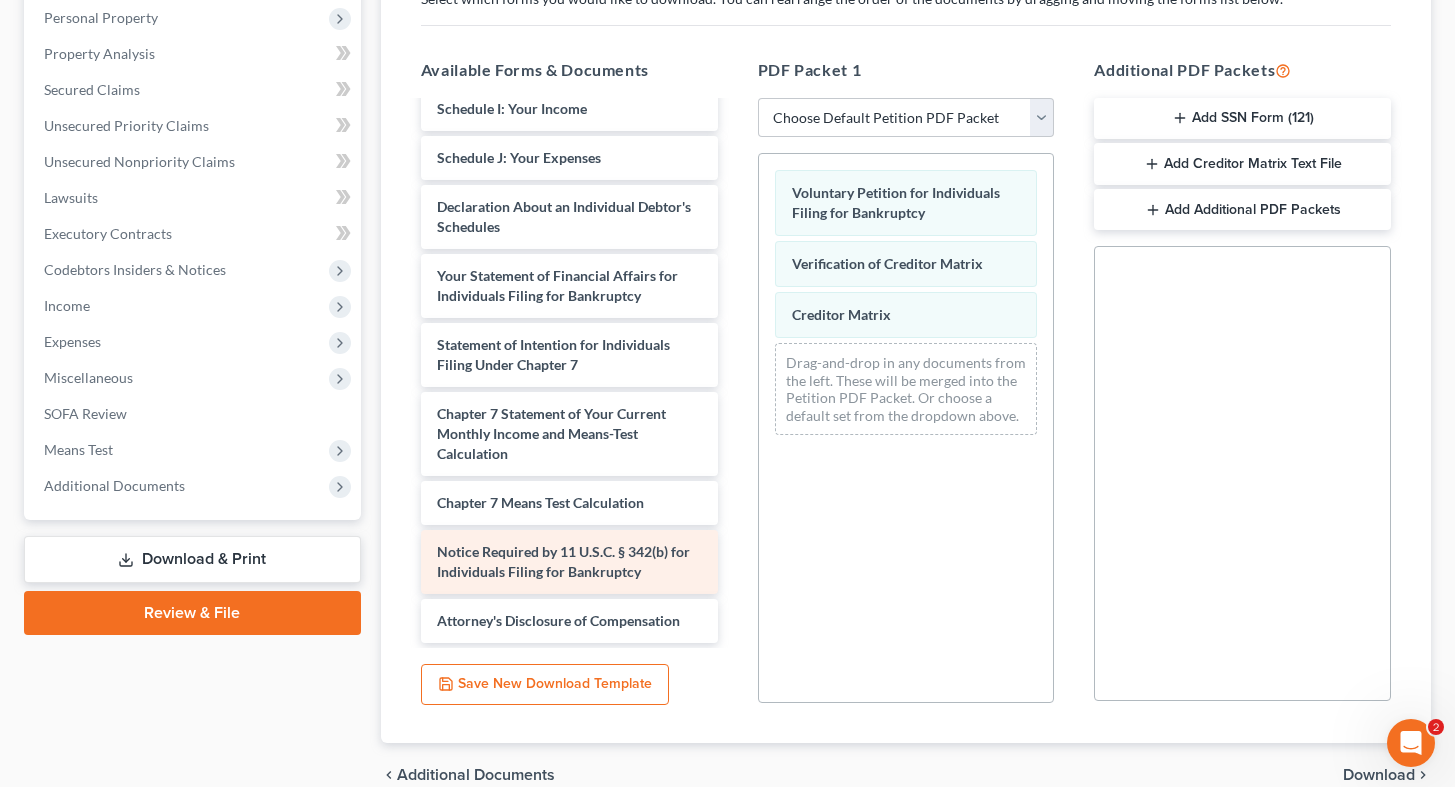 scroll, scrollTop: 356, scrollLeft: 0, axis: vertical 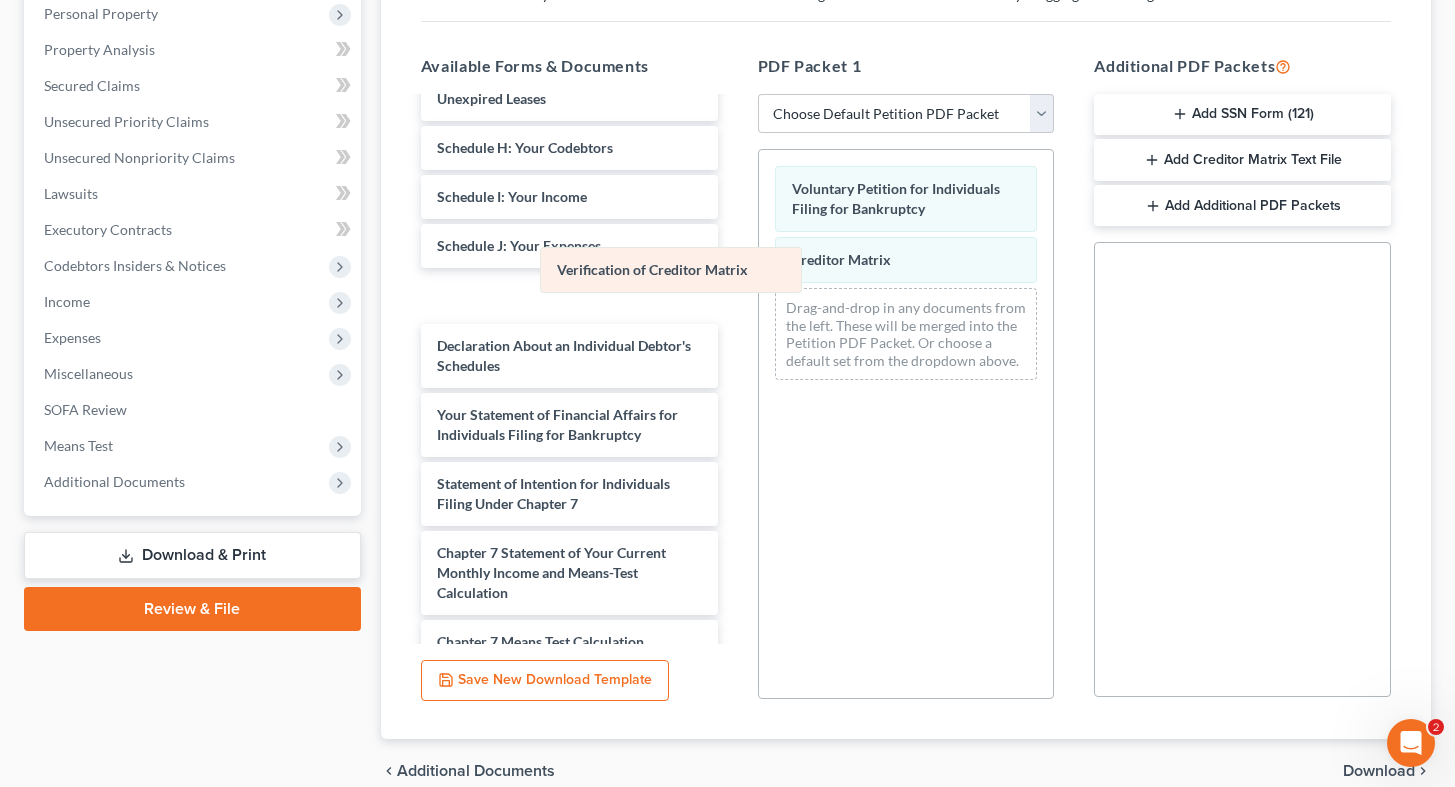 drag, startPoint x: 908, startPoint y: 279, endPoint x: 673, endPoint y: 289, distance: 235.21268 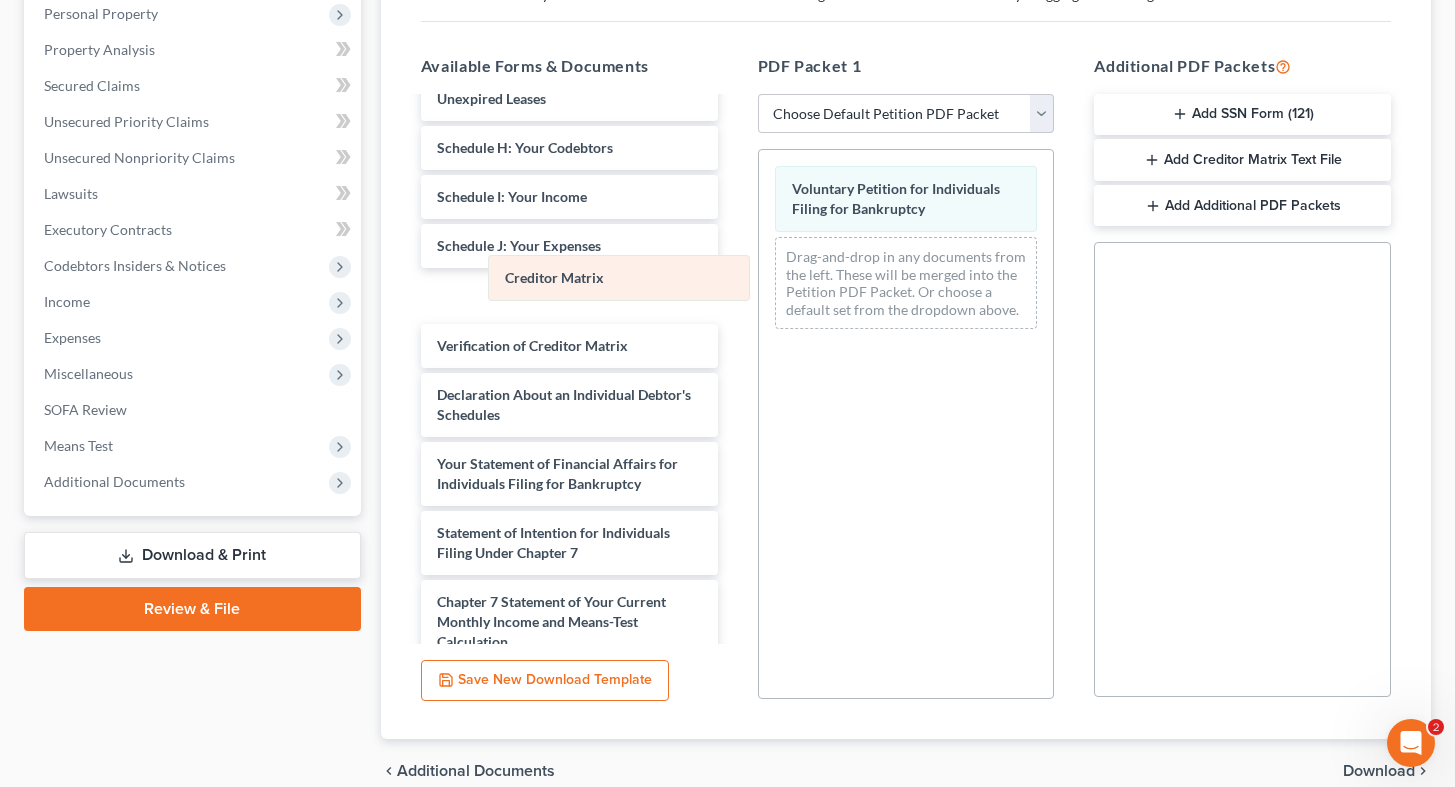 drag, startPoint x: 850, startPoint y: 264, endPoint x: 566, endPoint y: 282, distance: 284.56985 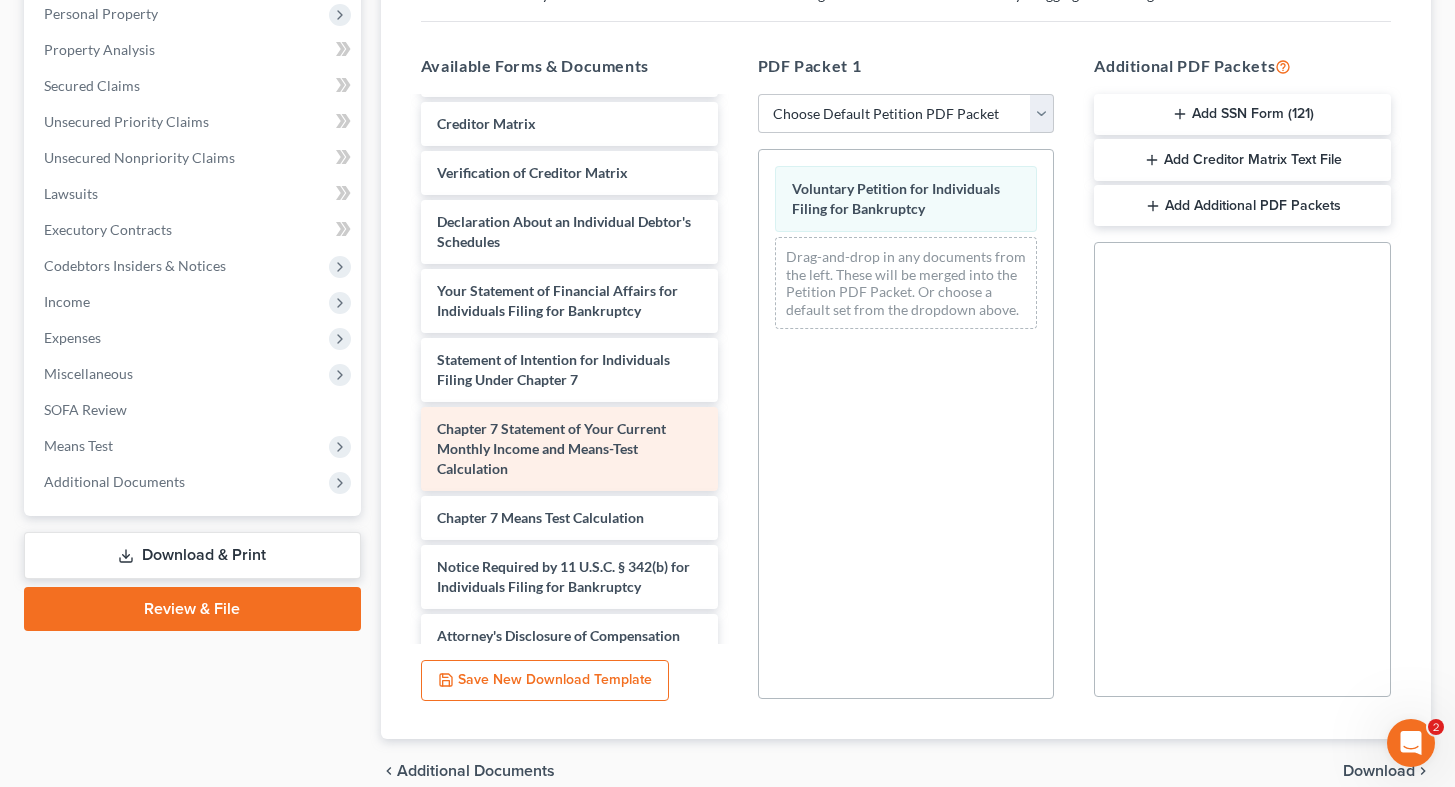 scroll, scrollTop: 606, scrollLeft: 0, axis: vertical 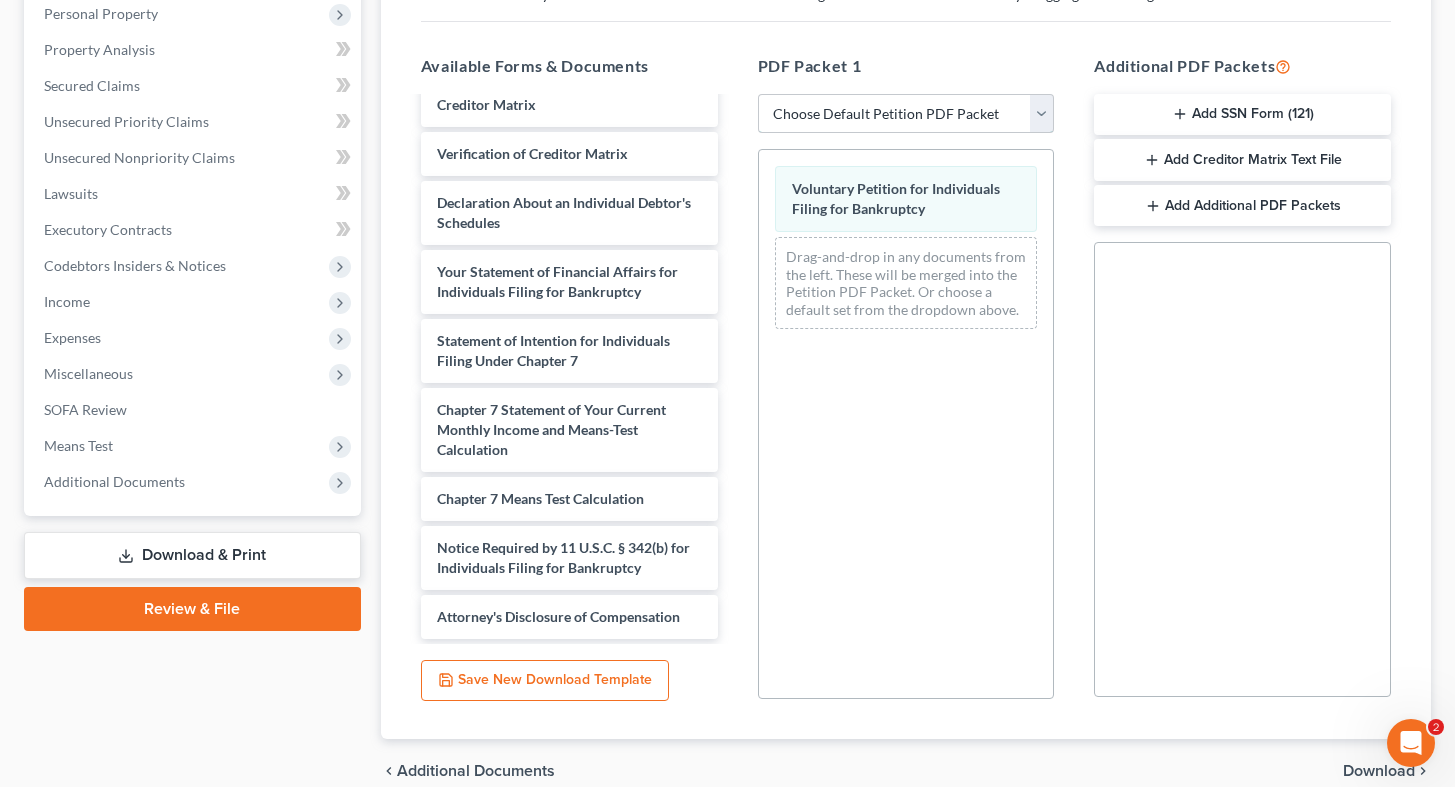 select on "1" 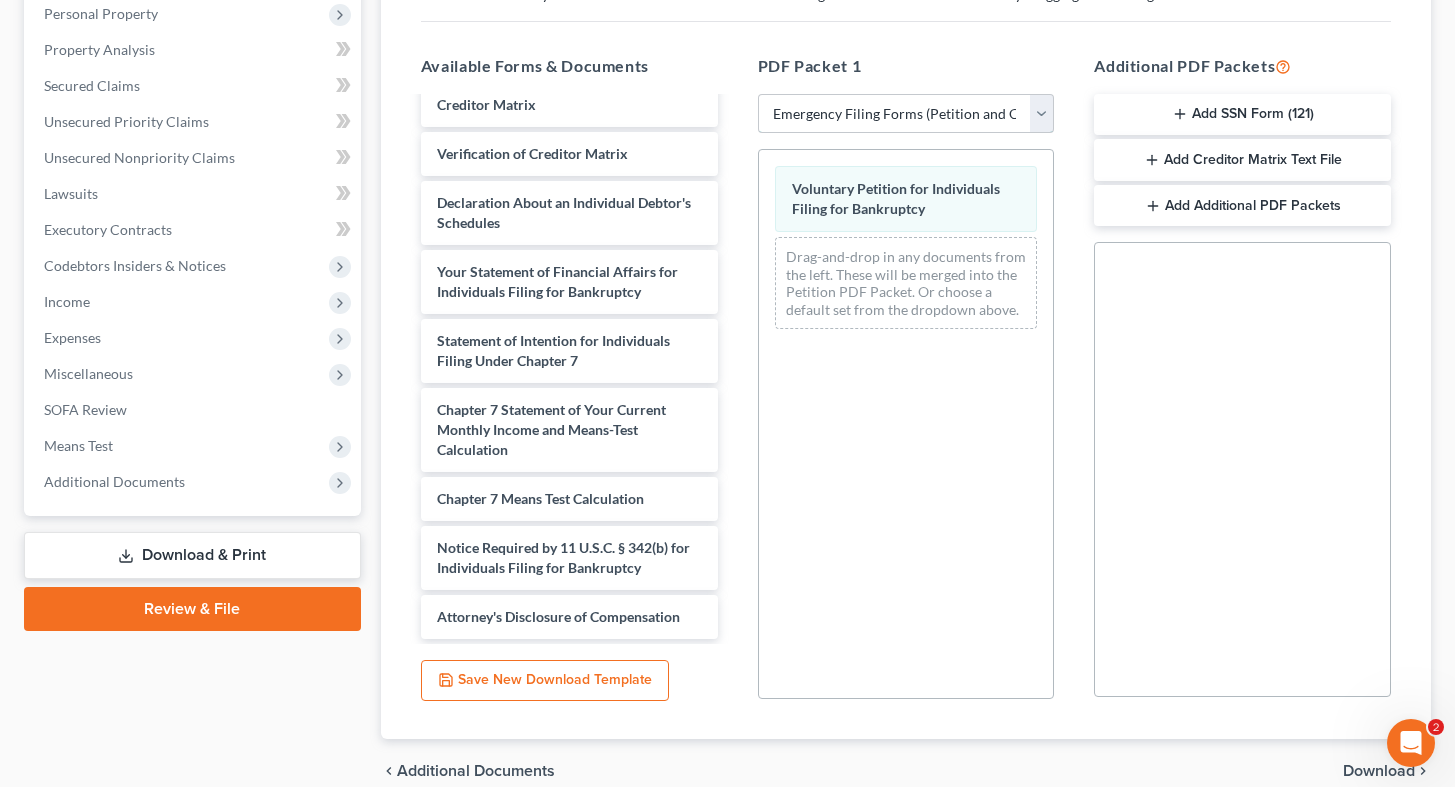 scroll, scrollTop: 508, scrollLeft: 0, axis: vertical 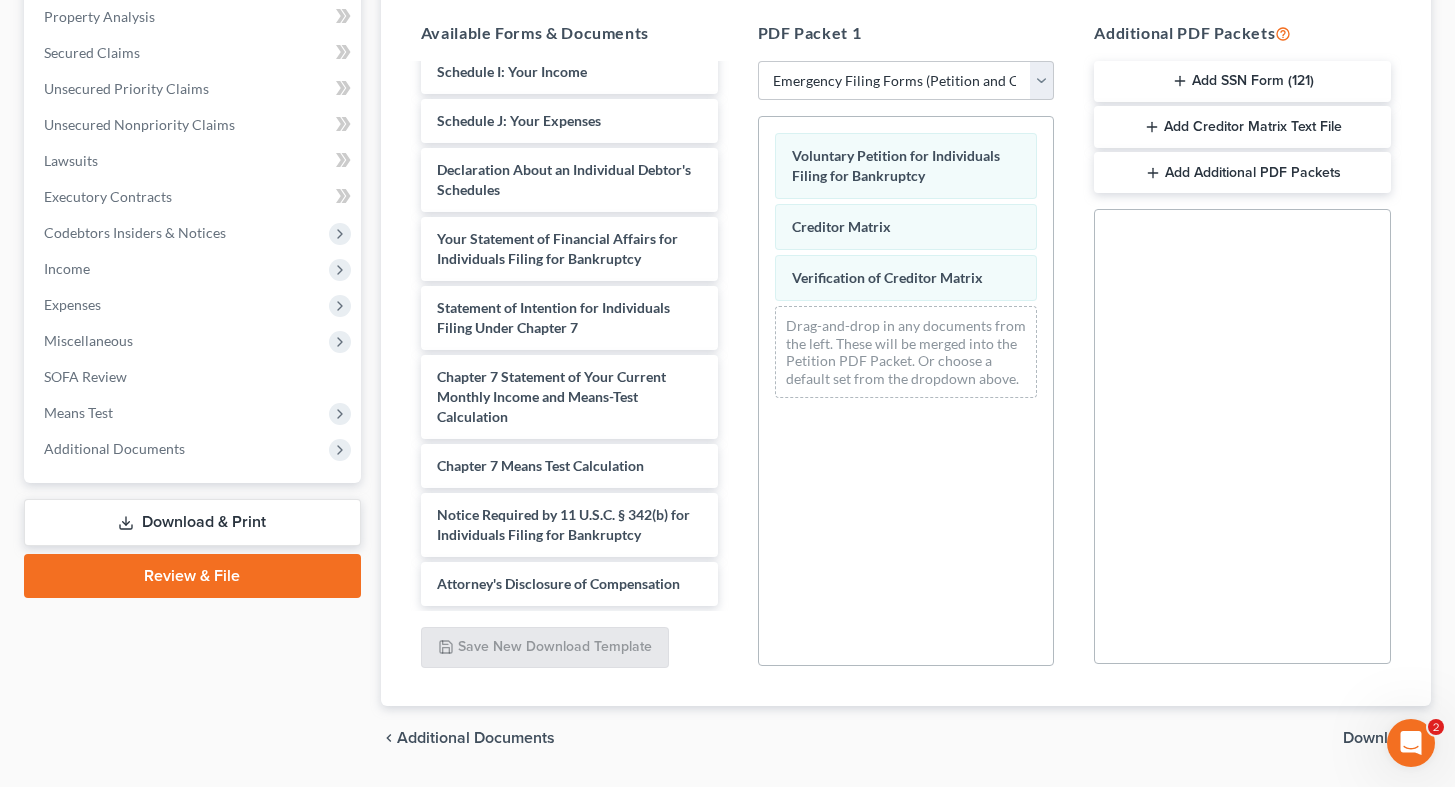 click on "Download" at bounding box center [1379, 738] 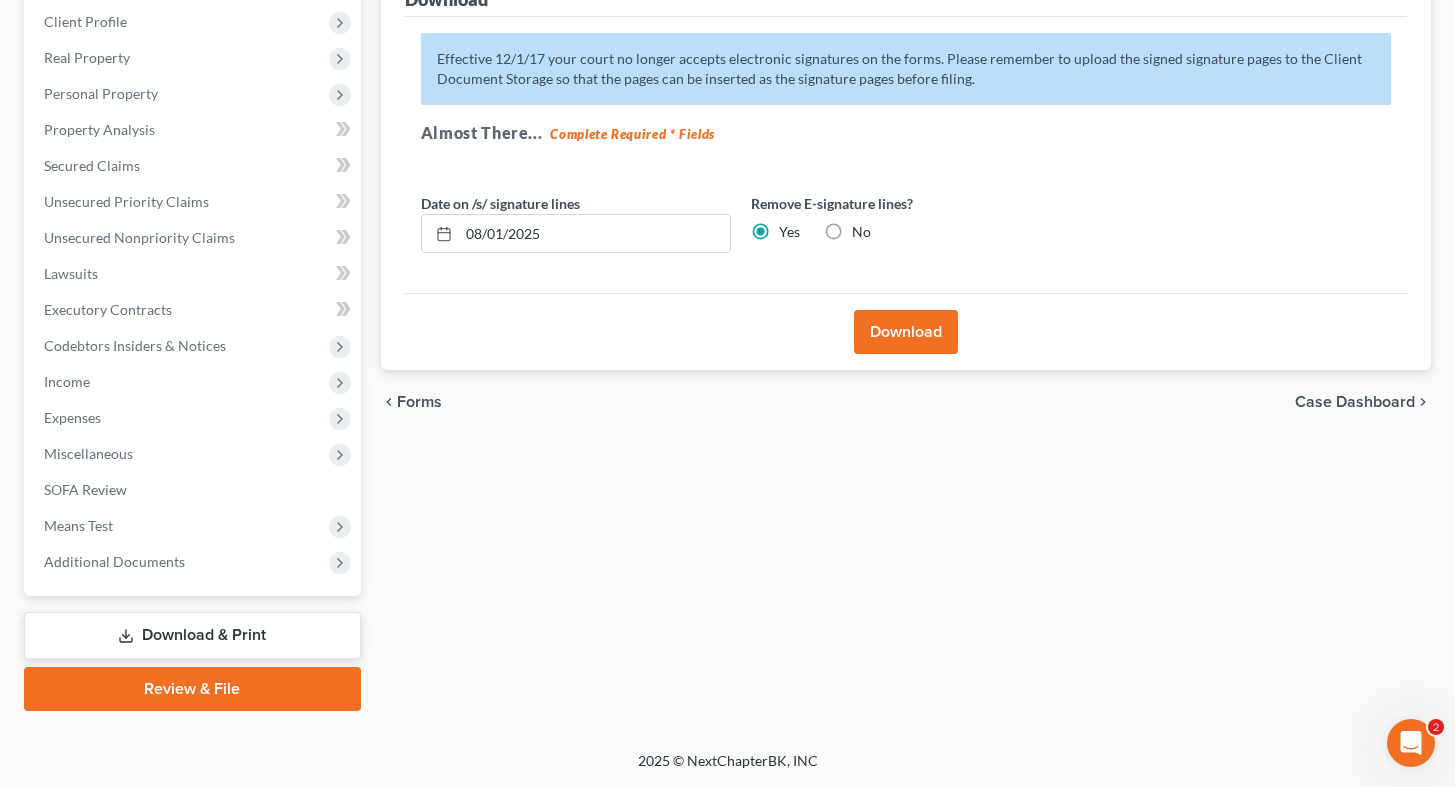 scroll, scrollTop: 276, scrollLeft: 0, axis: vertical 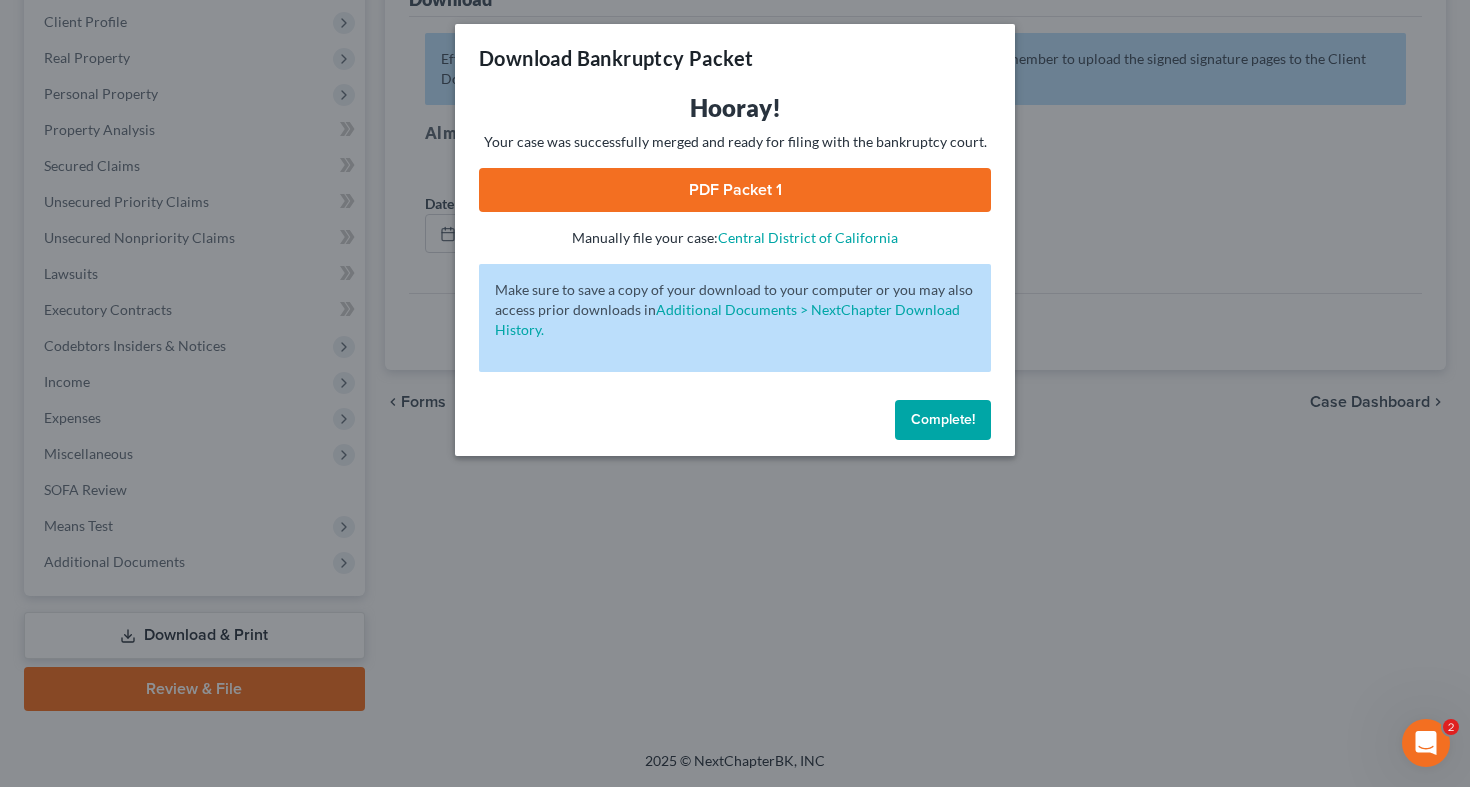click on "PDF Packet 1" at bounding box center (735, 190) 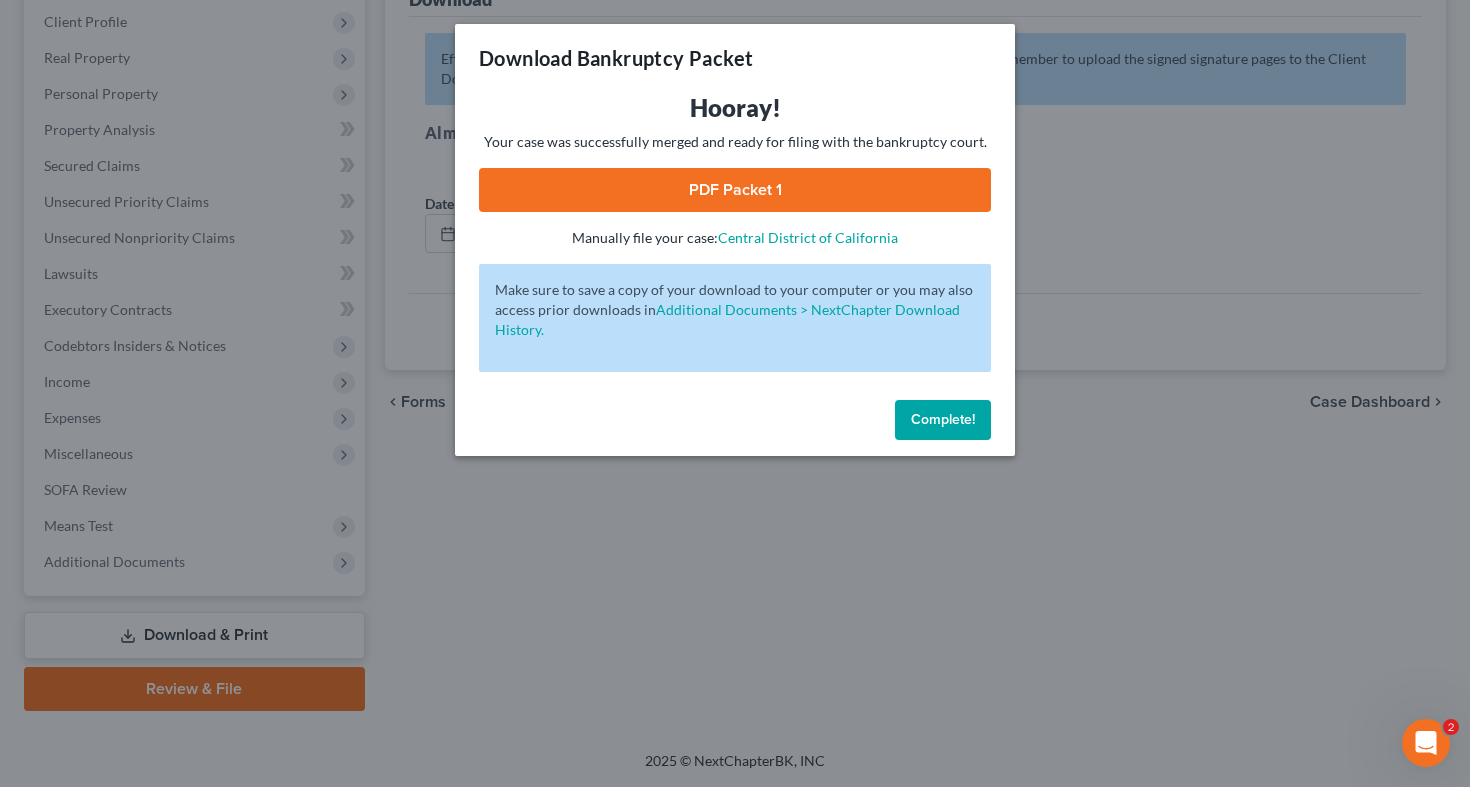 click on "Complete!" at bounding box center (943, 420) 